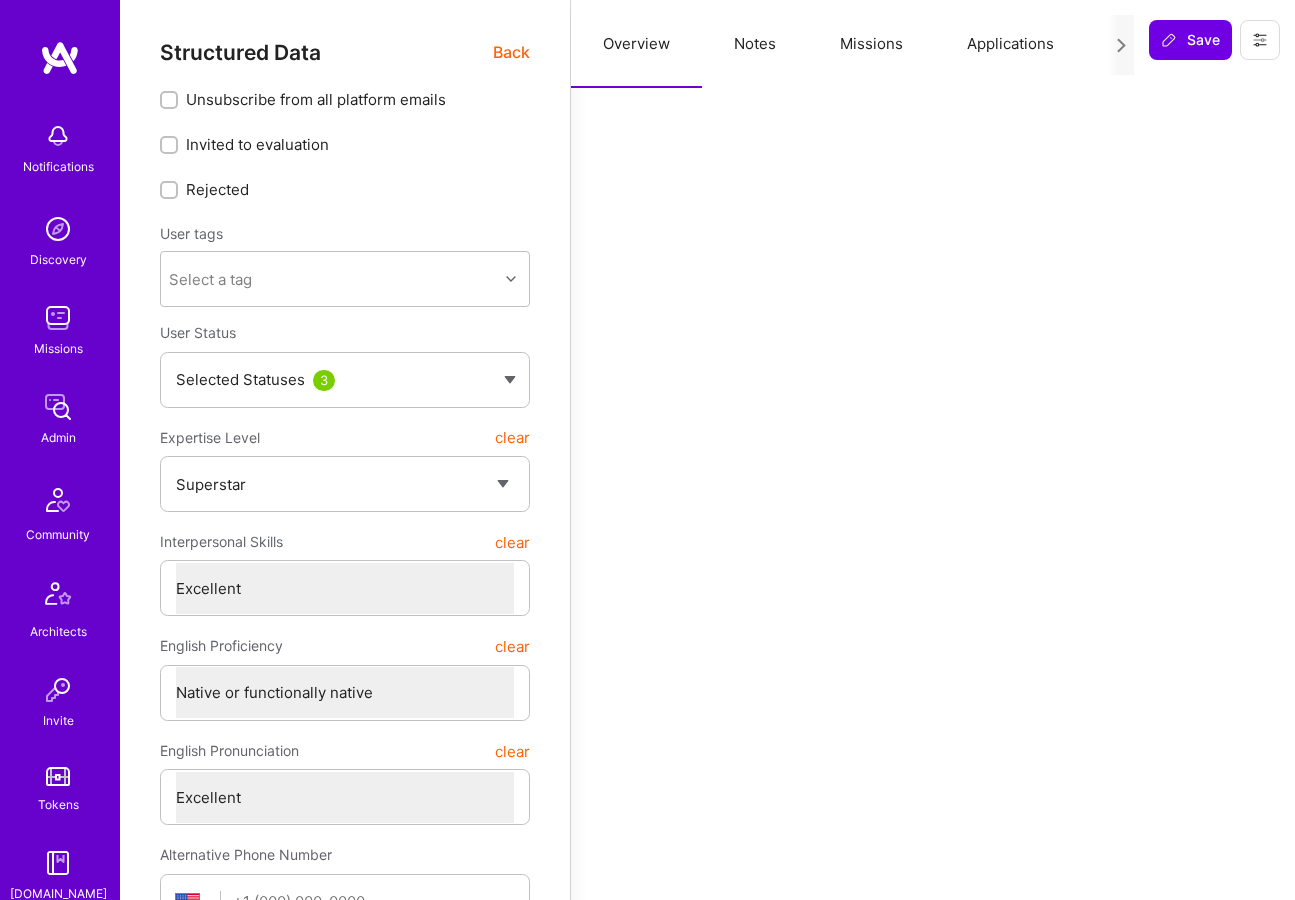 select on "7" 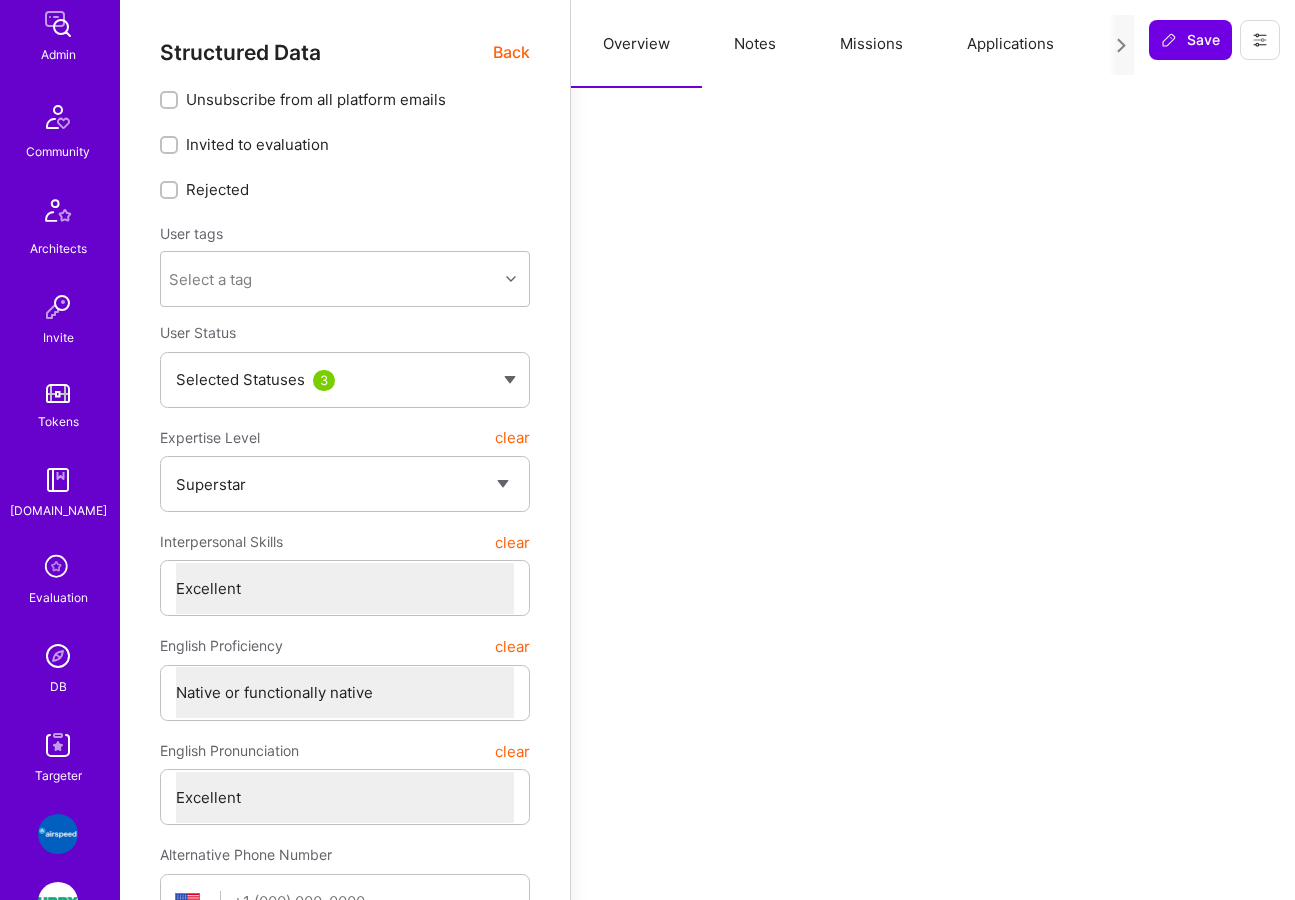 scroll, scrollTop: 396, scrollLeft: 0, axis: vertical 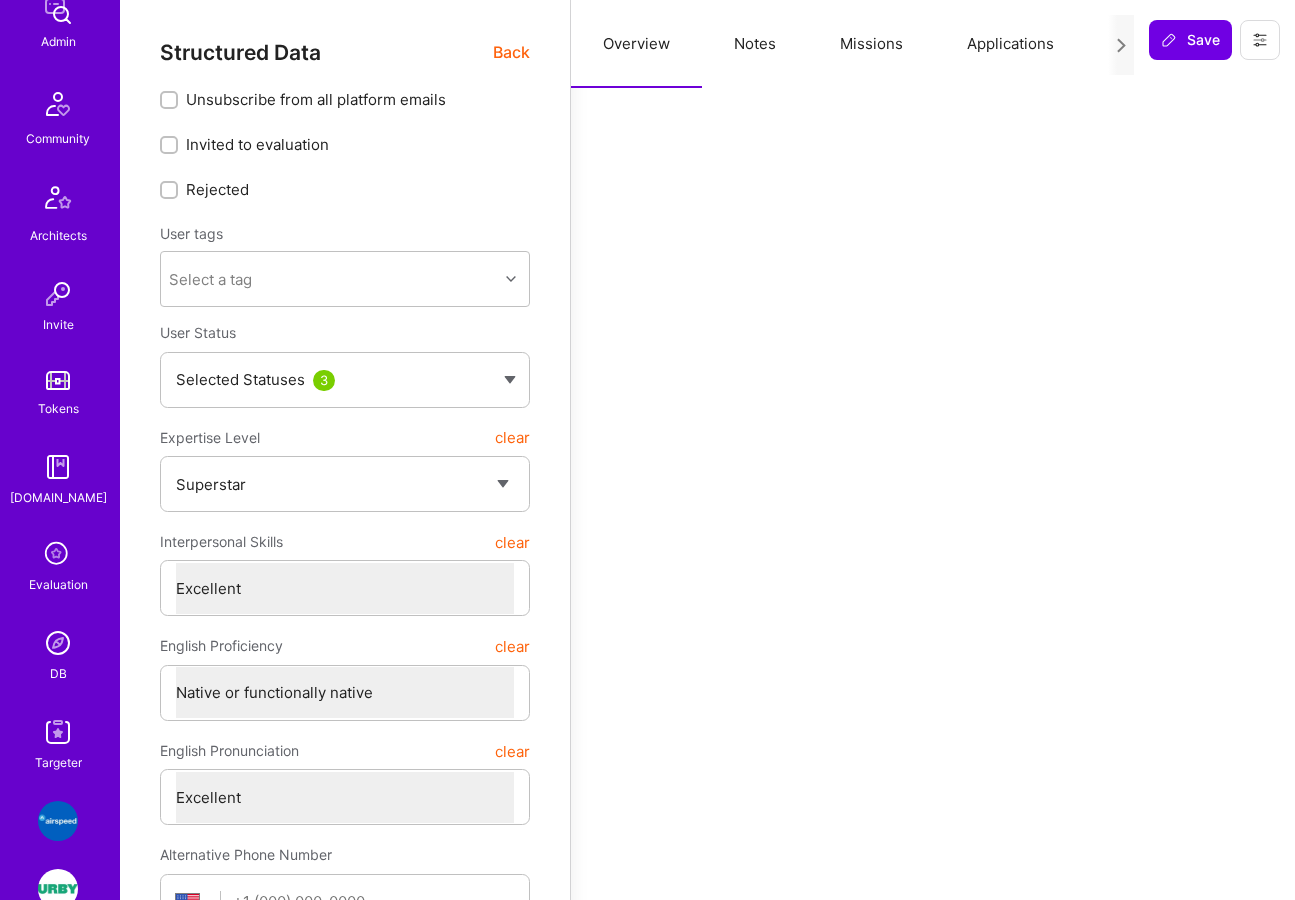 click at bounding box center [58, 643] 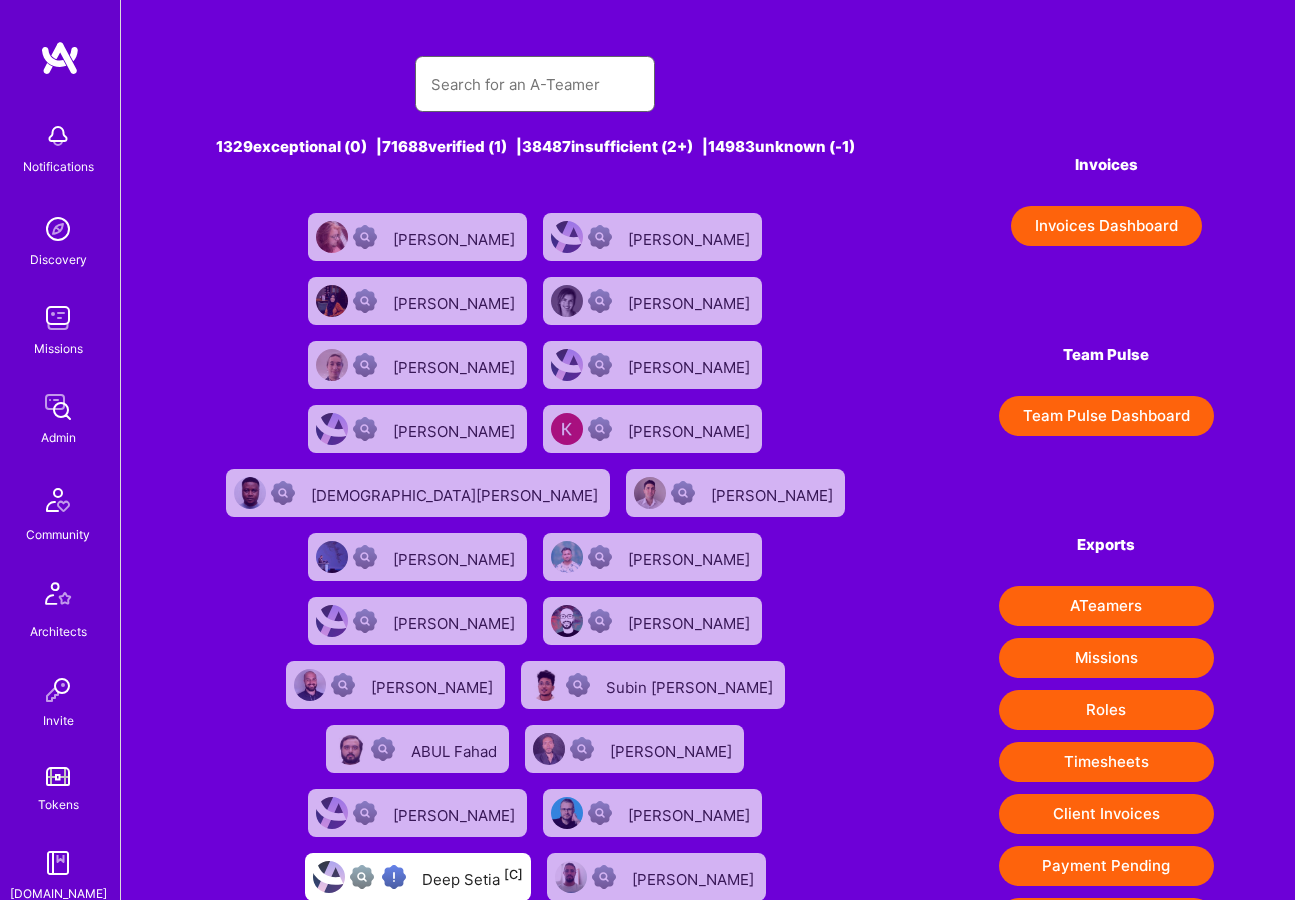 click at bounding box center [535, 84] 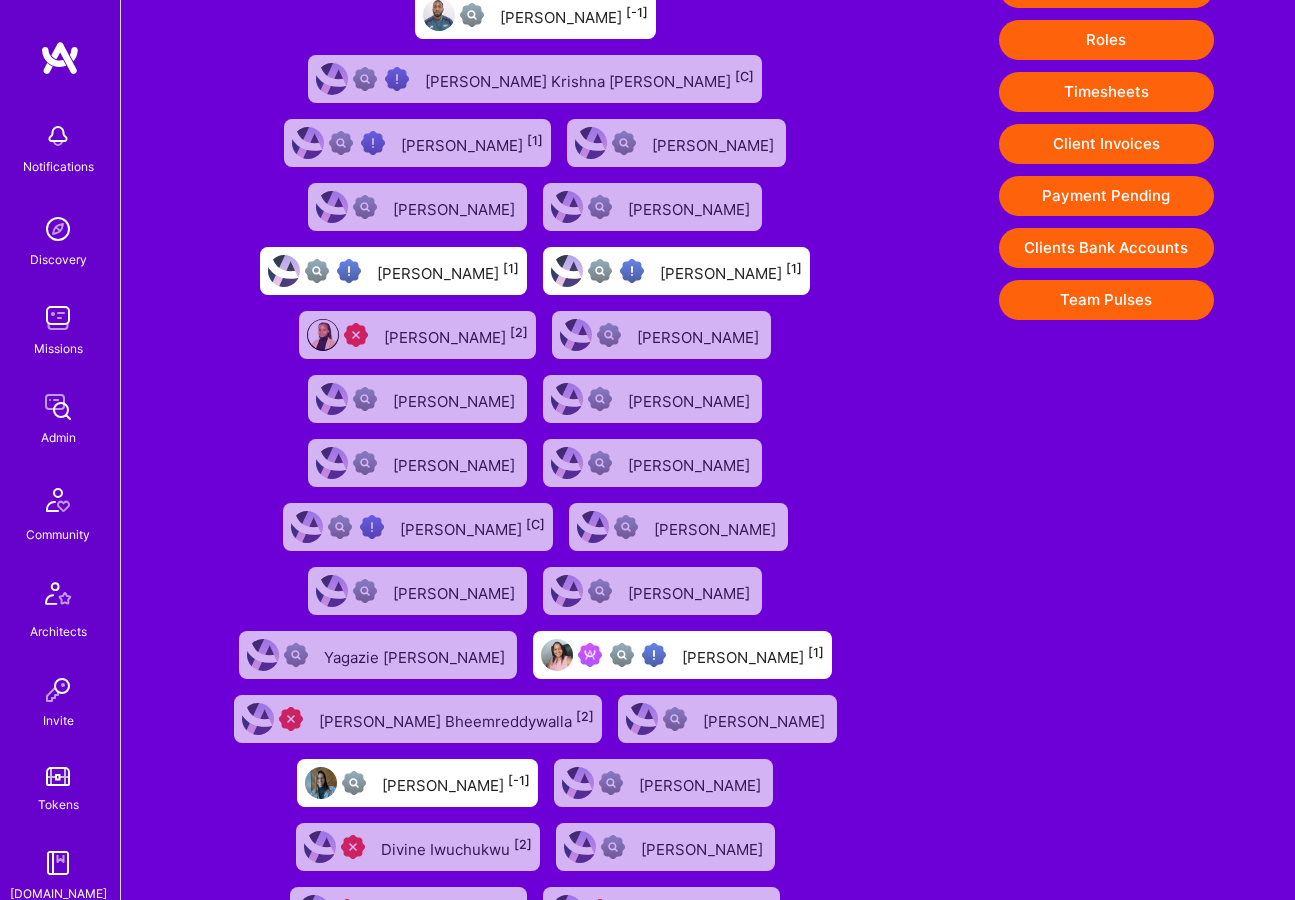 scroll, scrollTop: 676, scrollLeft: 0, axis: vertical 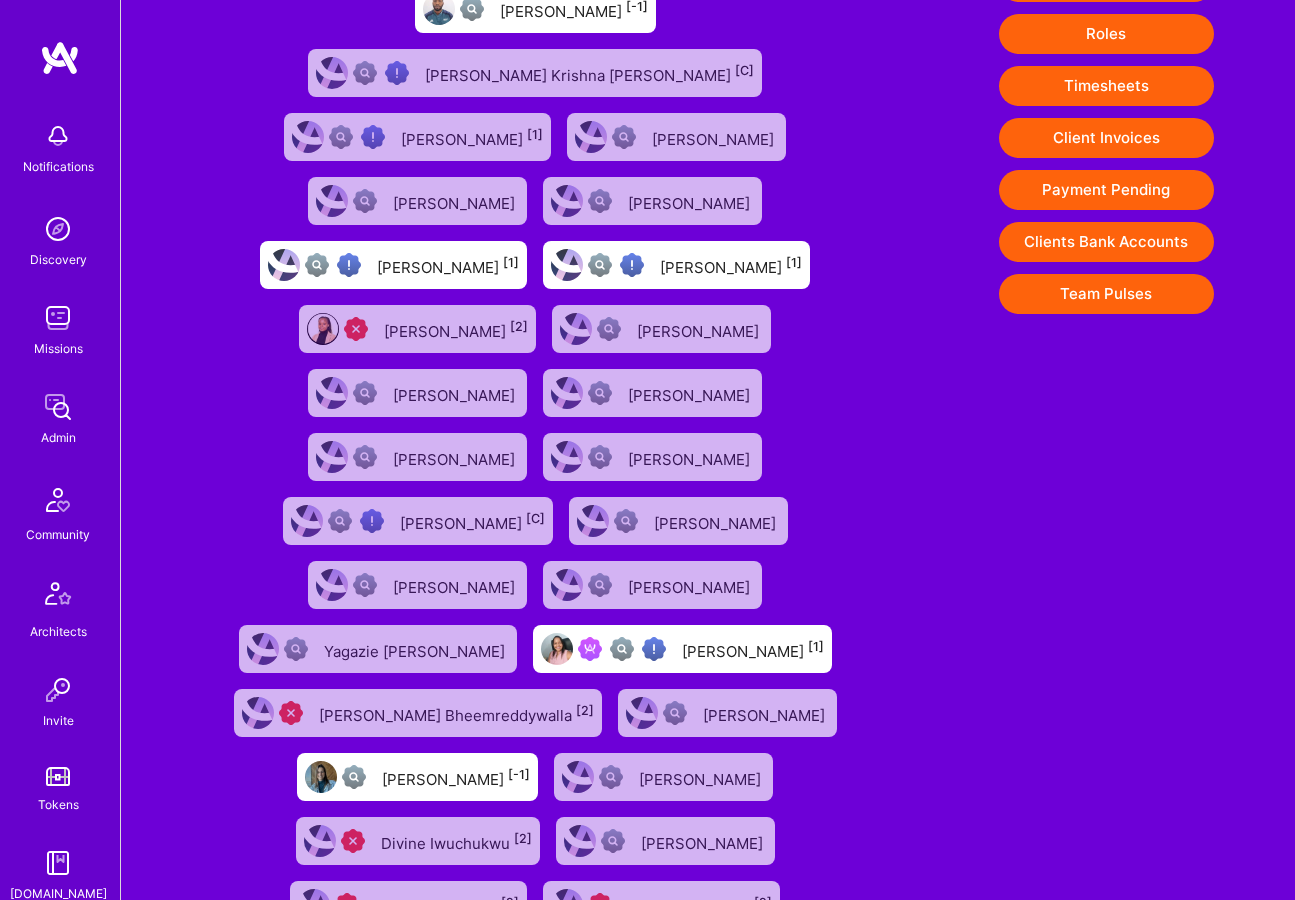 type on "anya" 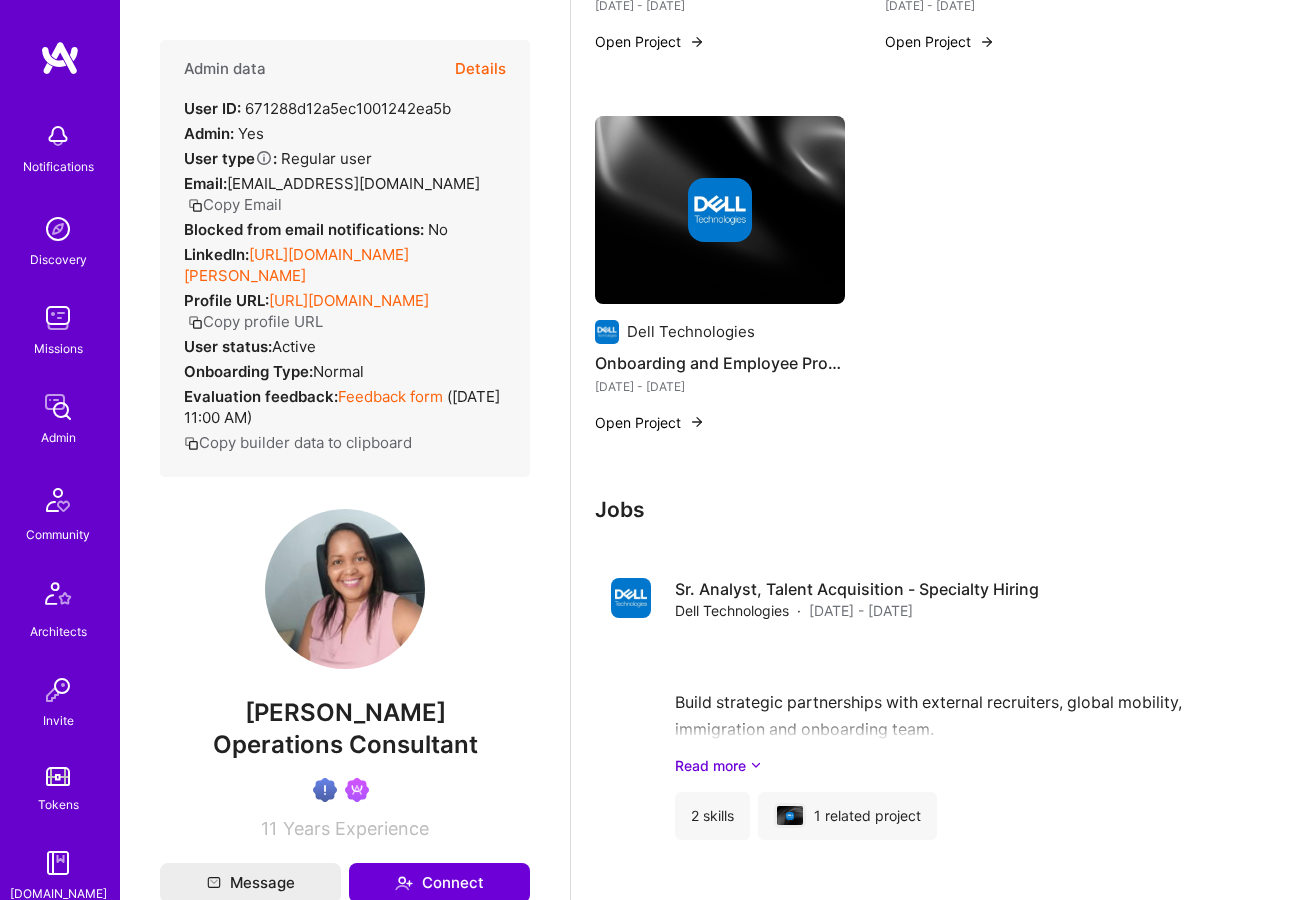 scroll, scrollTop: 1188, scrollLeft: 0, axis: vertical 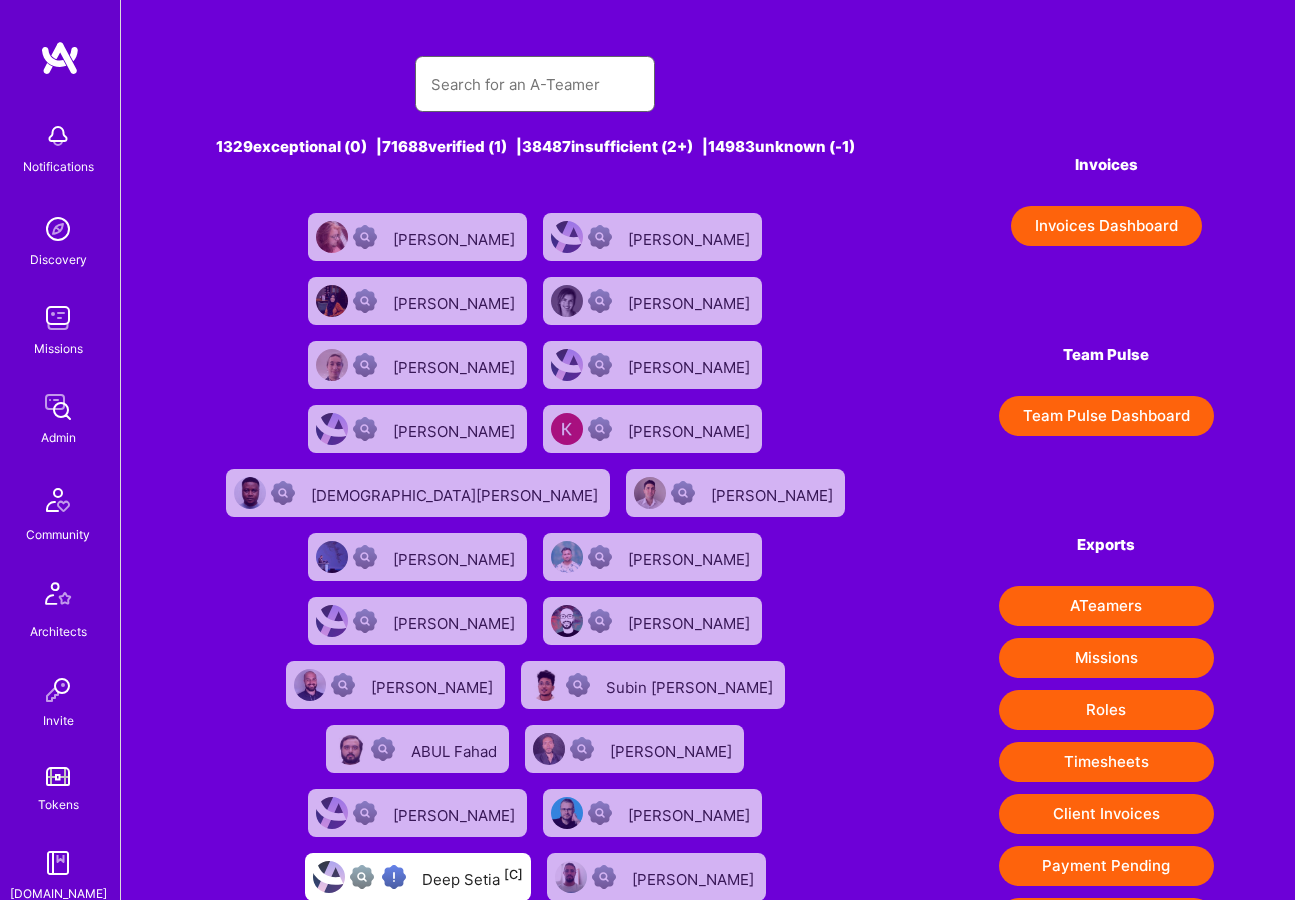 click at bounding box center (535, 84) 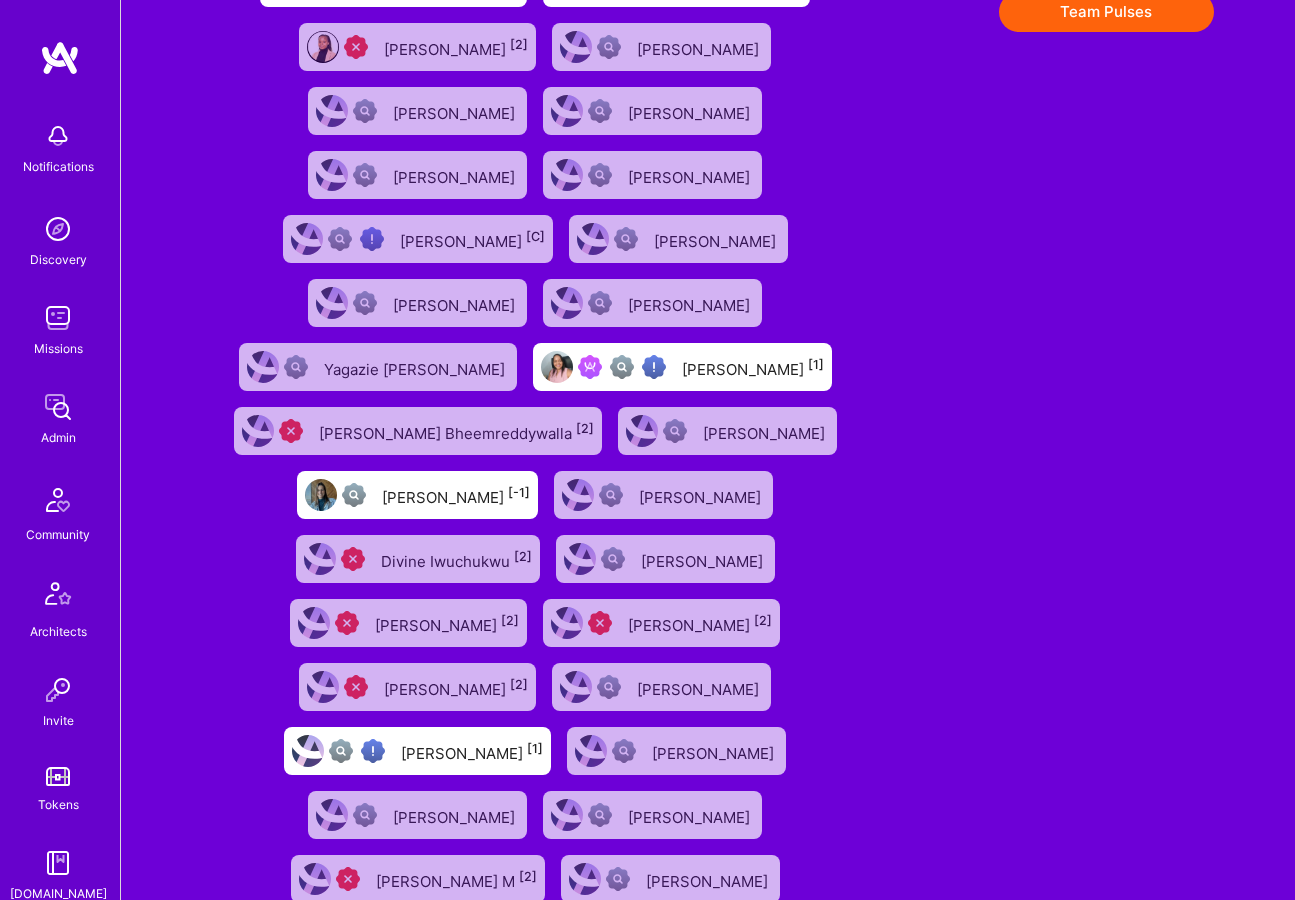 scroll, scrollTop: 0, scrollLeft: 0, axis: both 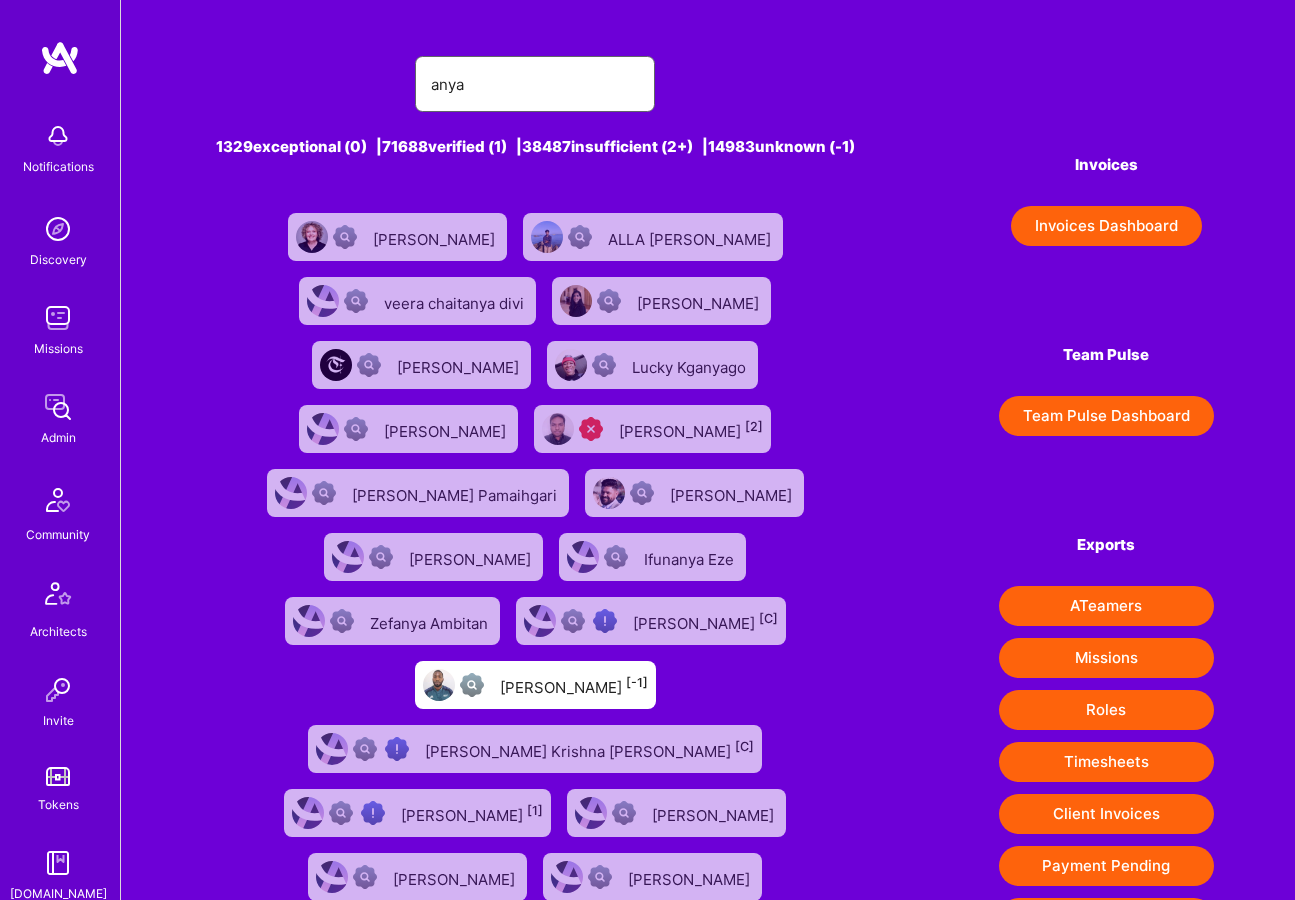 type on "anya" 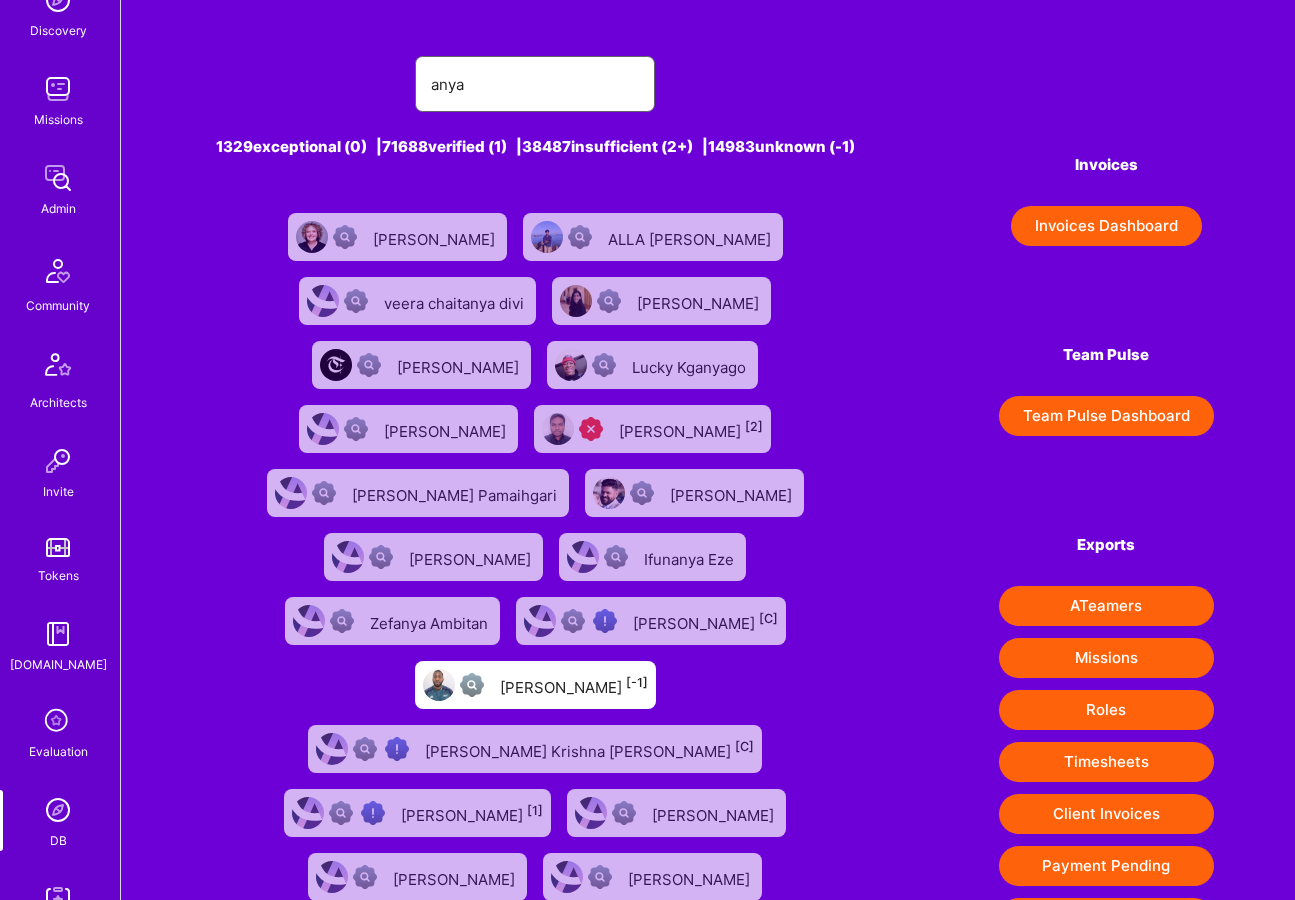 scroll, scrollTop: 262, scrollLeft: 0, axis: vertical 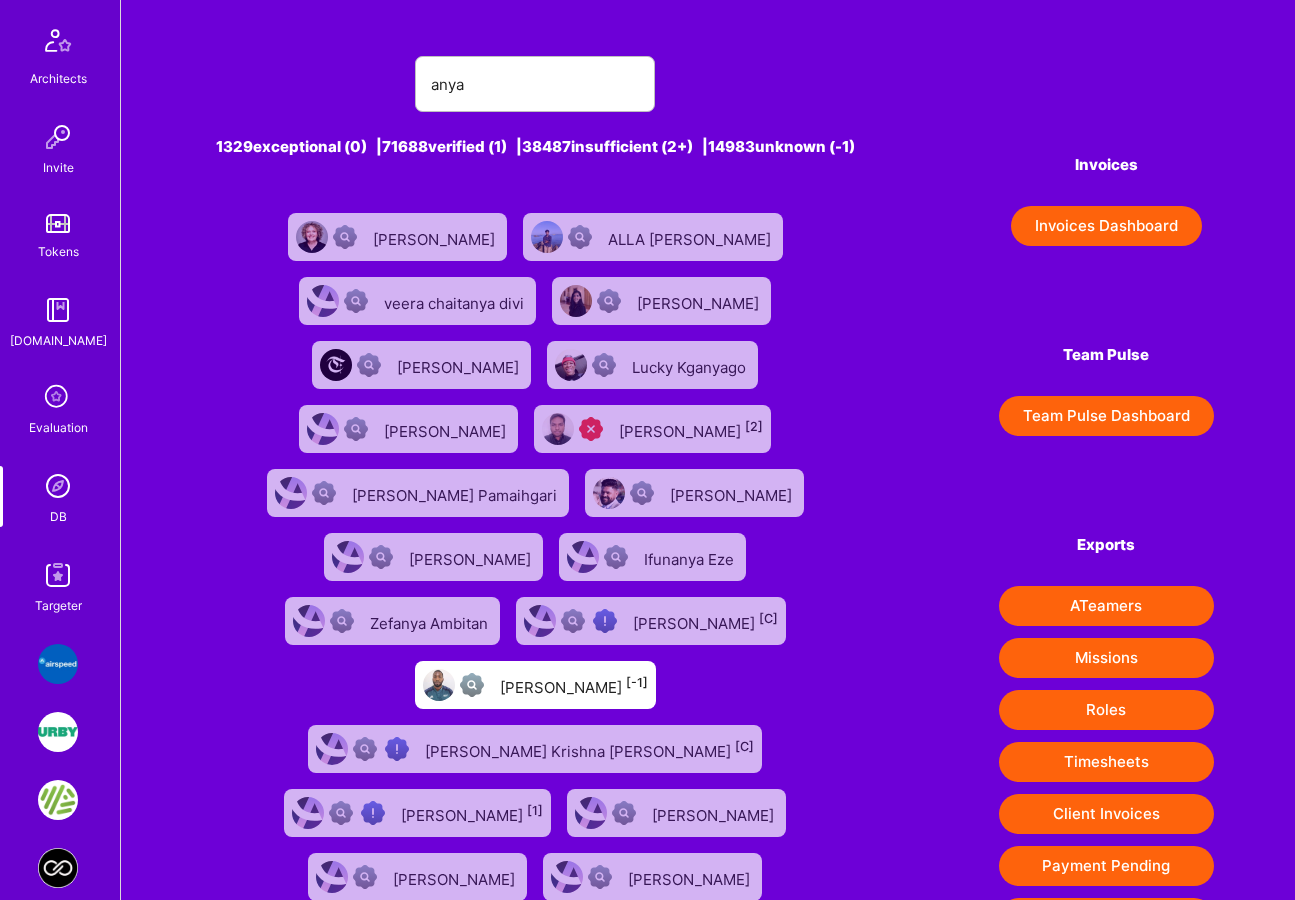 click at bounding box center (58, 575) 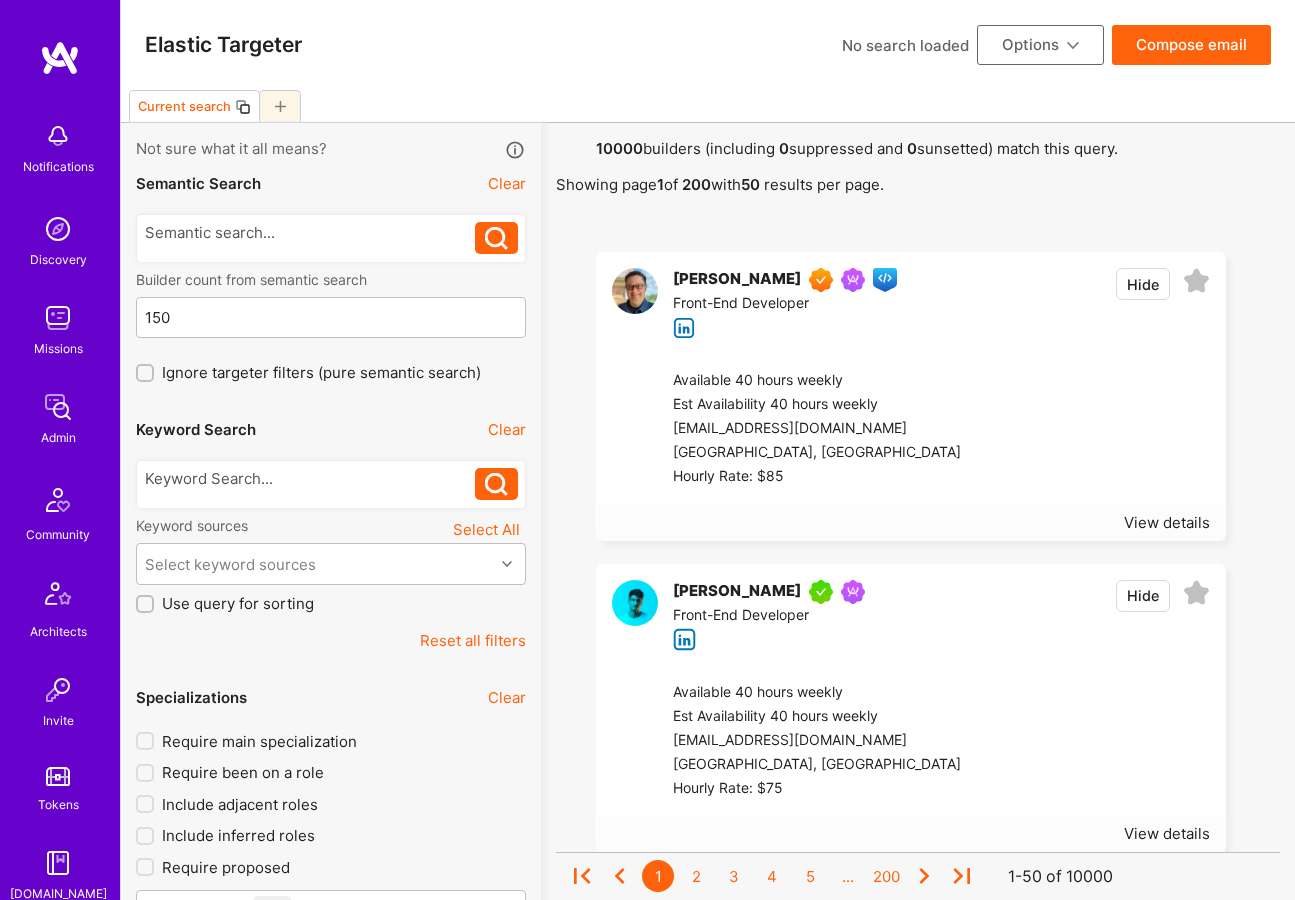 click on "Reset all filters" at bounding box center (473, 640) 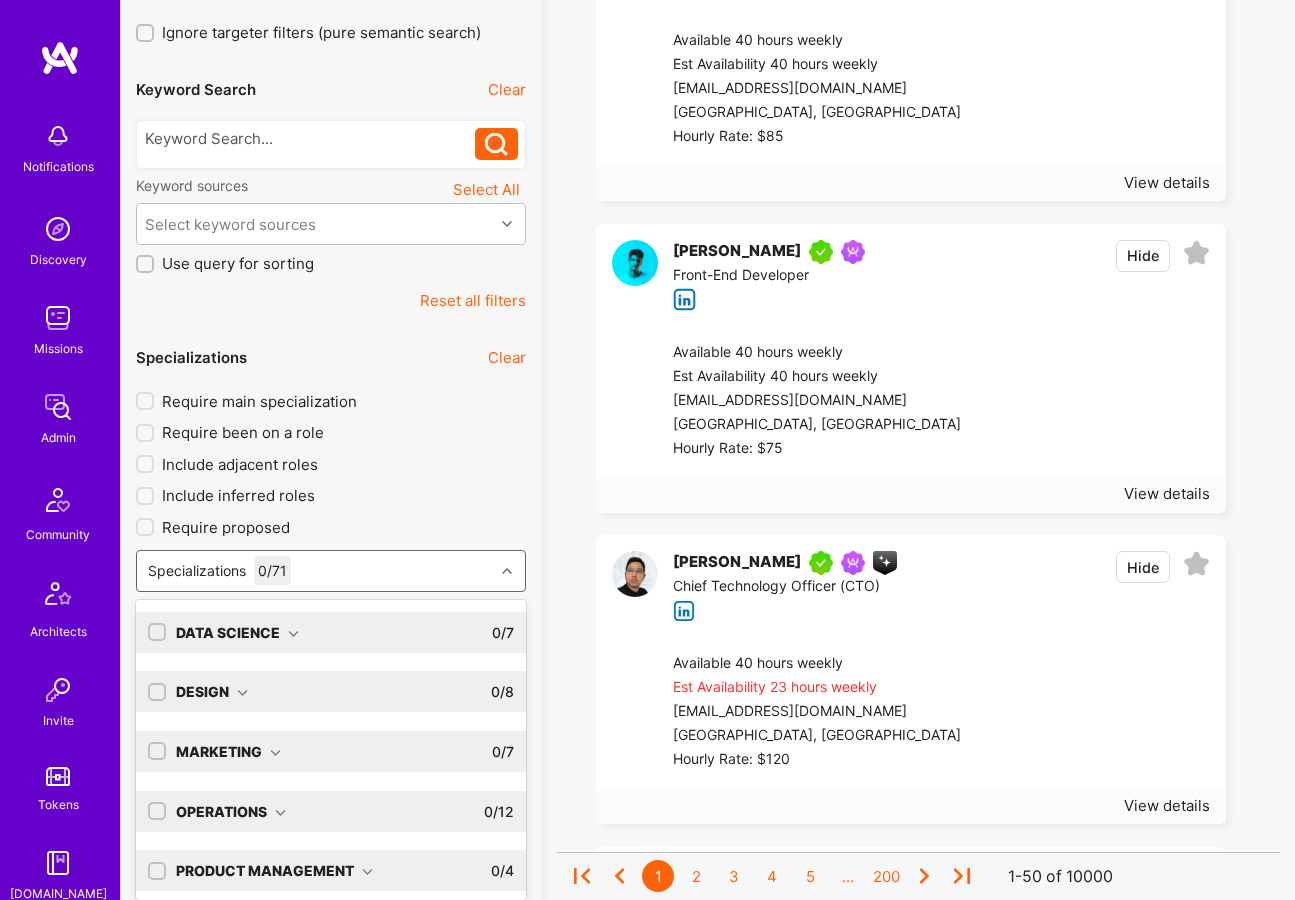 click on "option AI Researcher focused, 0 of 9. 72 results available. Use Up and Down to choose options, press Enter to select the currently focused option, press Escape to exit the menu, press Tab to select the option and exit the menu. Specializations 0  /  71 Data Science   0  /  7 AI Researcher Data Analyst Data Engineer Data Scientist Deep Learning Engineer ML Engineer MLOps Design   0  /  8 Art Director Brand Designer Game Designer Graphics Designer Industrial Designer Motion Designer Product Designer UX Expert Marketing   0  /  7 Brand Expert Copywriter Growth Marketer Marketing Strategist Online Marketing Expert UX Writer User Acquisition Manager Operations   0  /  12 Business Development Chief of Staff Community Manager Content Writer Financial Advisory Consultant Human Resource Consultant Intern Law Expert Management Consultant Operations Consultant Risk & Compliance Consultant Strategy Consultant Product Management   0  /  4 AI Product Manager Product Manager Product Marketing Manager Product Owner   0  /  2" at bounding box center (331, 571) 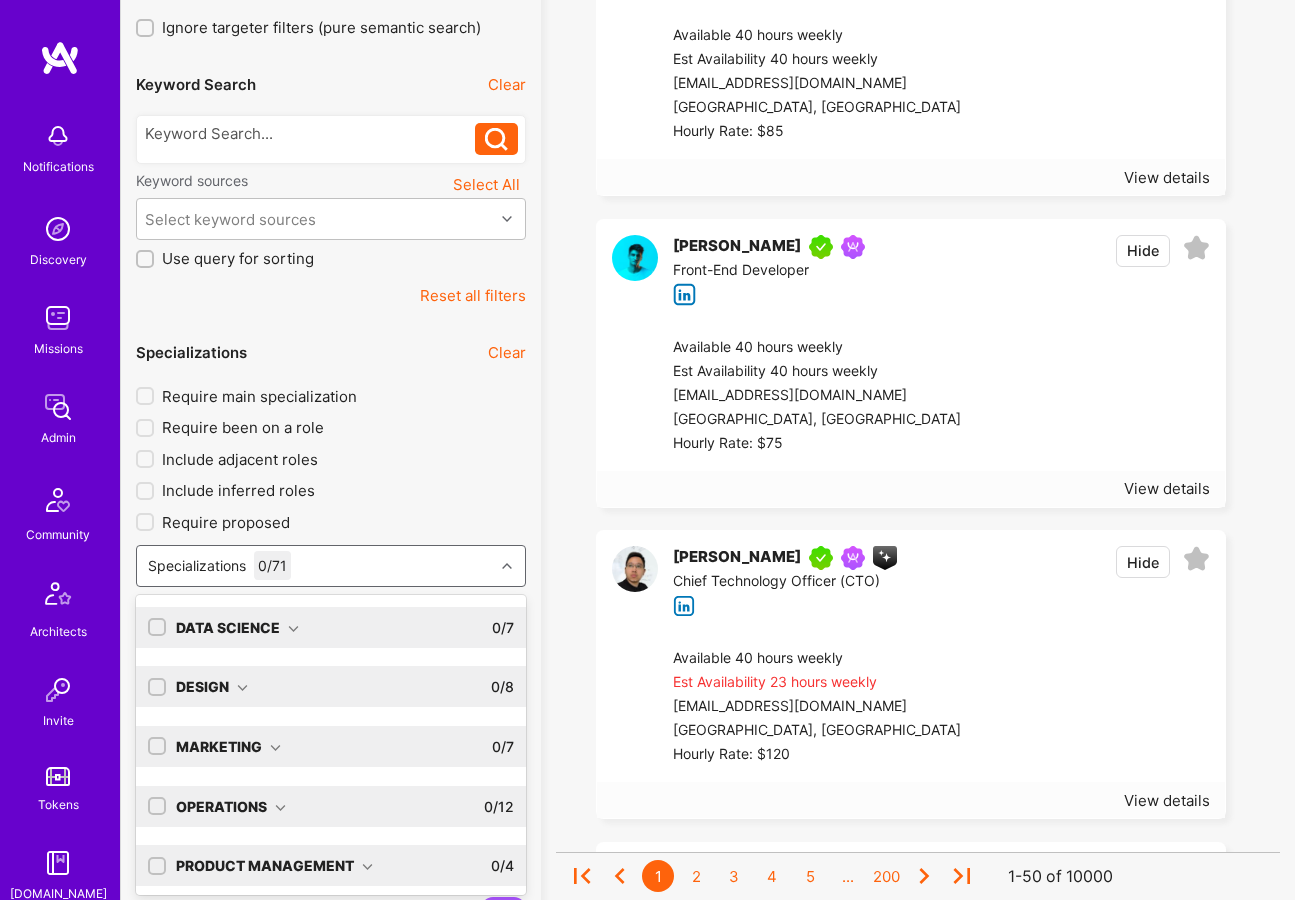 scroll, scrollTop: 347, scrollLeft: 0, axis: vertical 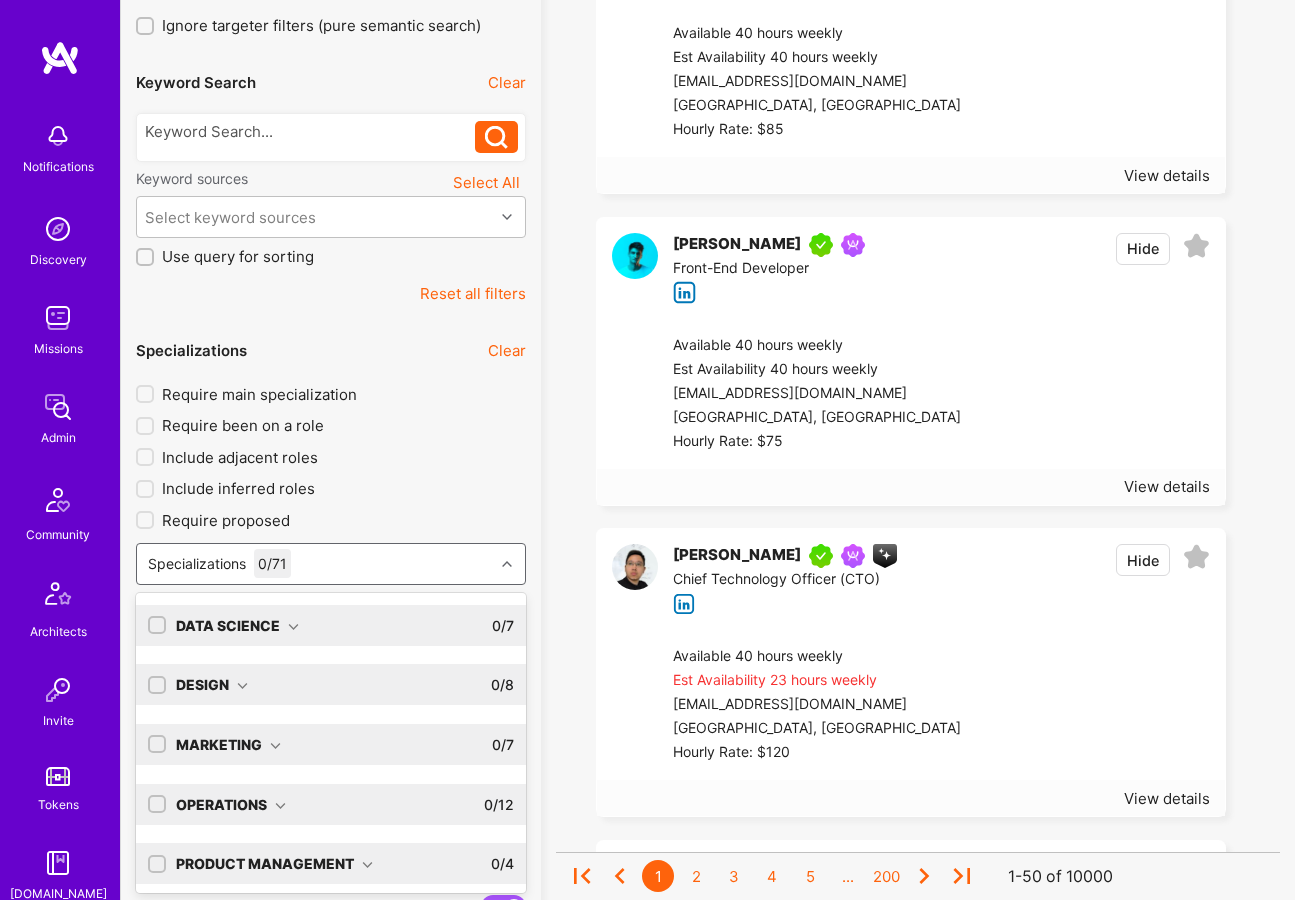 click on "Design   0  /  8" at bounding box center (340, 684) 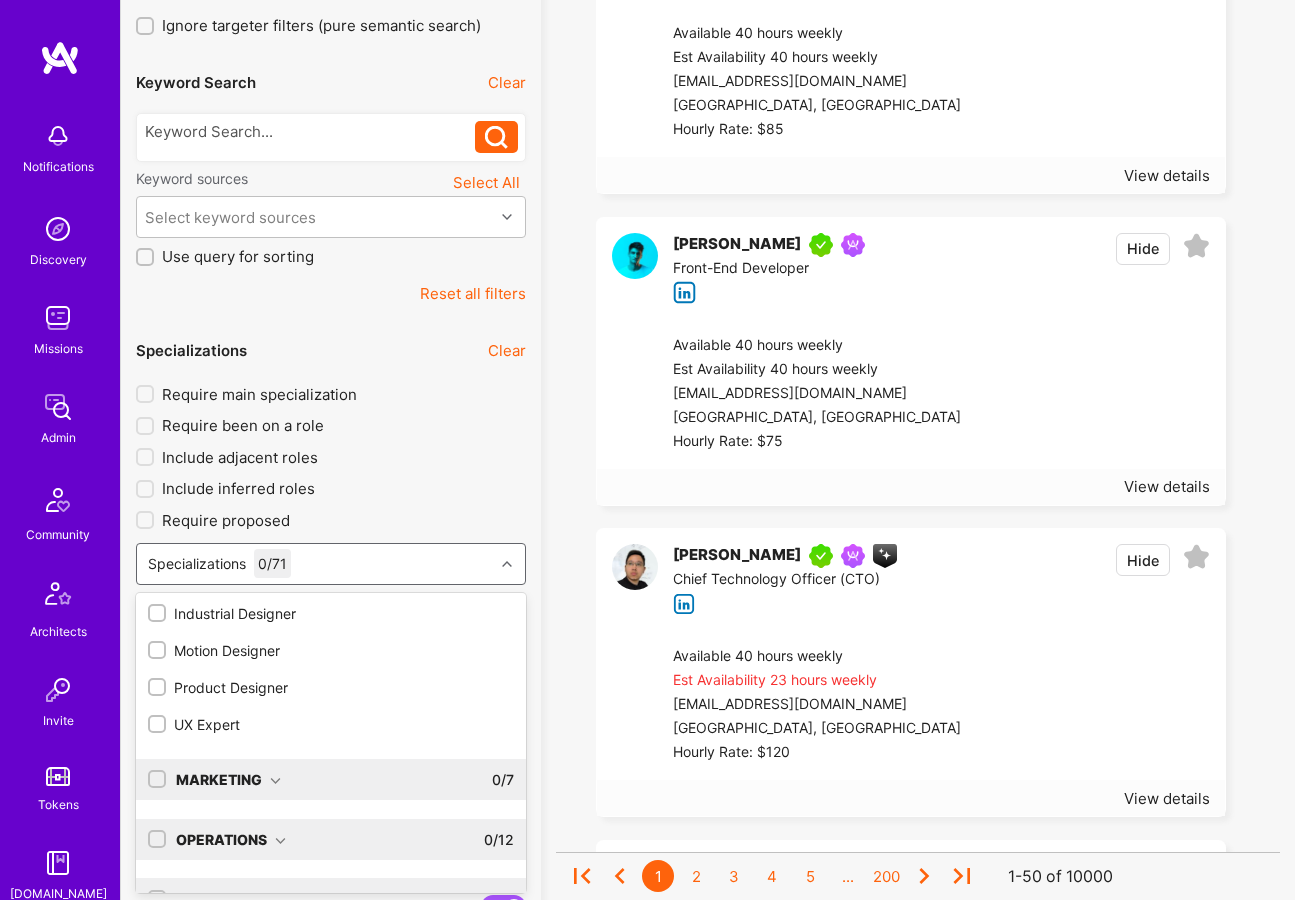 scroll, scrollTop: 264, scrollLeft: 0, axis: vertical 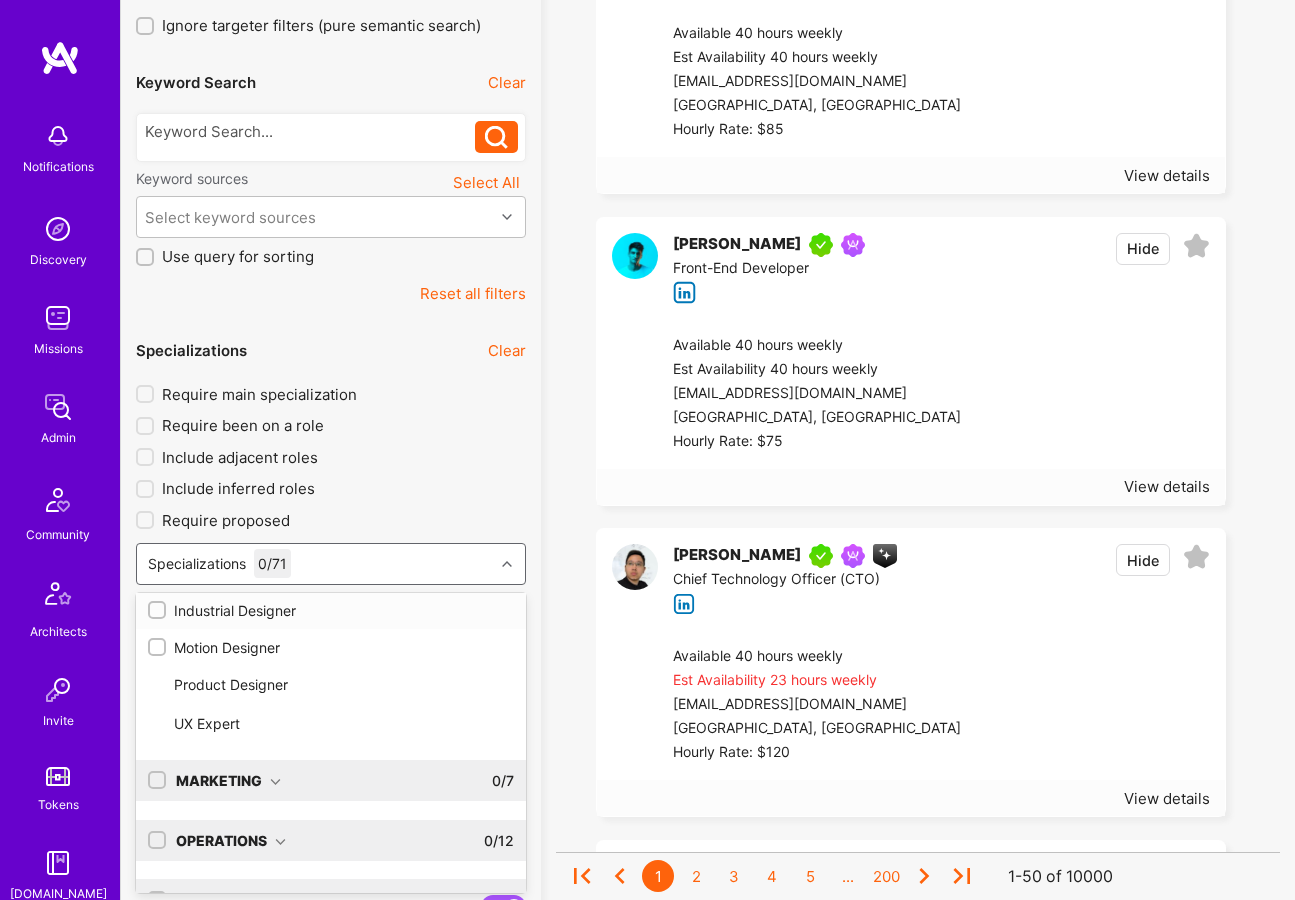 type on "f" 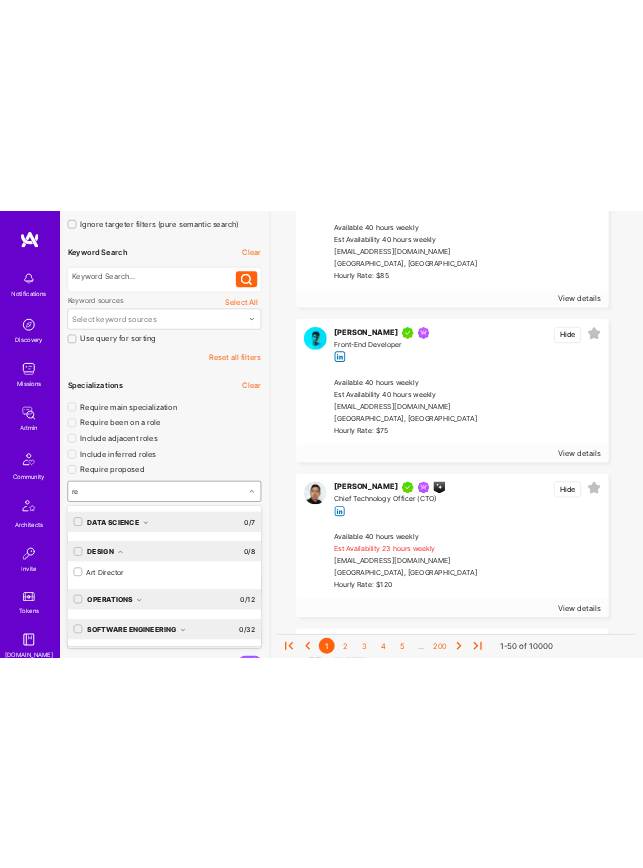 scroll, scrollTop: 0, scrollLeft: 0, axis: both 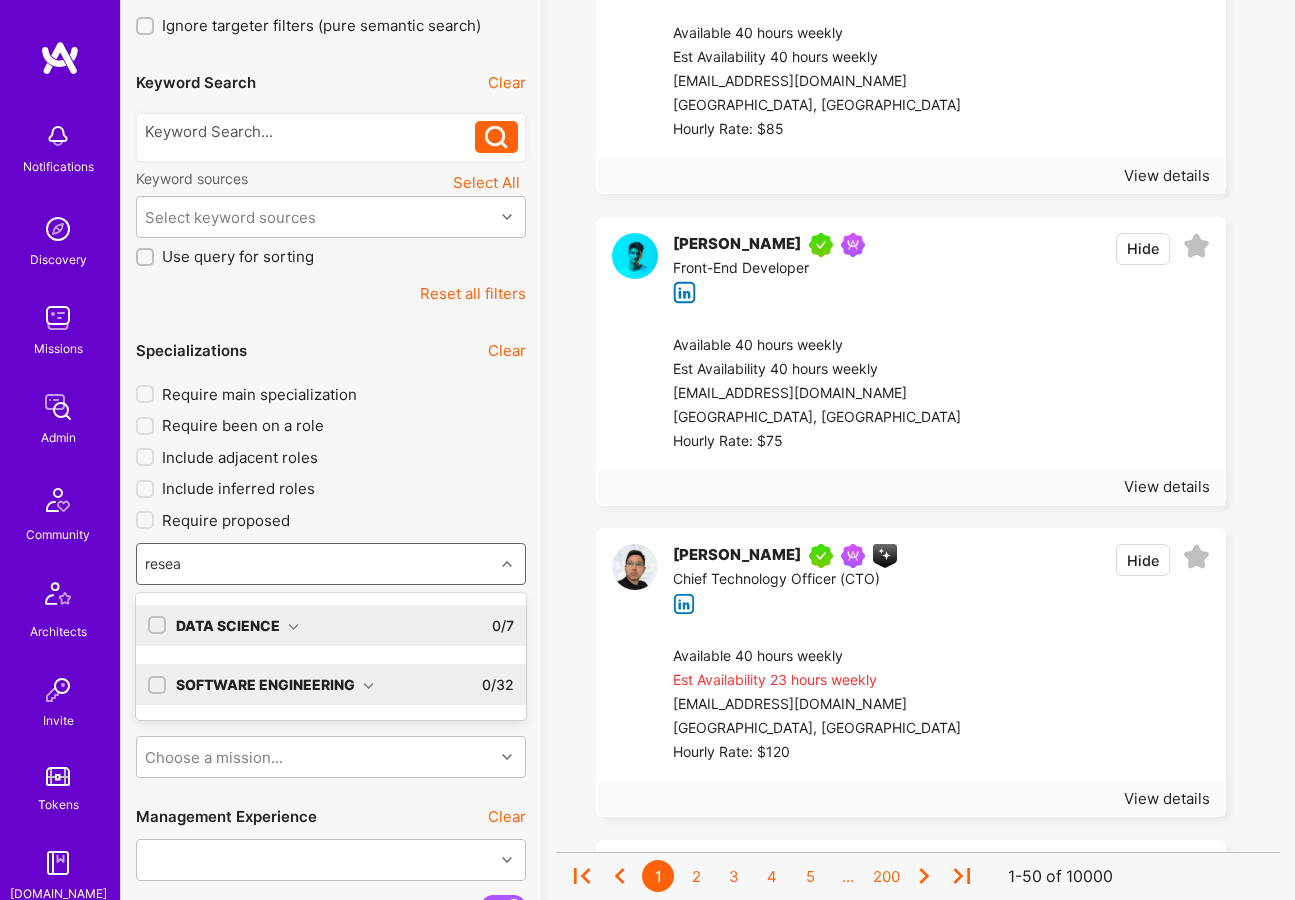 type on "resear" 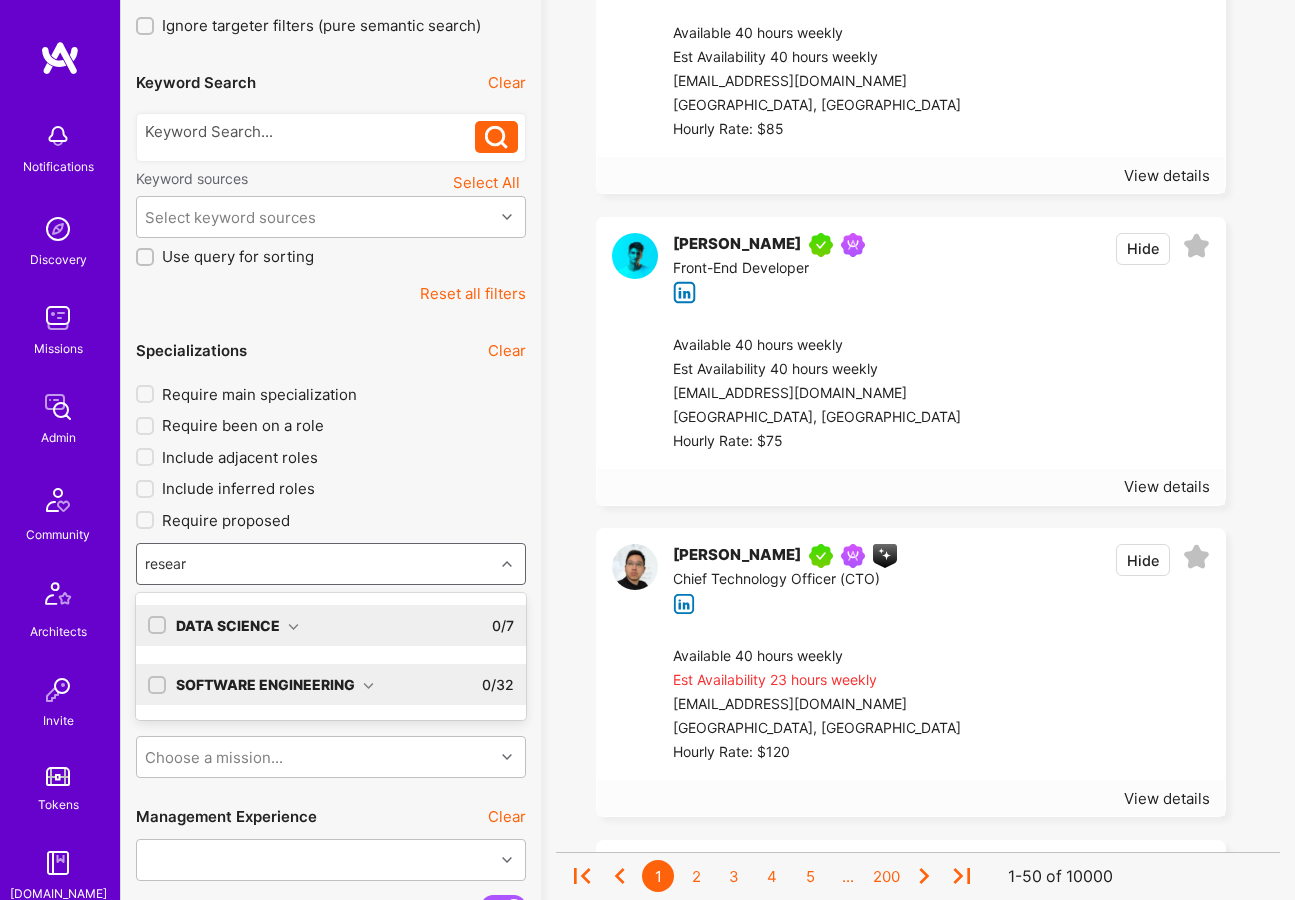click at bounding box center (293, 626) 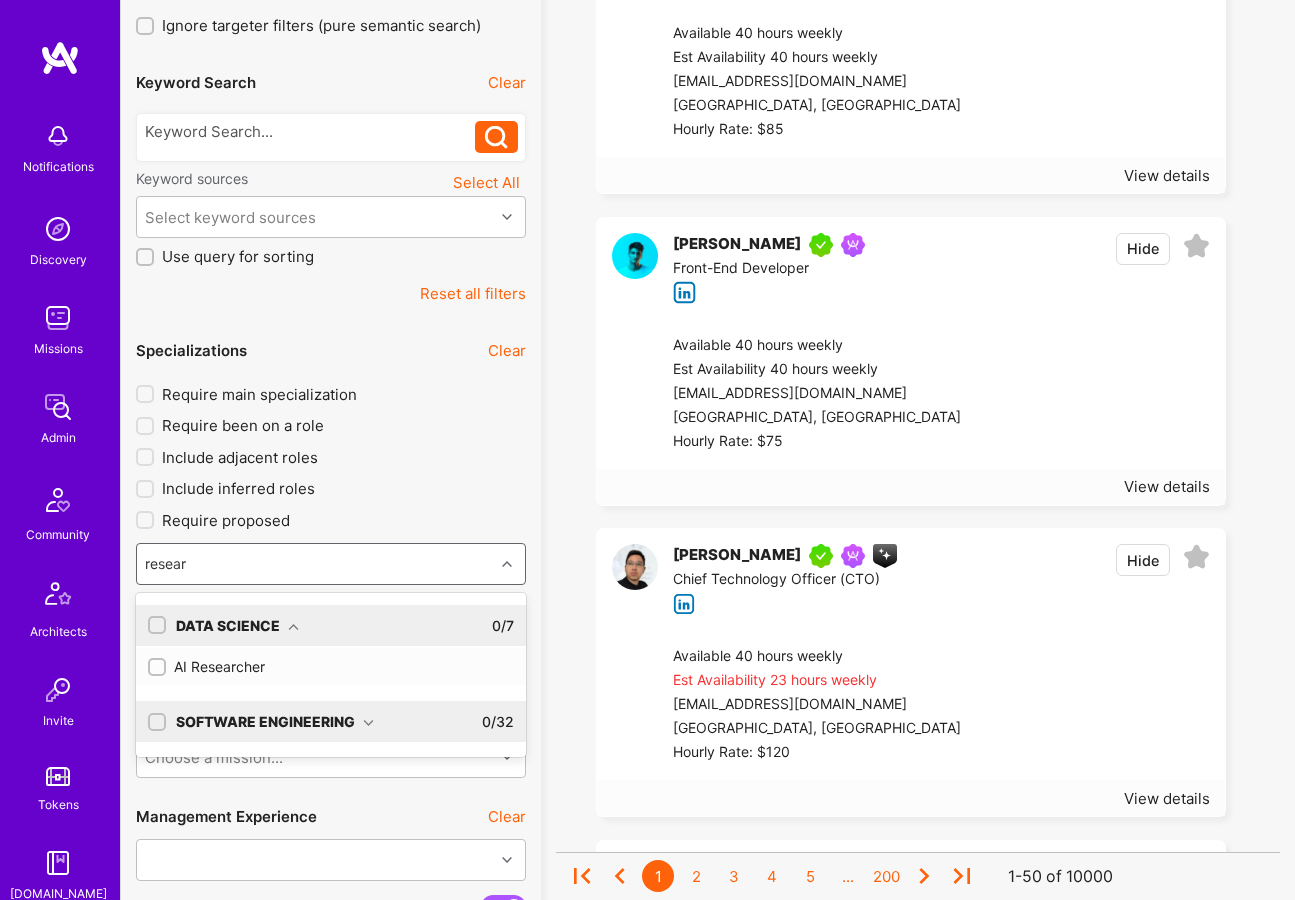 click at bounding box center (293, 626) 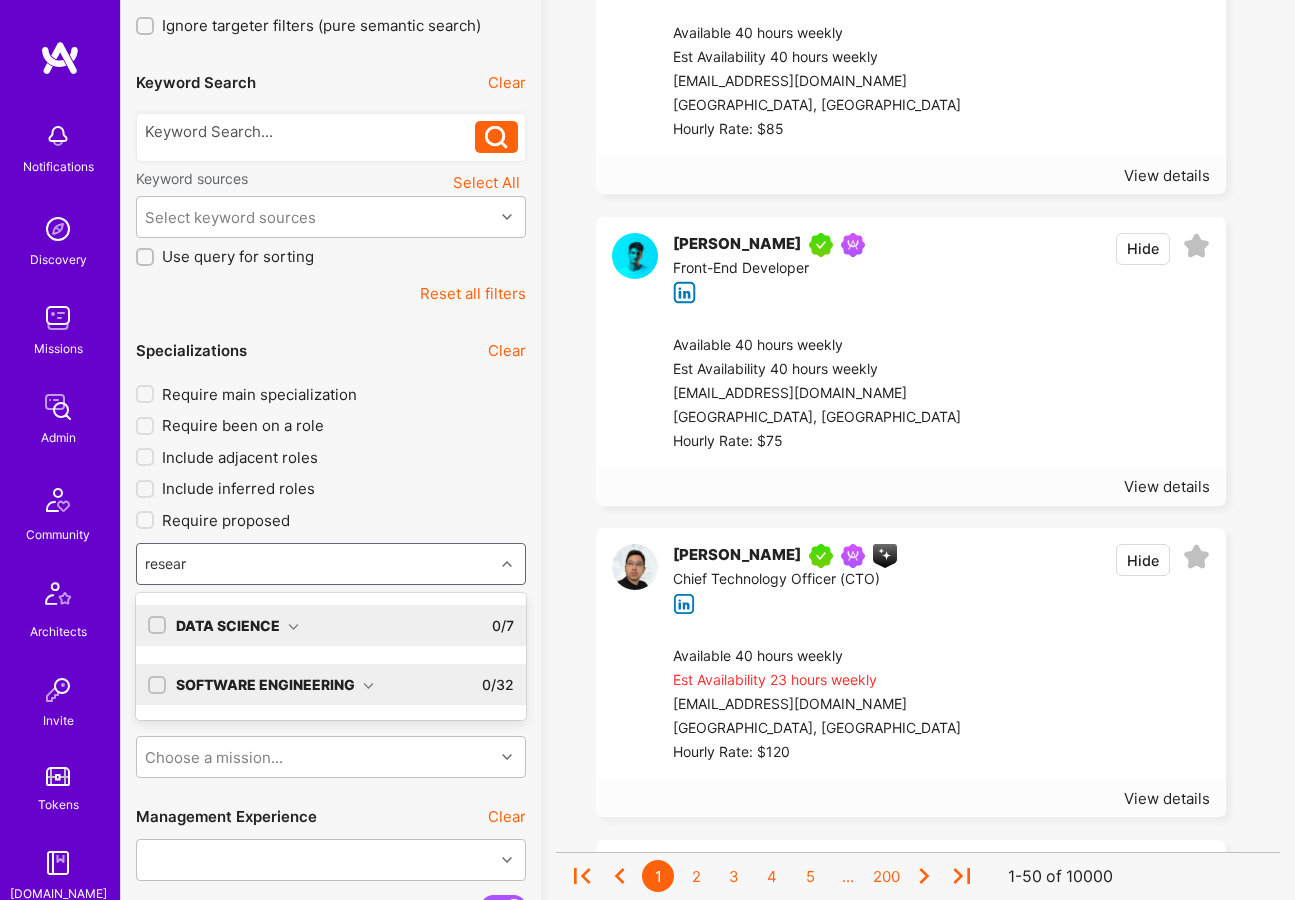 click on "Software Engineering   0  /  32" at bounding box center [340, 684] 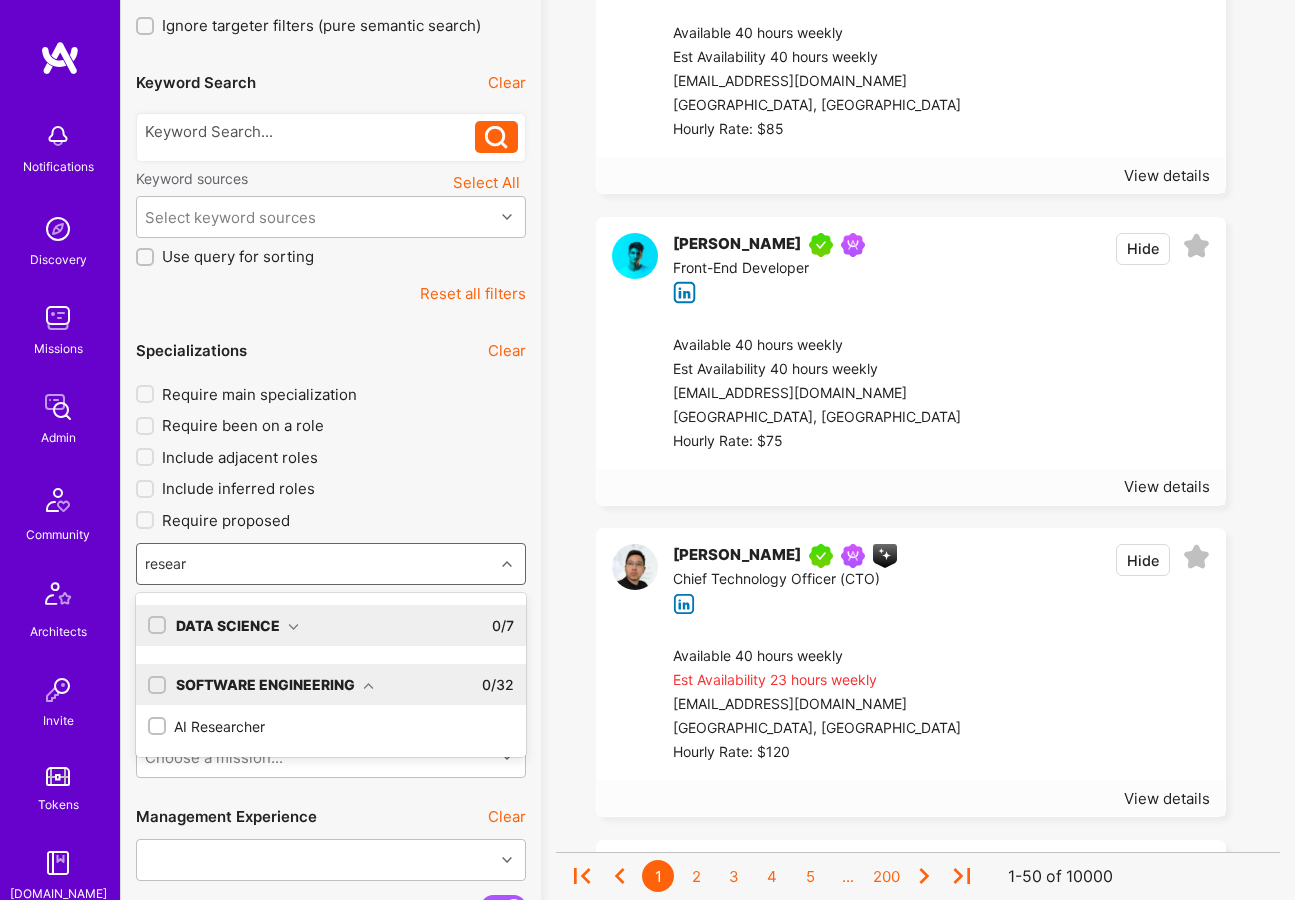 click on "Software Engineering   0  /  32" at bounding box center (340, 684) 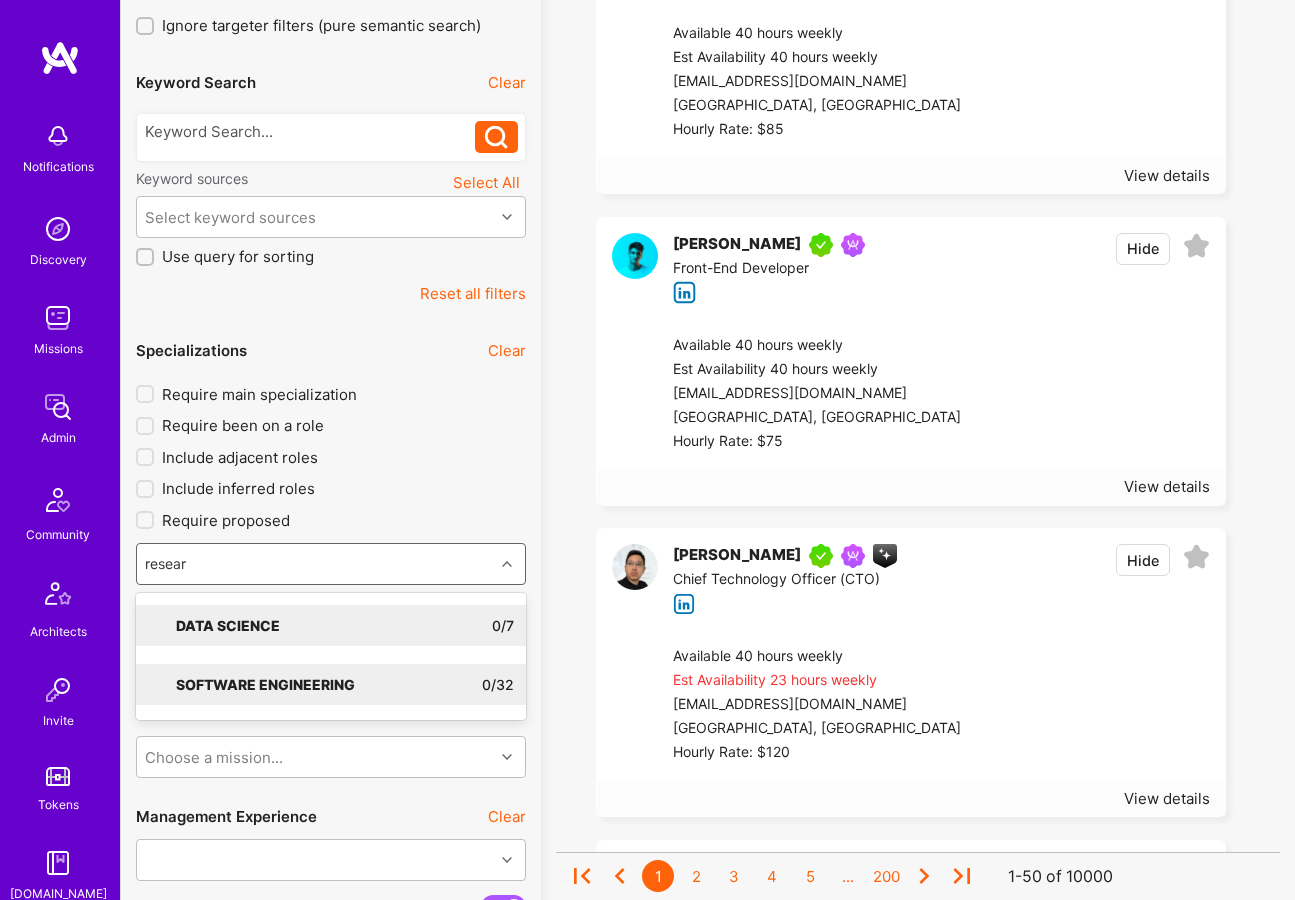 type 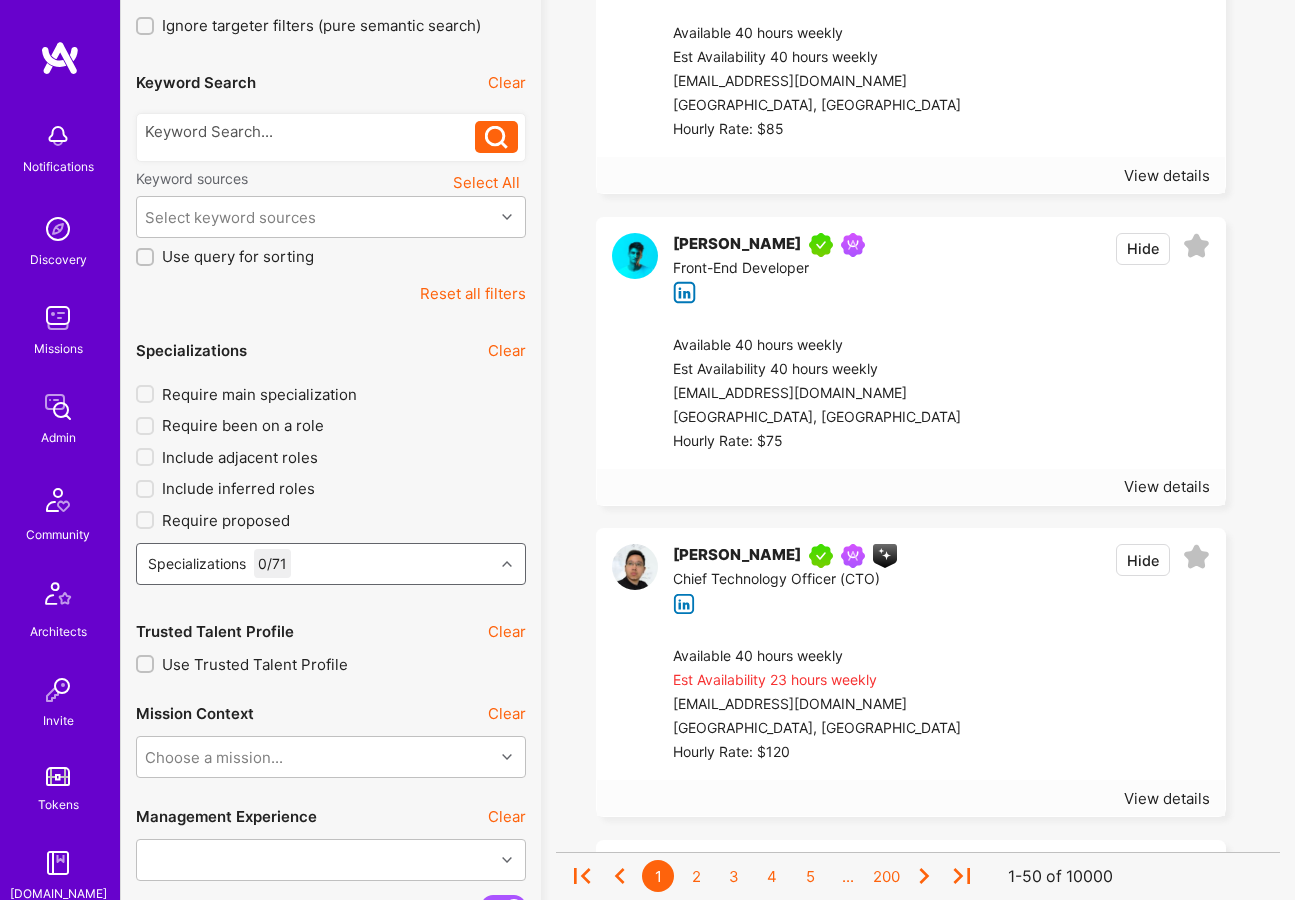 click on "Specializations 0  /  71" at bounding box center (315, 564) 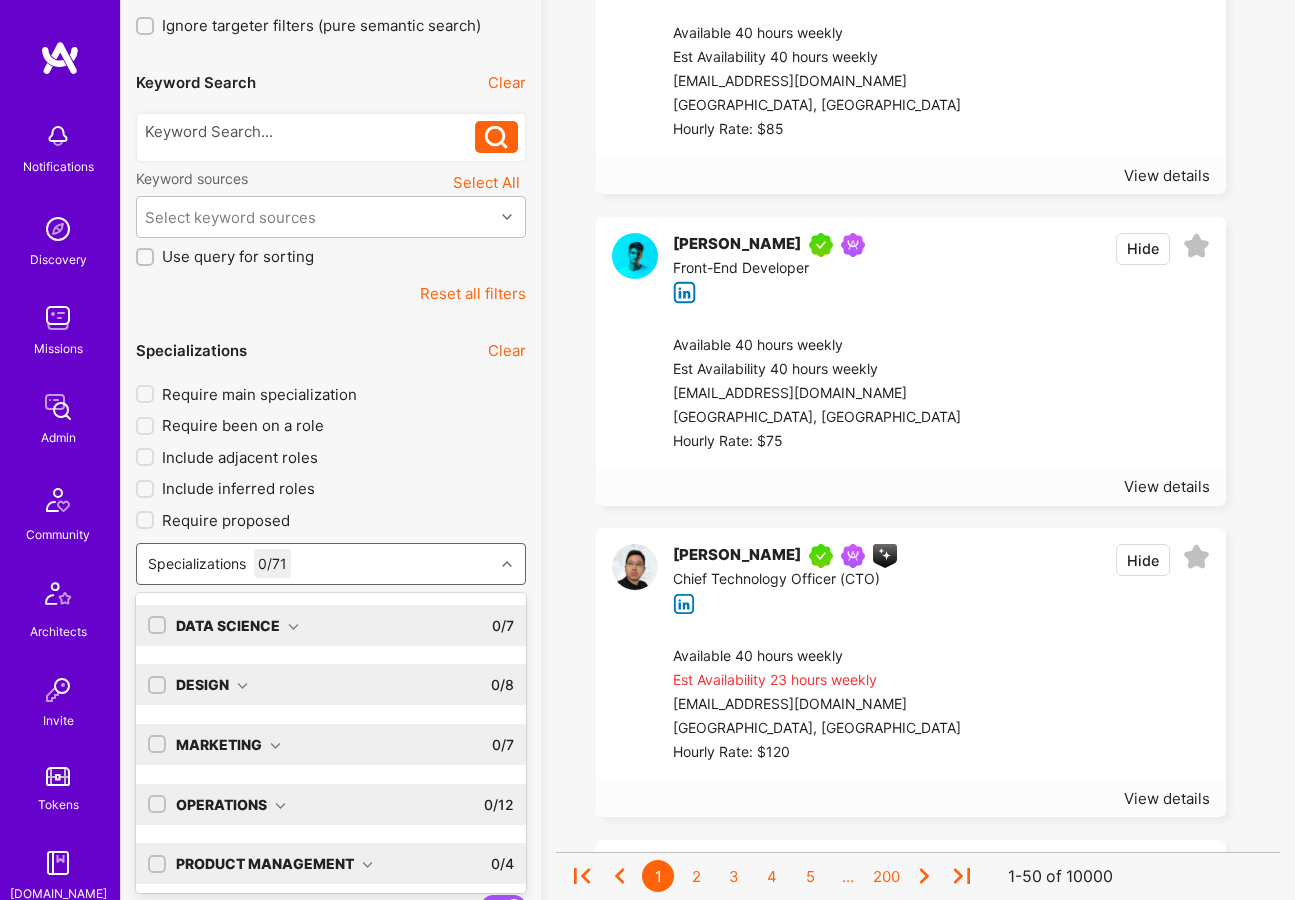 click on "Specializations 0  /  71" at bounding box center [315, 564] 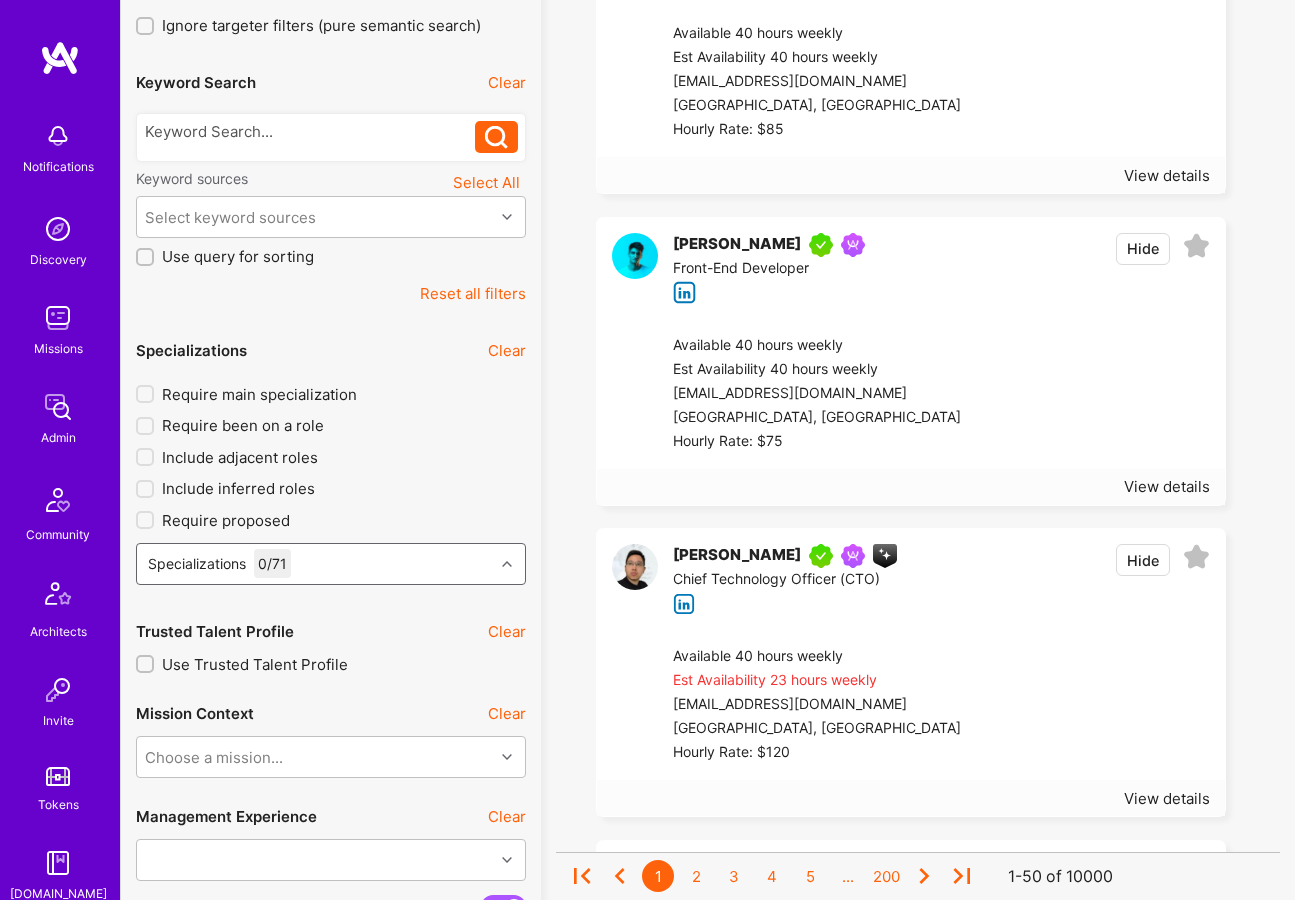click on "Specializations 0  /  71" at bounding box center (315, 564) 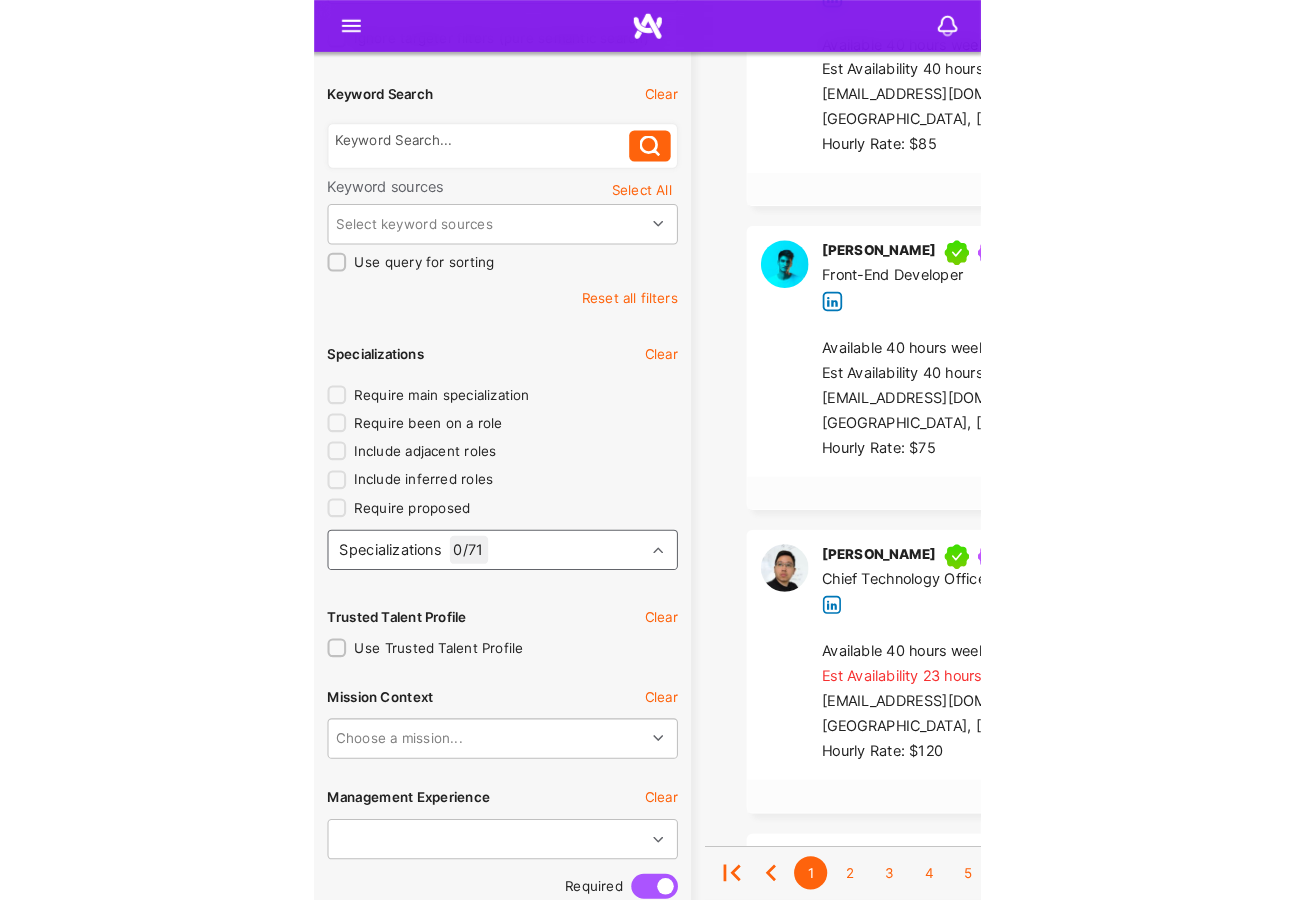 scroll, scrollTop: 352, scrollLeft: 0, axis: vertical 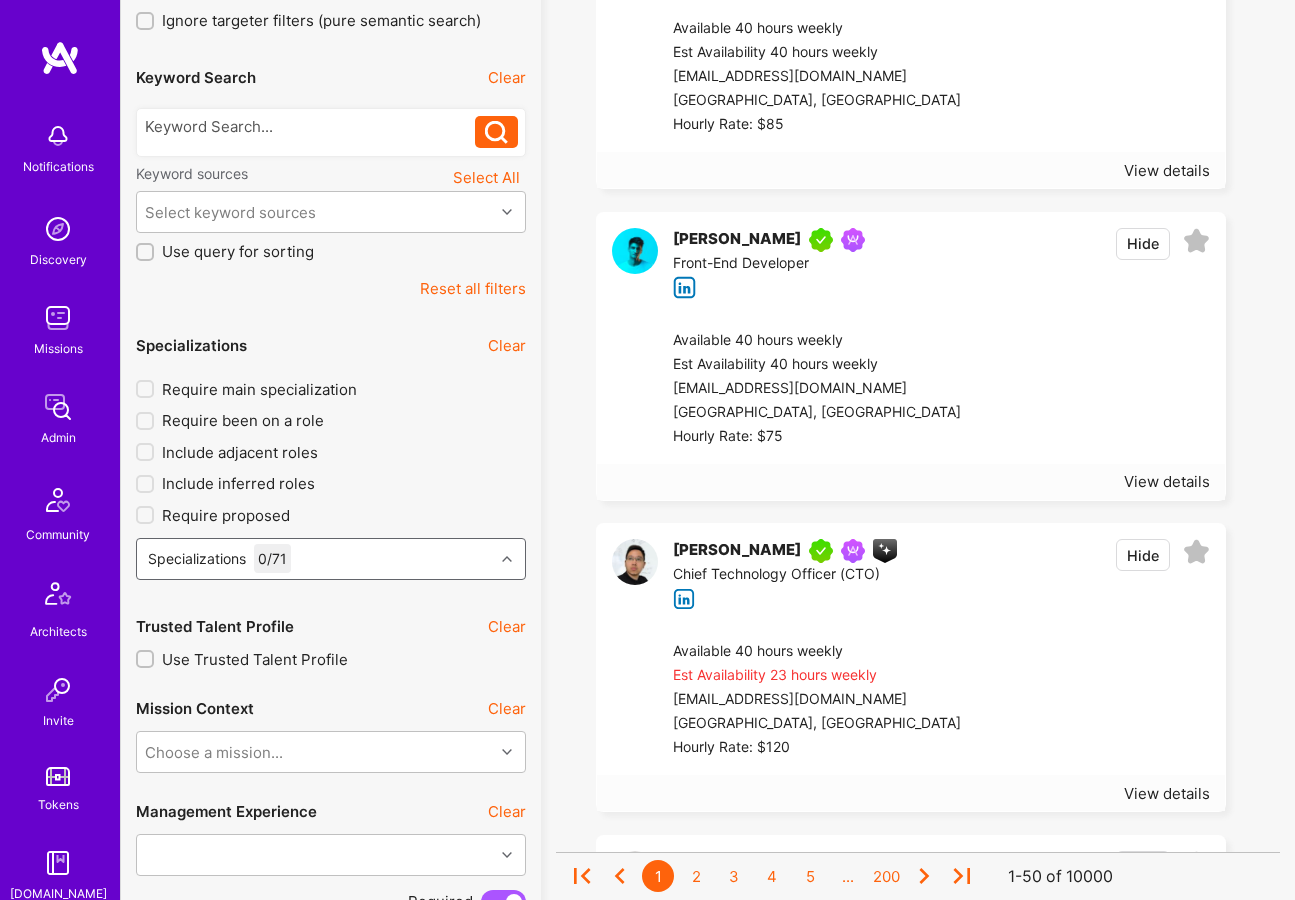 click on "Specializations 0  /  71" at bounding box center (315, 559) 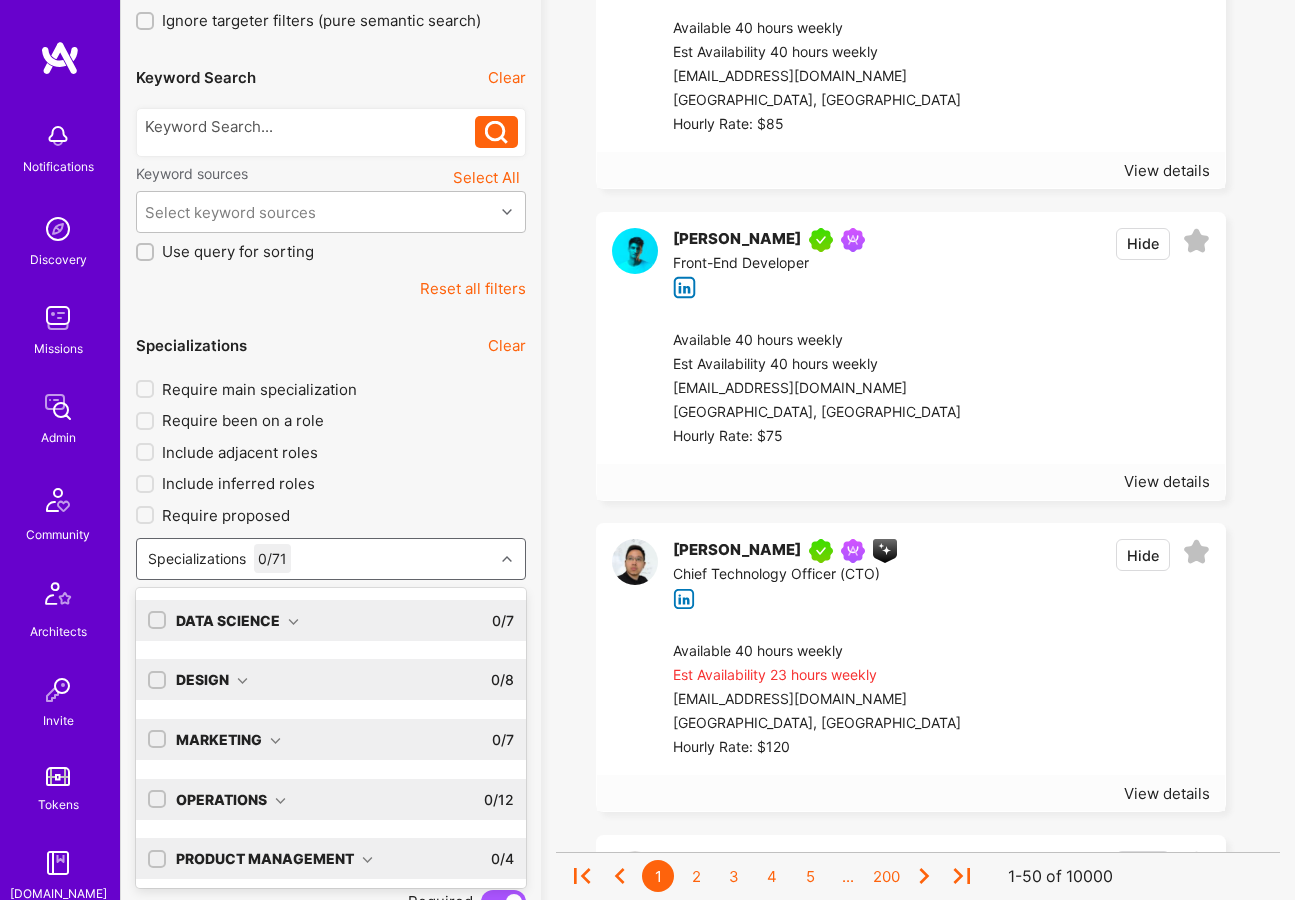 click on "Design   0  /  8" at bounding box center [340, 679] 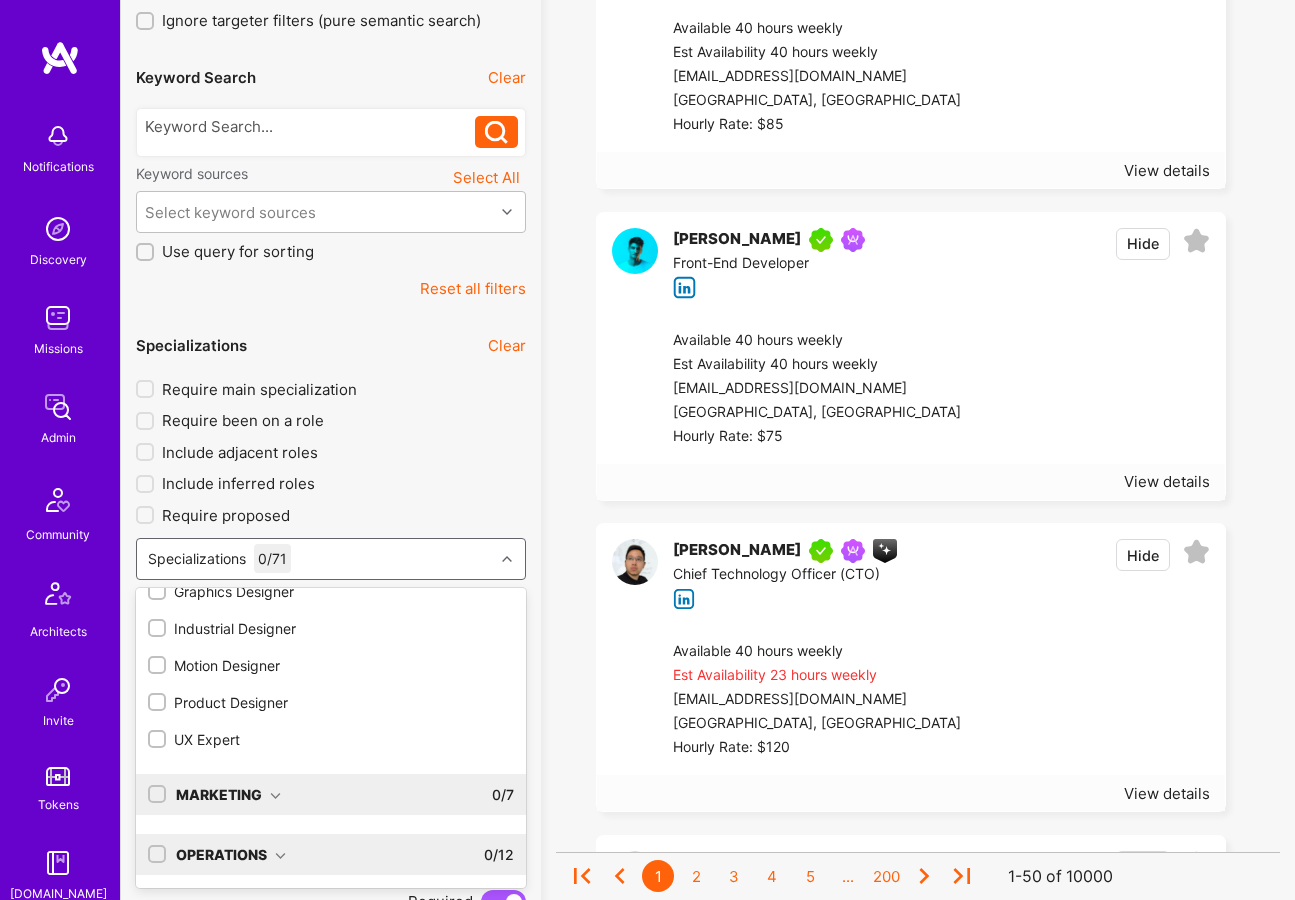 scroll, scrollTop: 283, scrollLeft: 0, axis: vertical 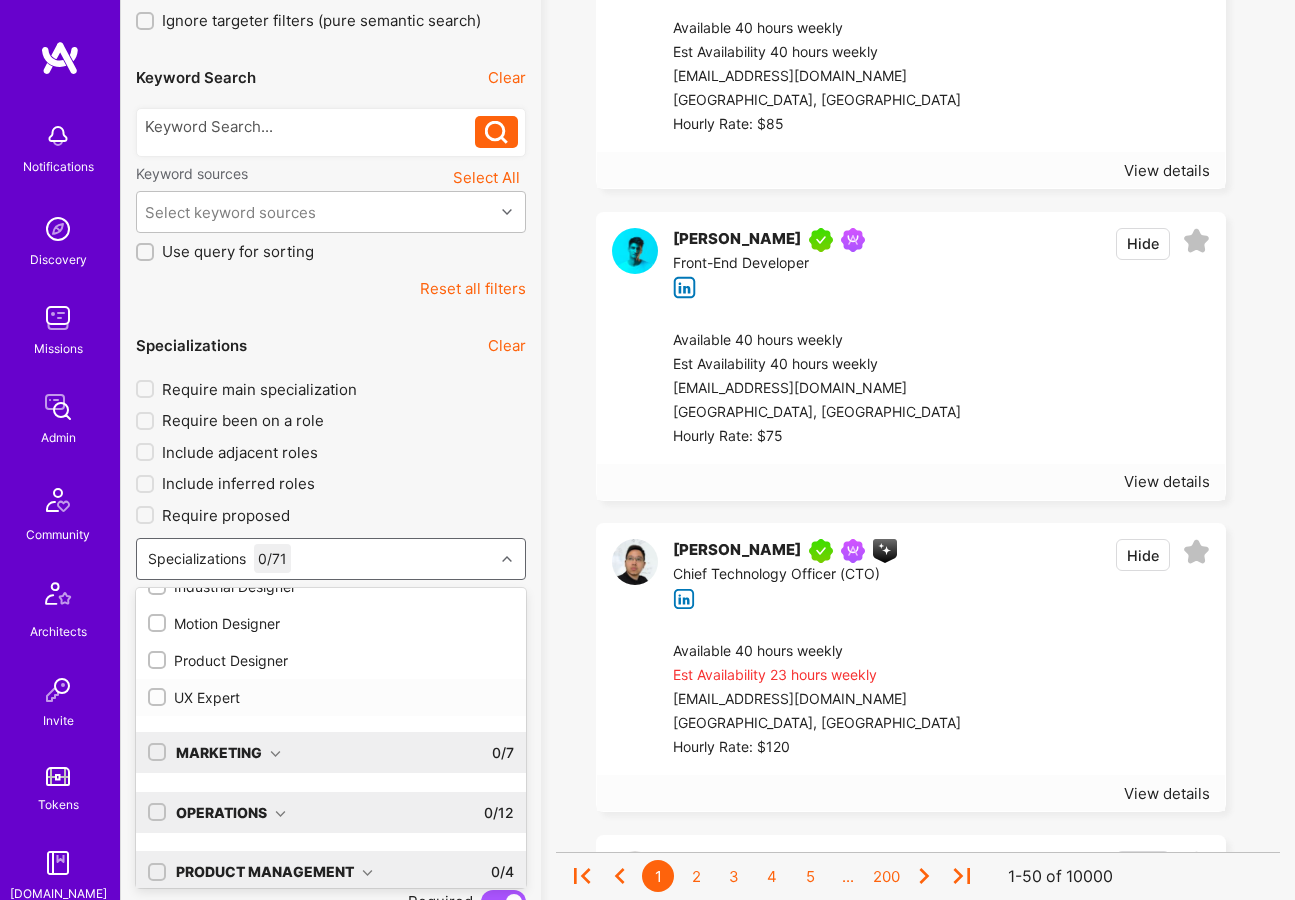 click at bounding box center (159, 698) 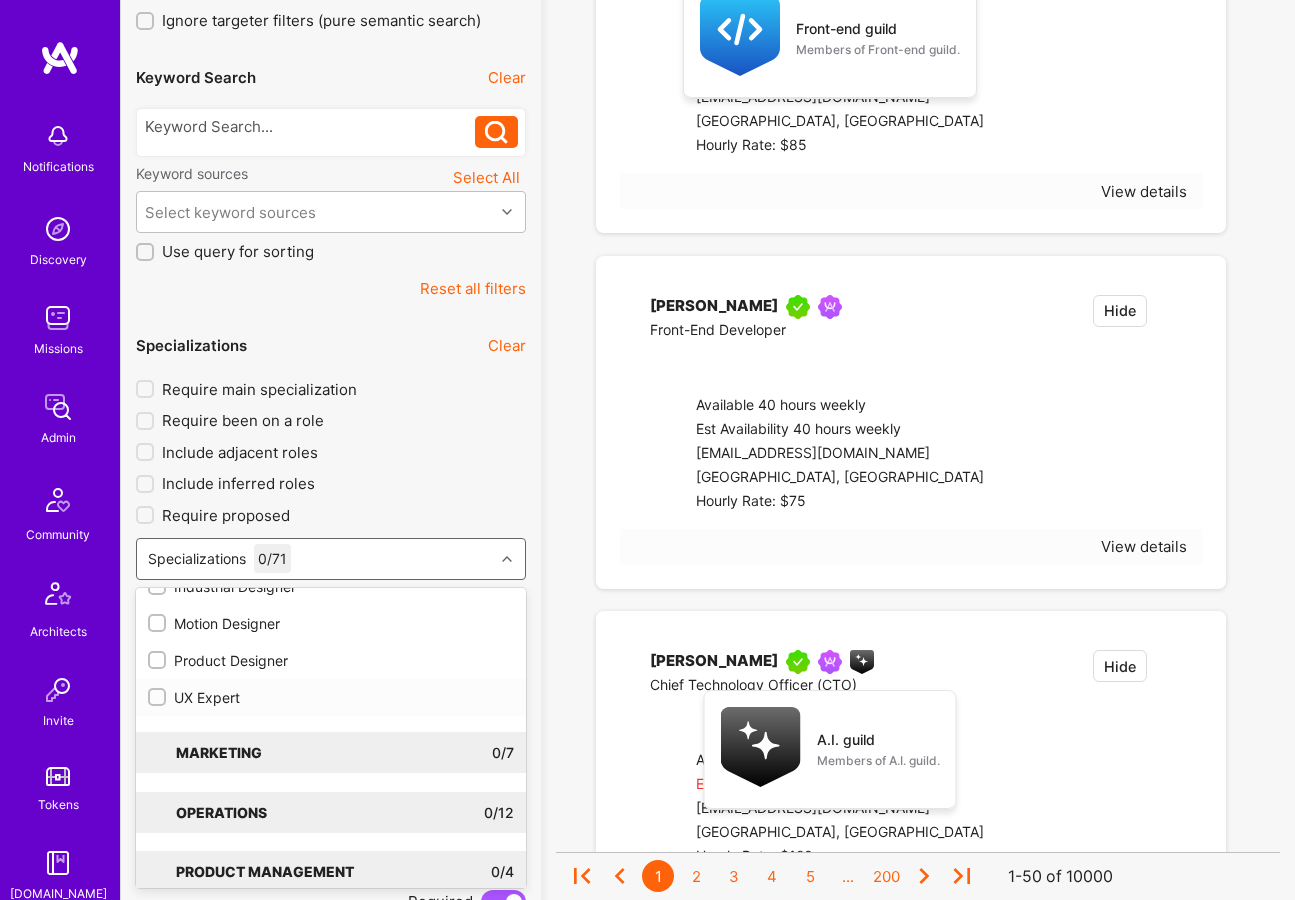 checkbox on "true" 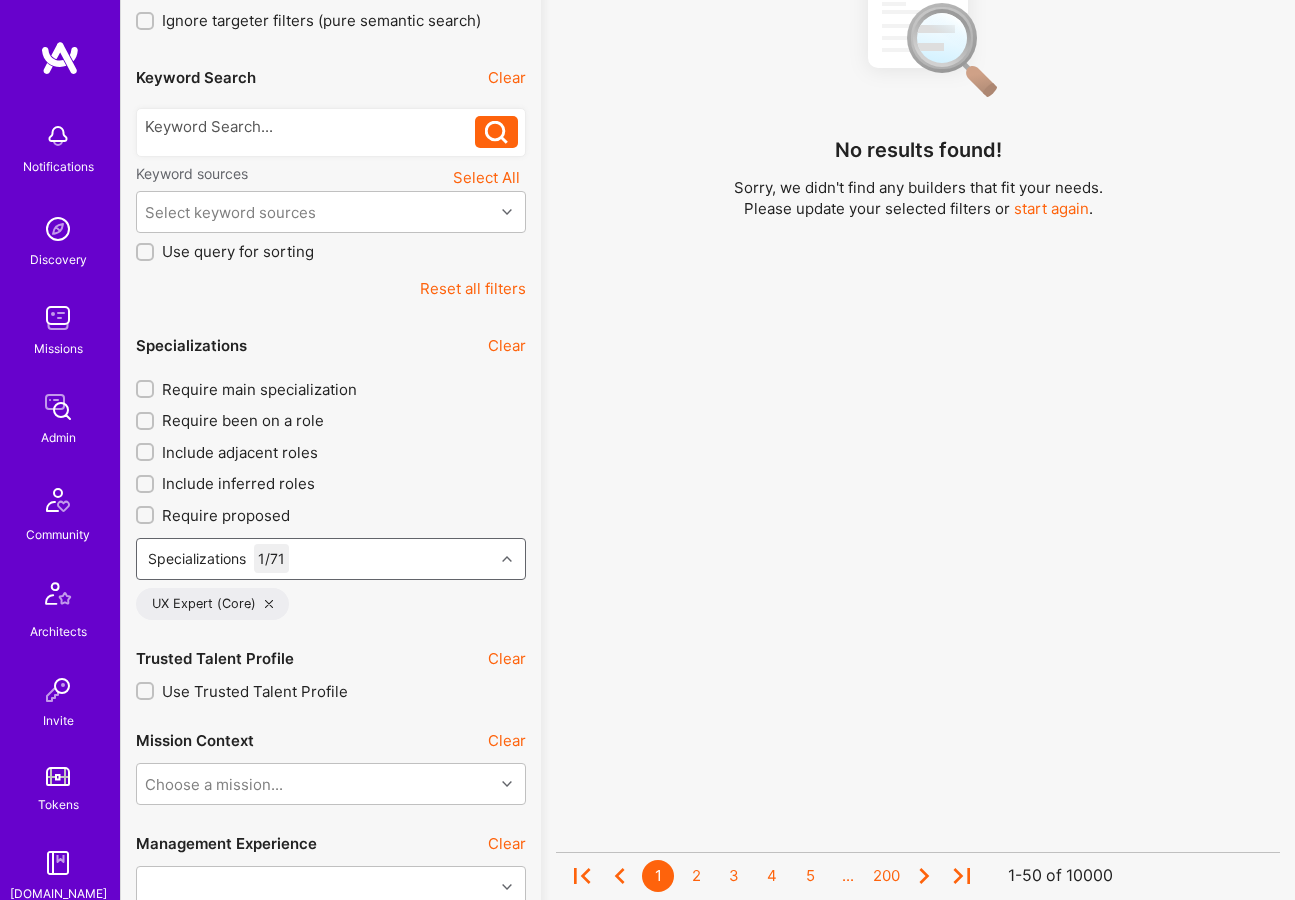 click at bounding box center (507, 559) 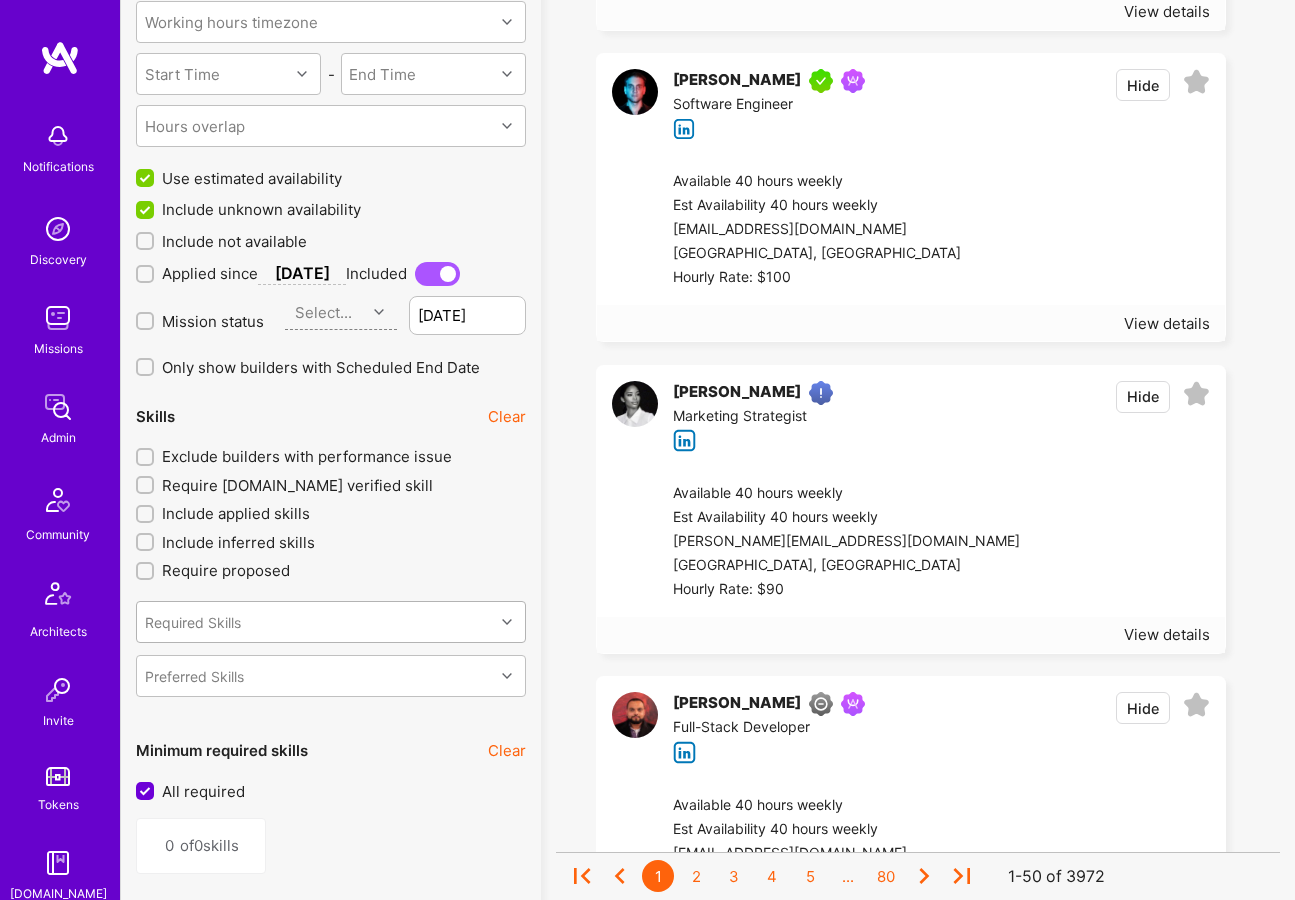 click on "Required Skills" at bounding box center [315, 622] 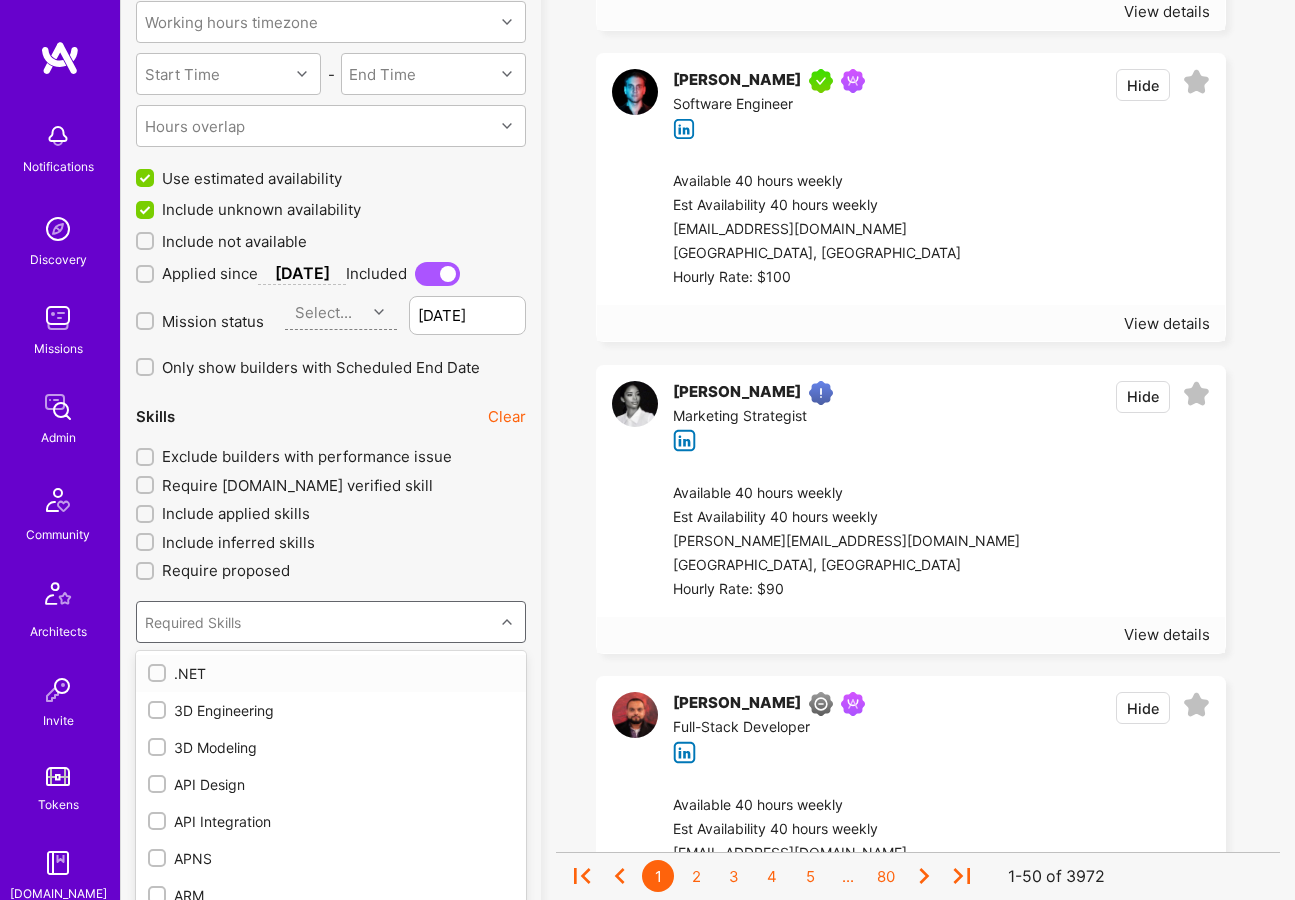 scroll, scrollTop: 1769, scrollLeft: 0, axis: vertical 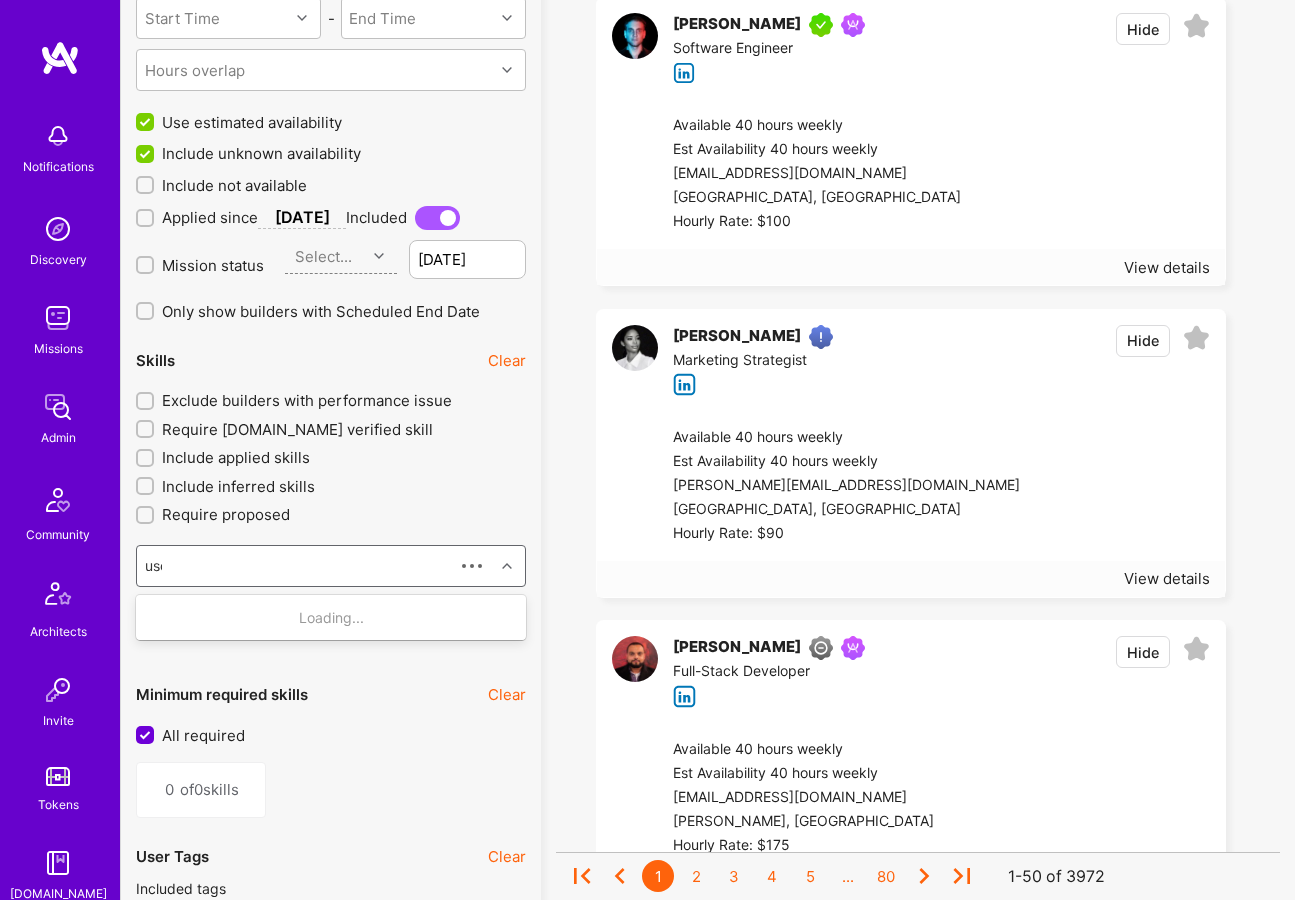 type on "user" 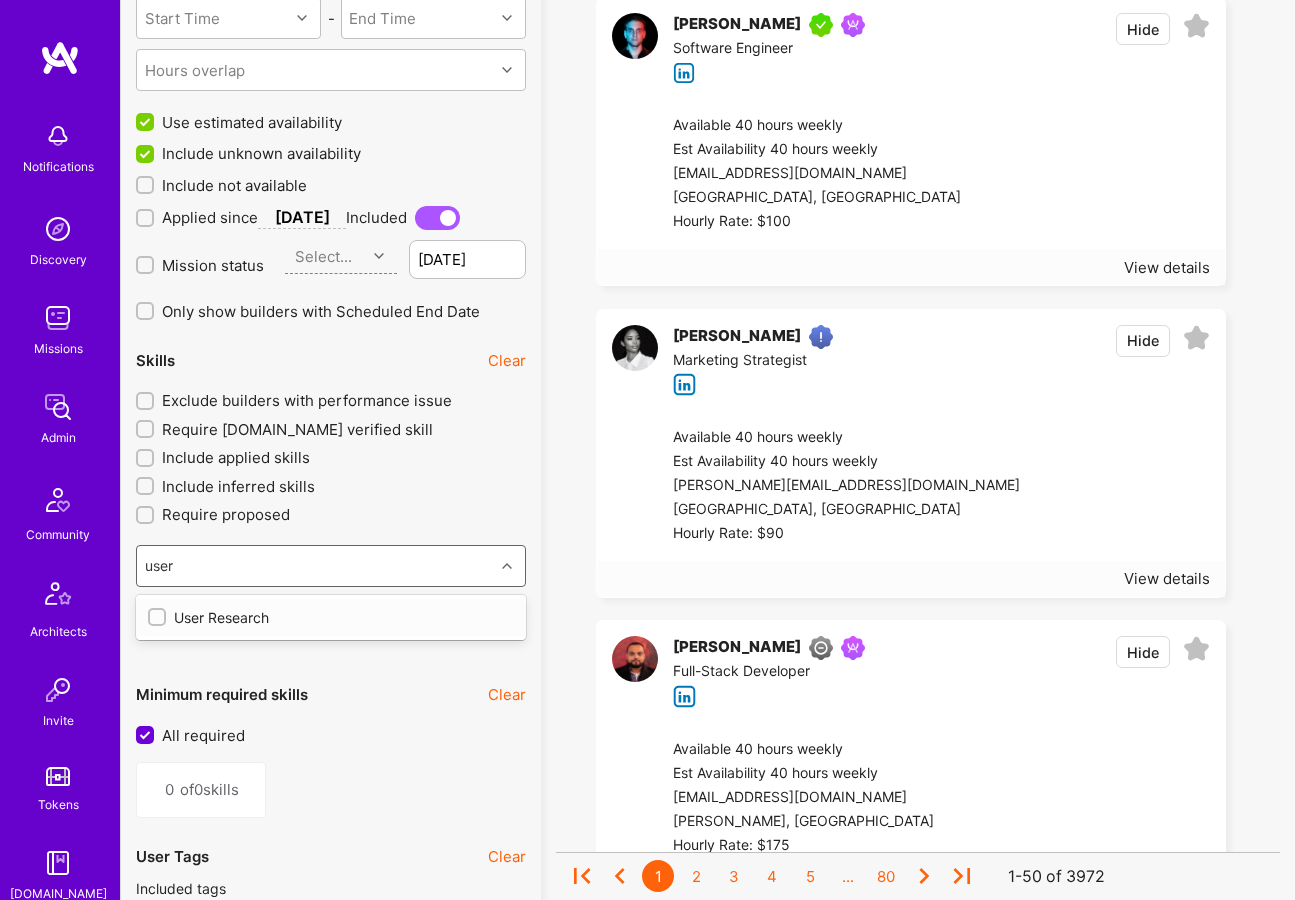 click on "User Research" at bounding box center (331, 617) 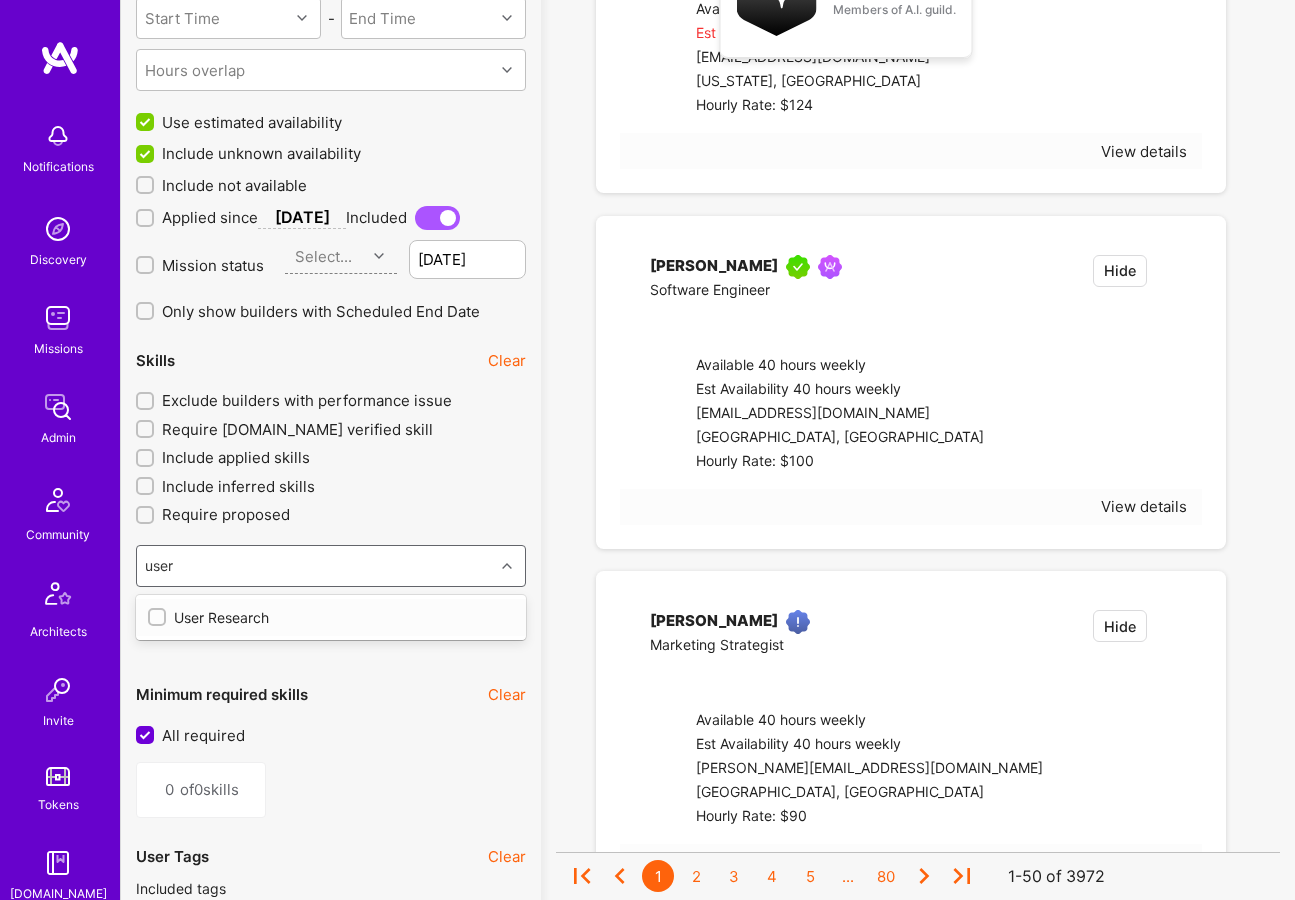 type 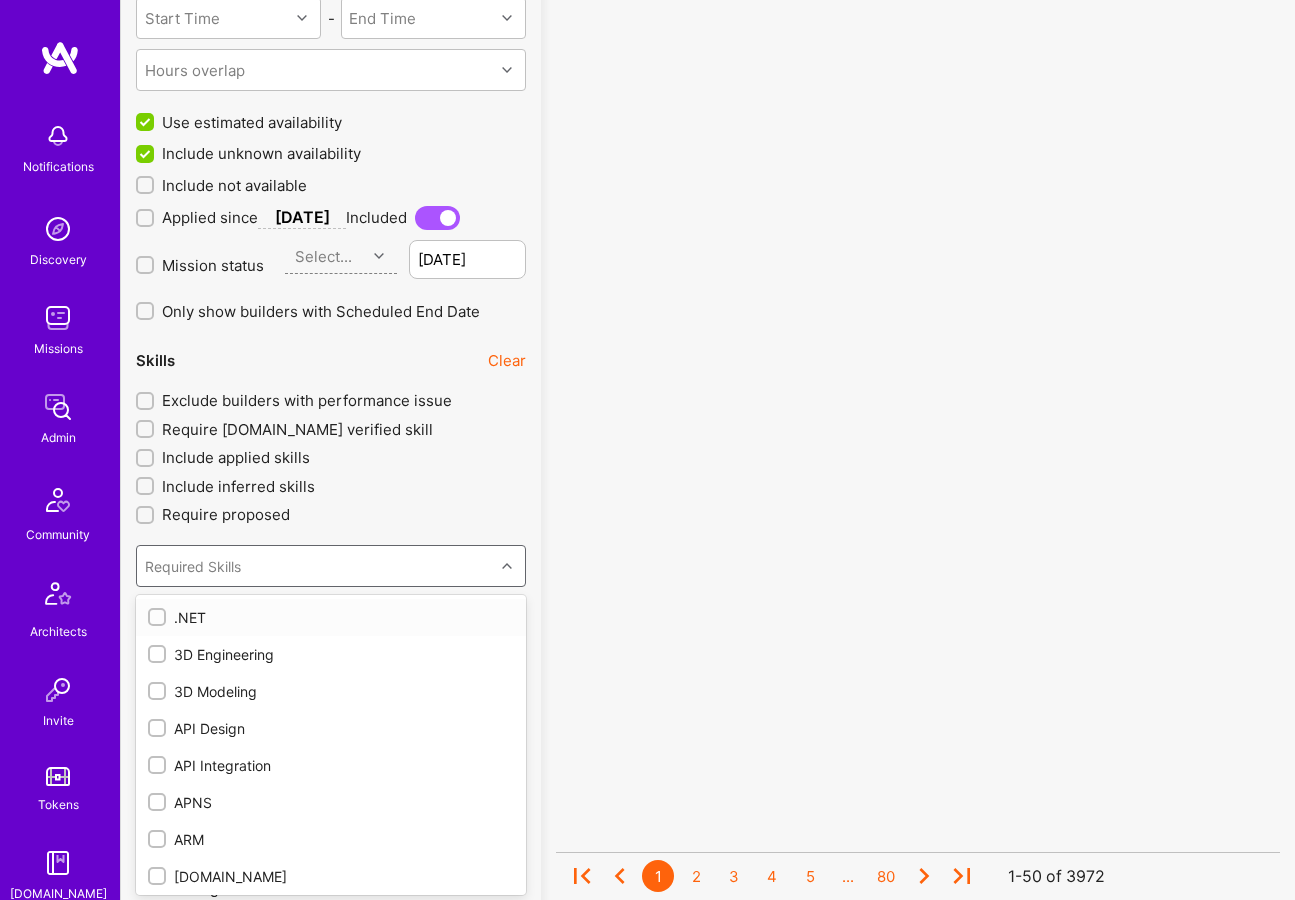 checkbox on "true" 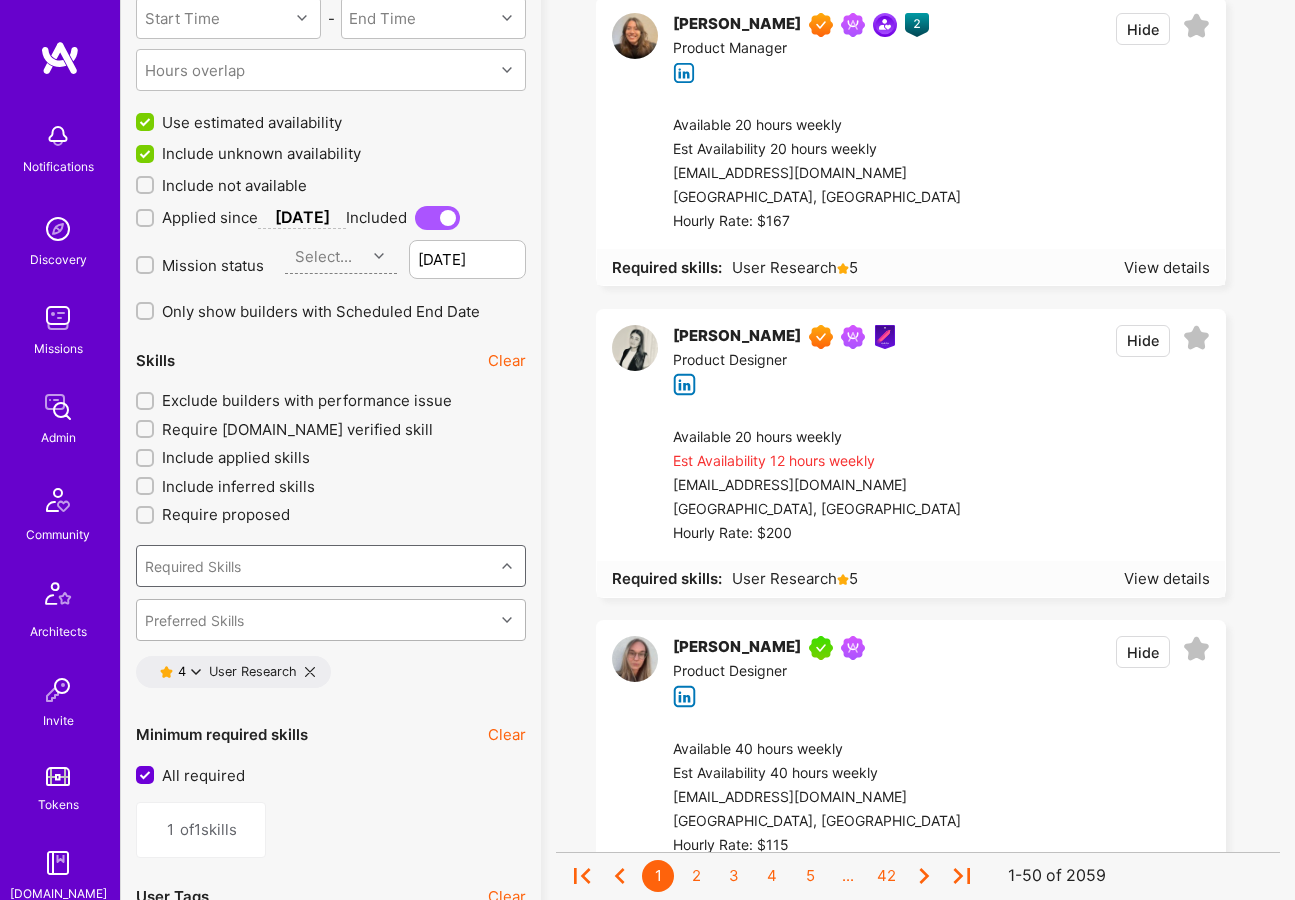 click on "Preferred Skills" at bounding box center (194, 619) 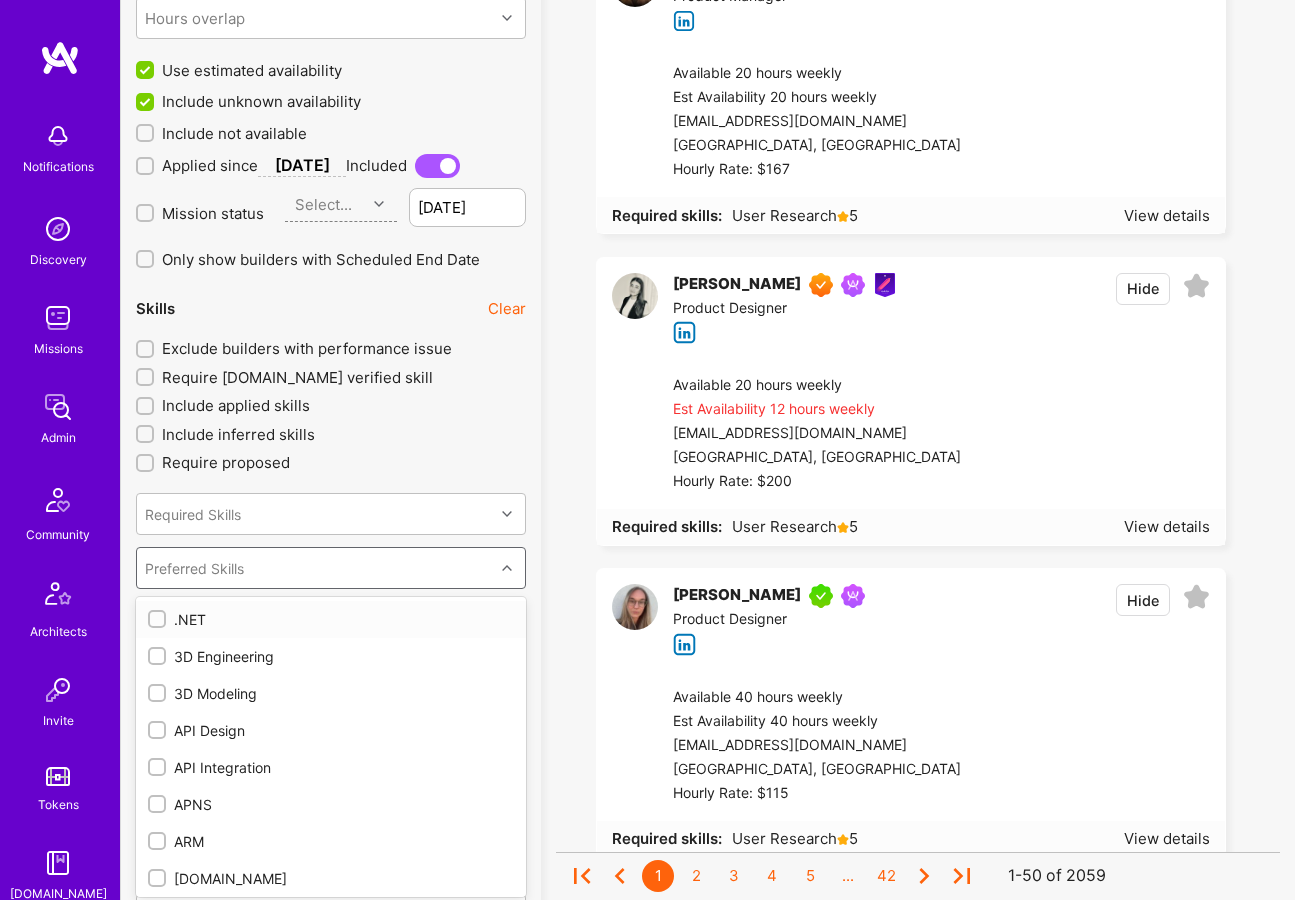 scroll, scrollTop: 1823, scrollLeft: 0, axis: vertical 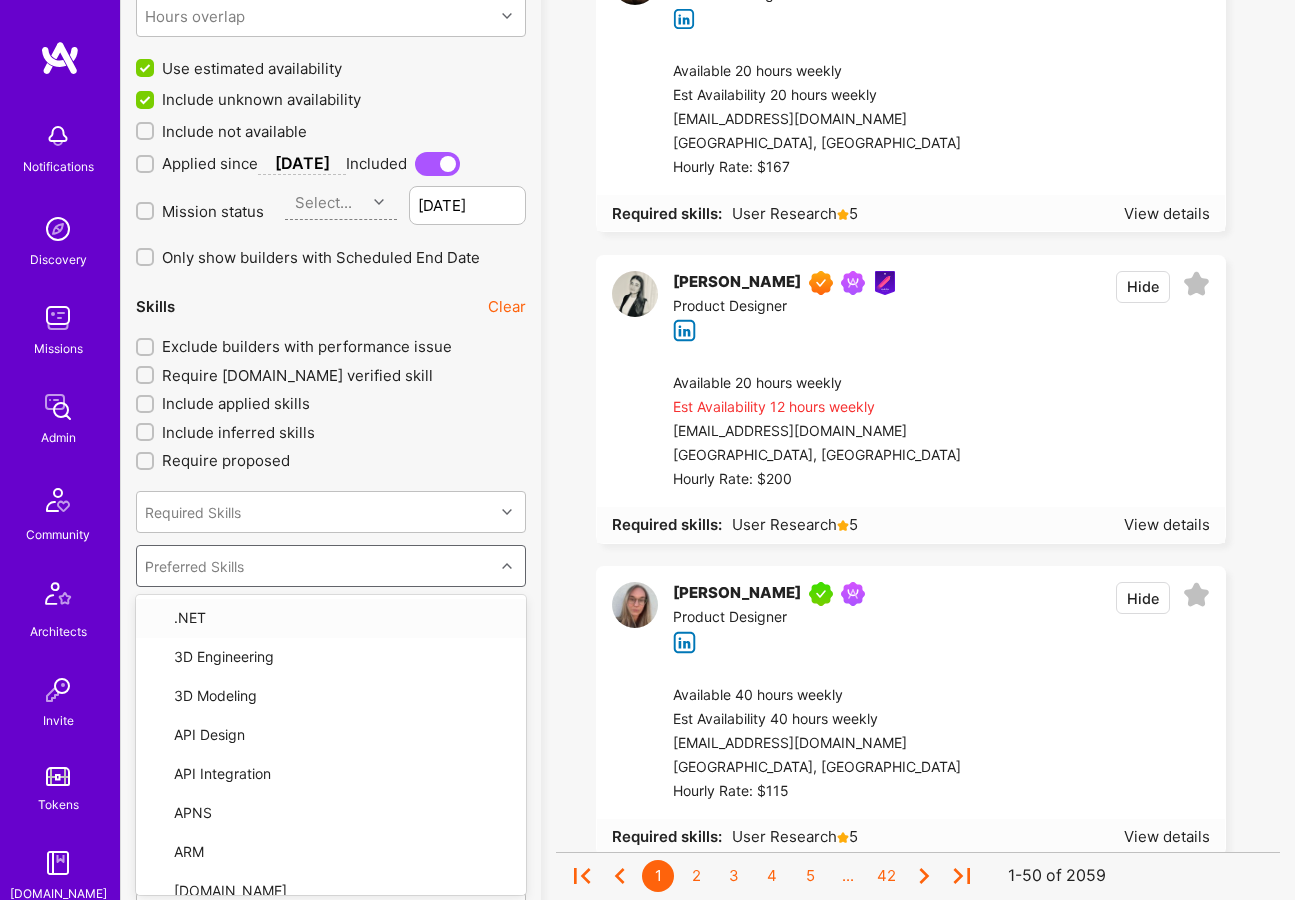 type on "ux" 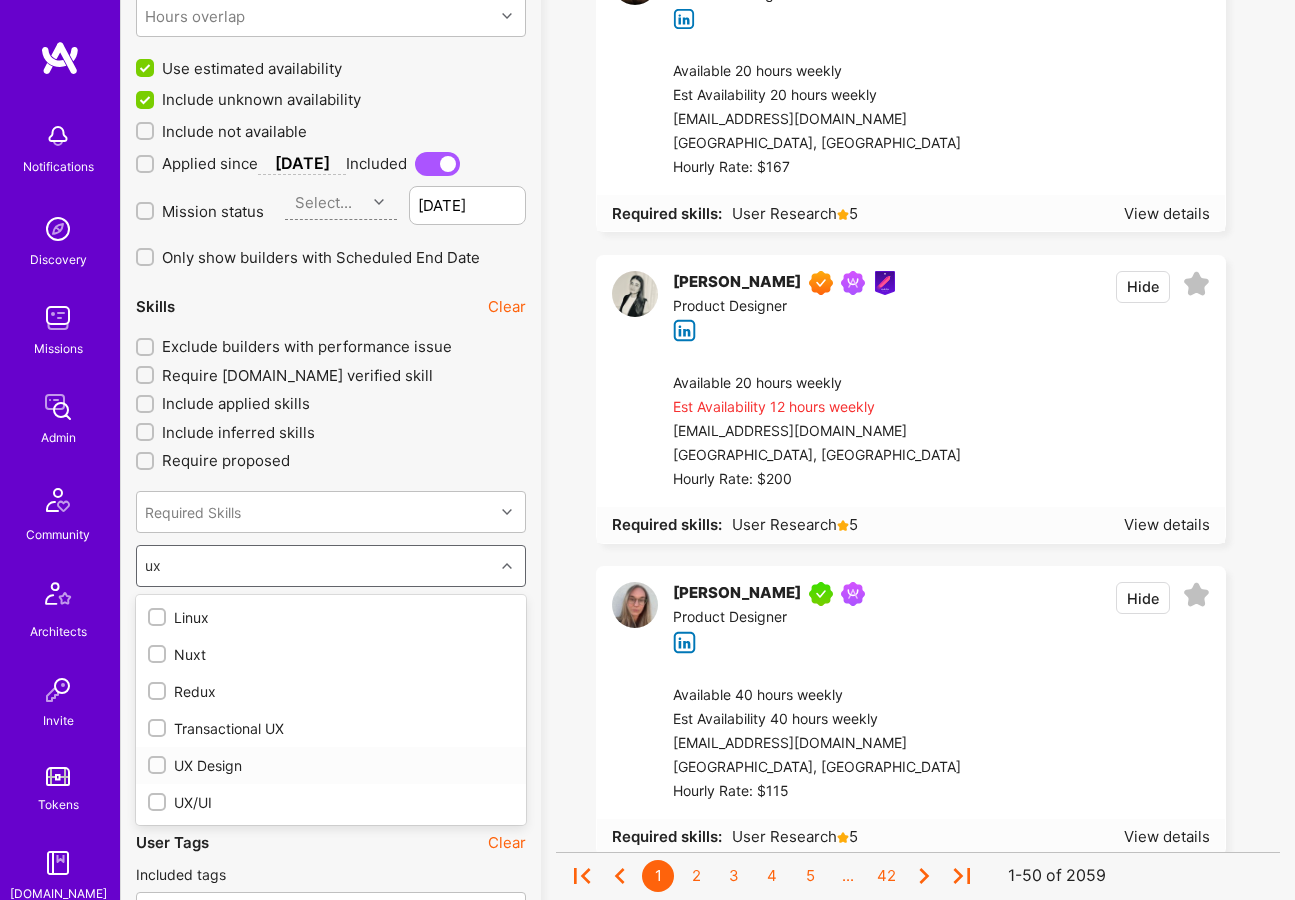 click at bounding box center [159, 766] 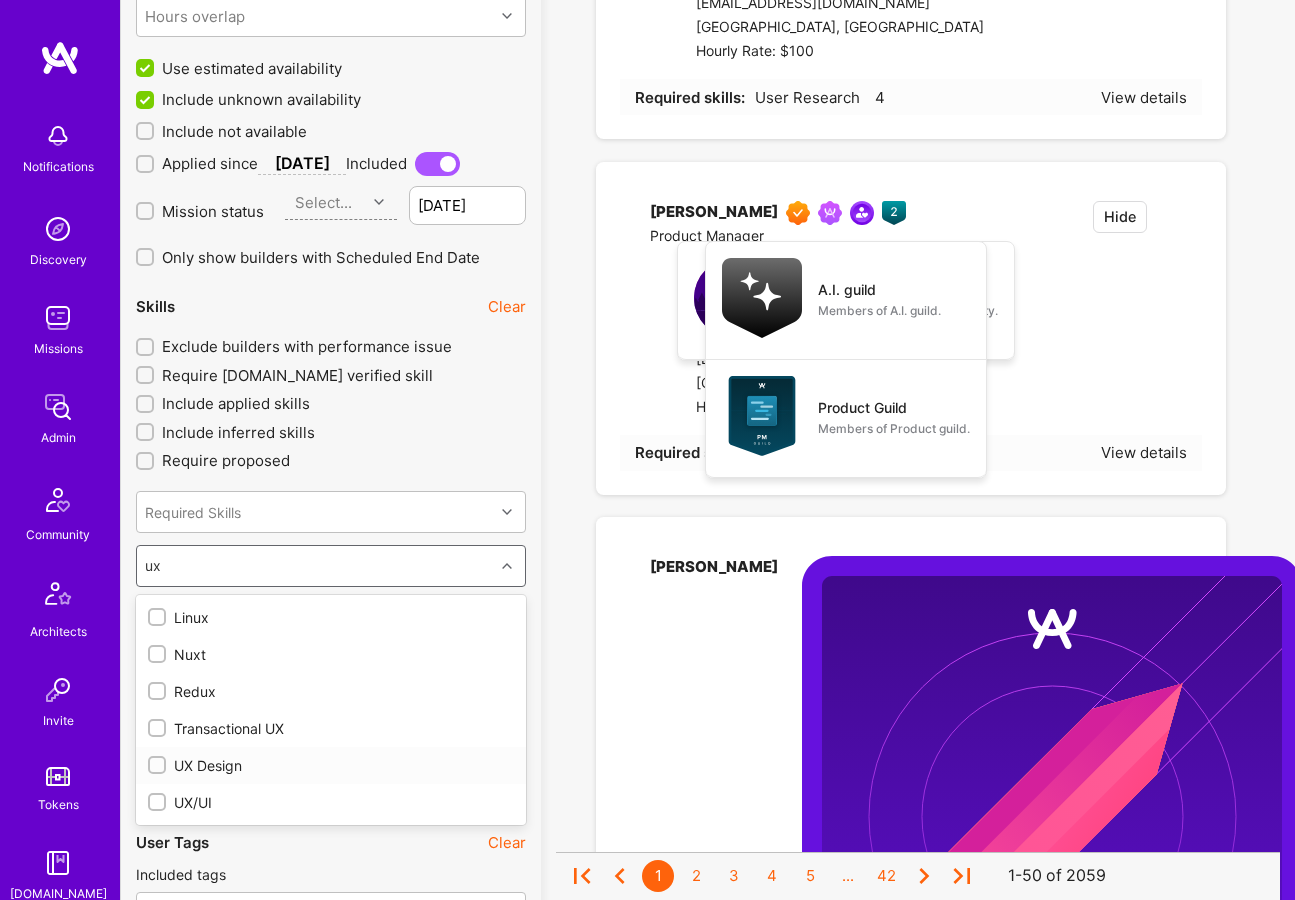 checkbox on "false" 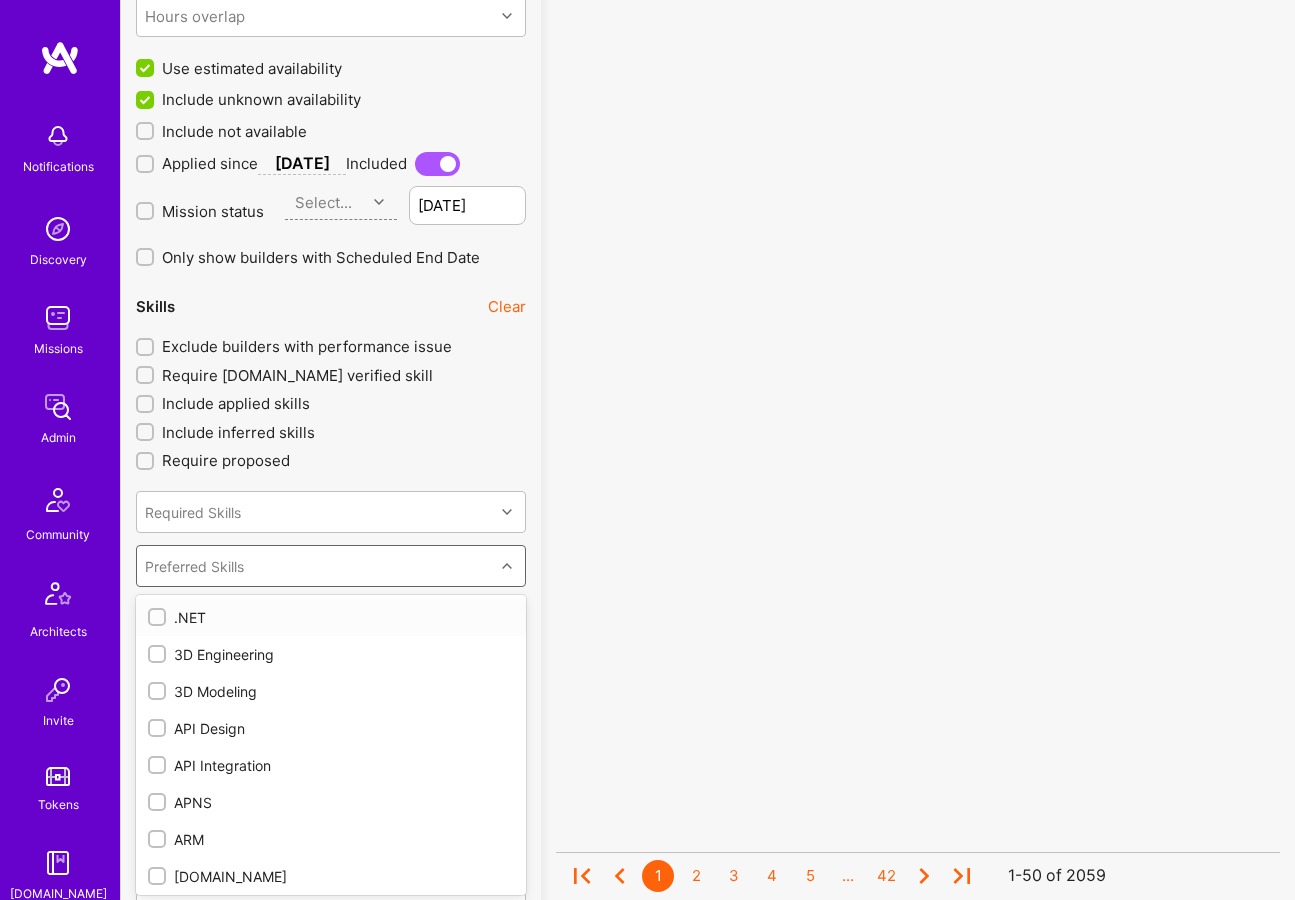 checkbox on "true" 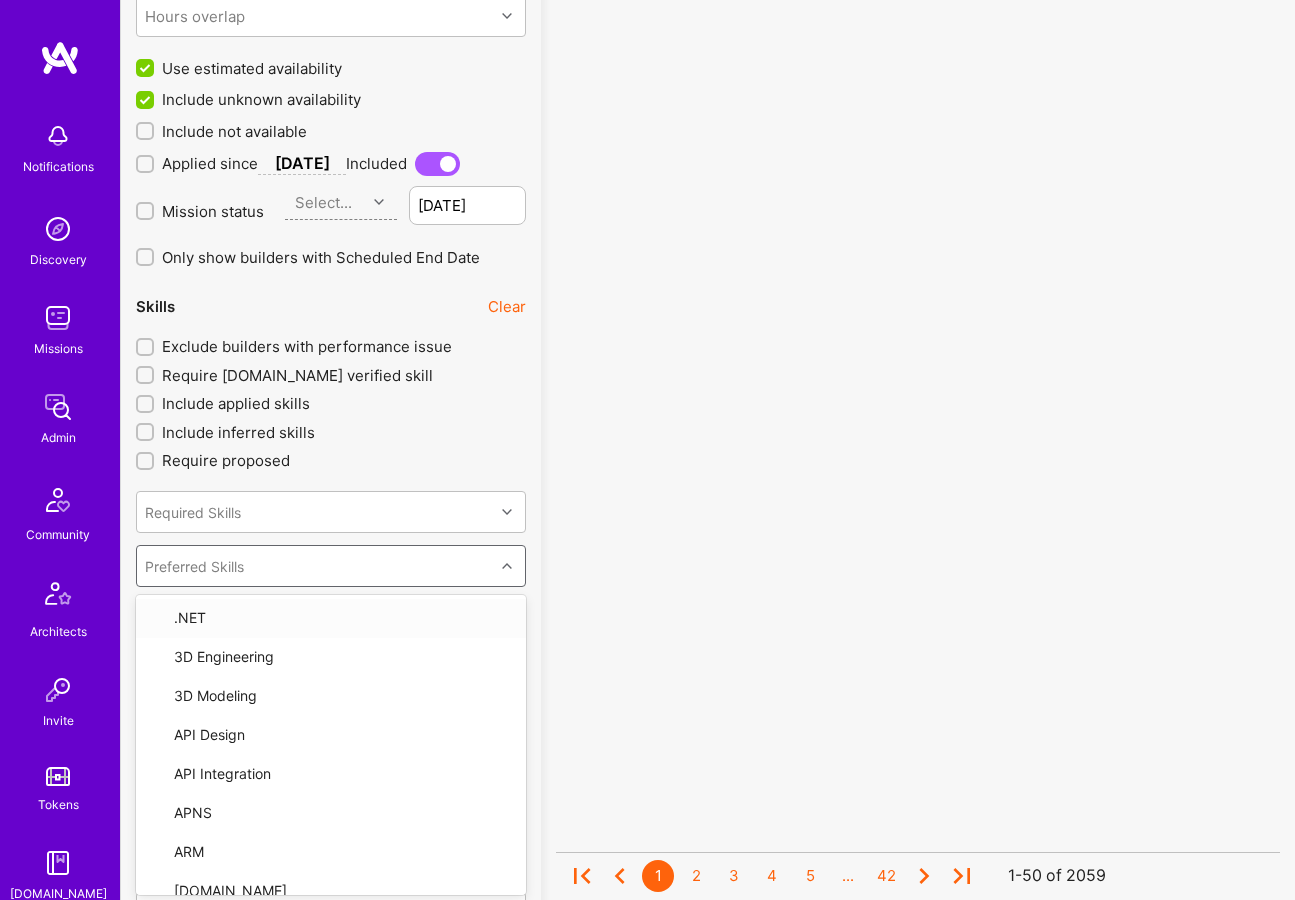 click on "Preferred Skills" at bounding box center [194, 565] 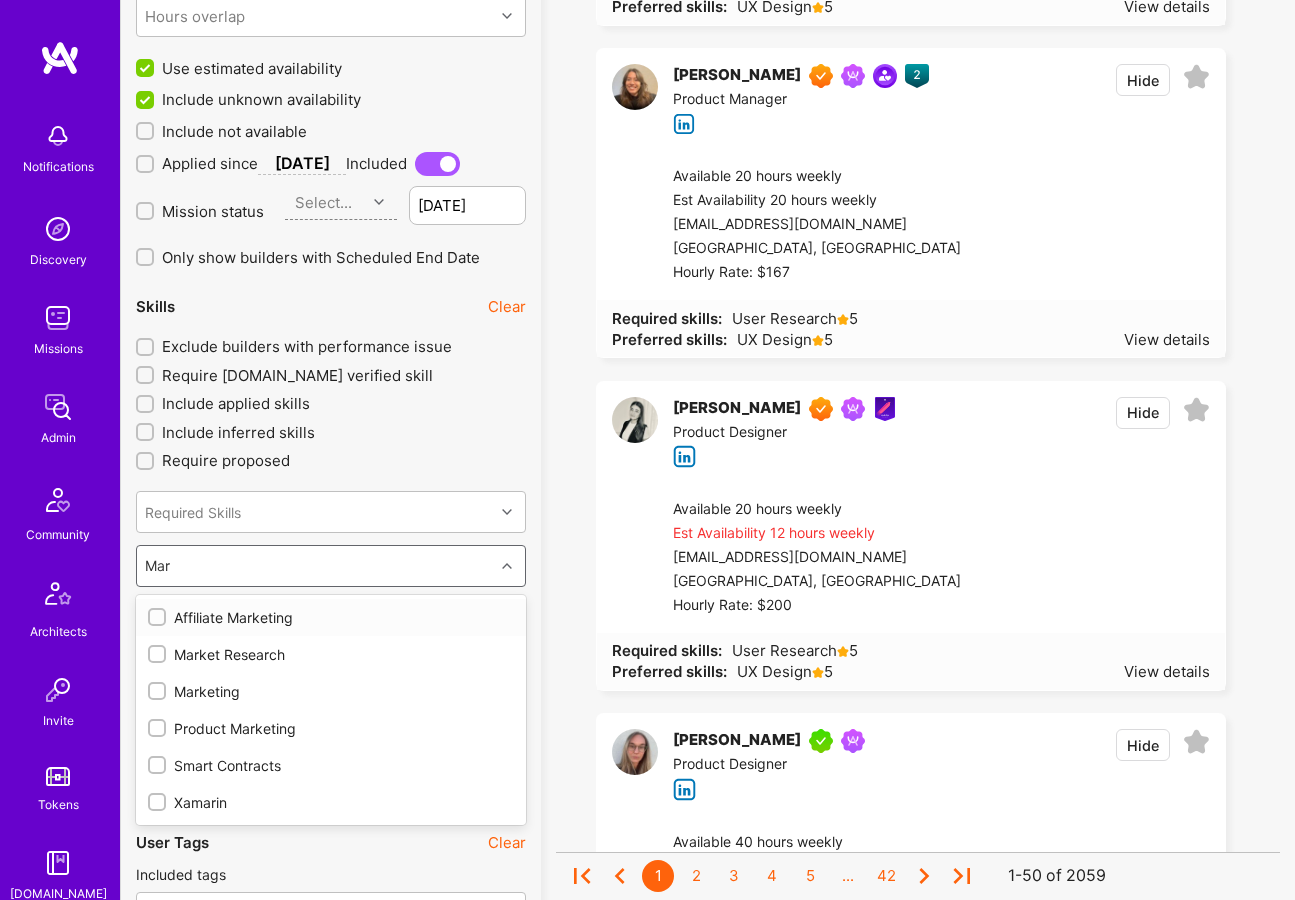 type on "Mark" 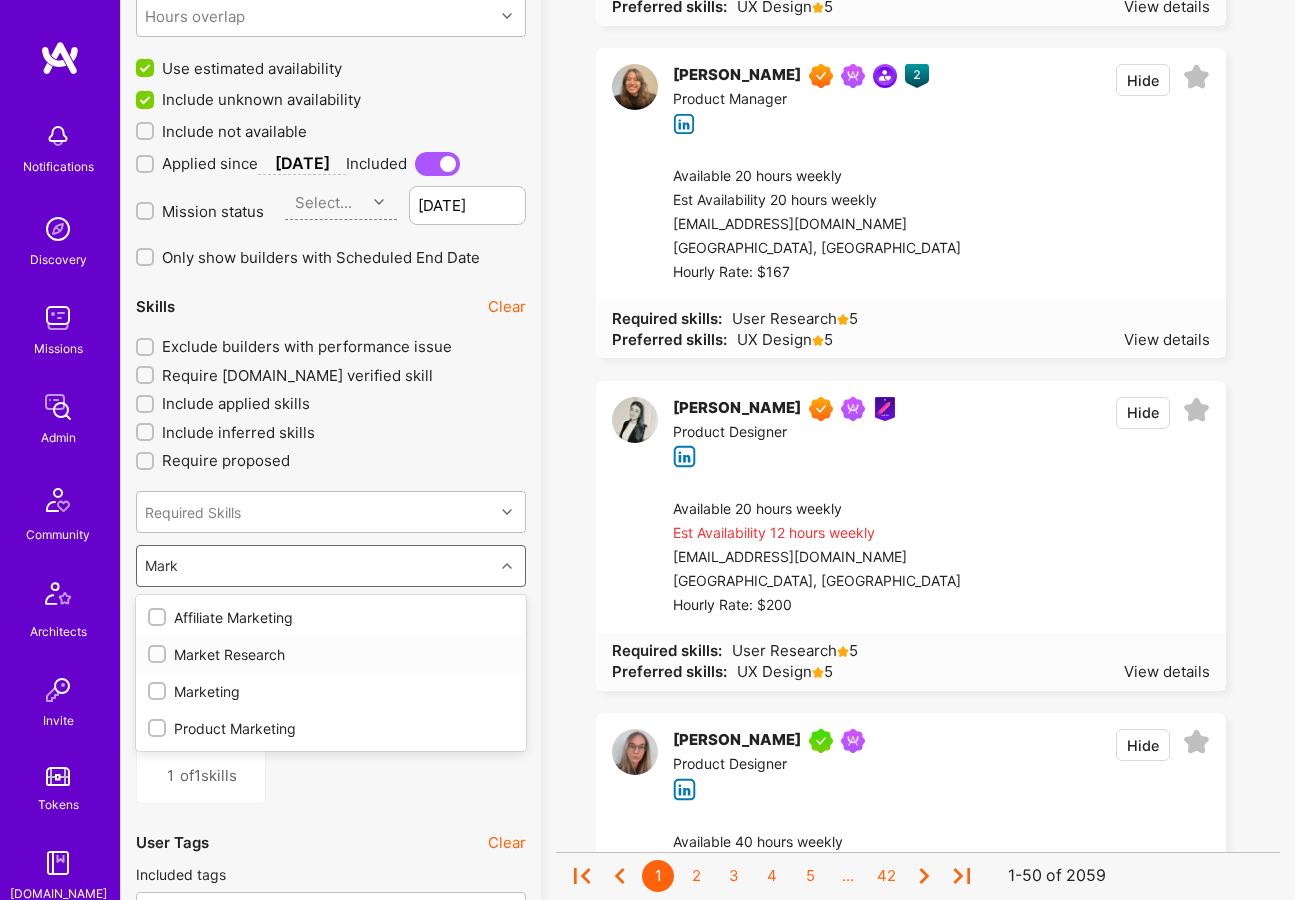 click at bounding box center (159, 655) 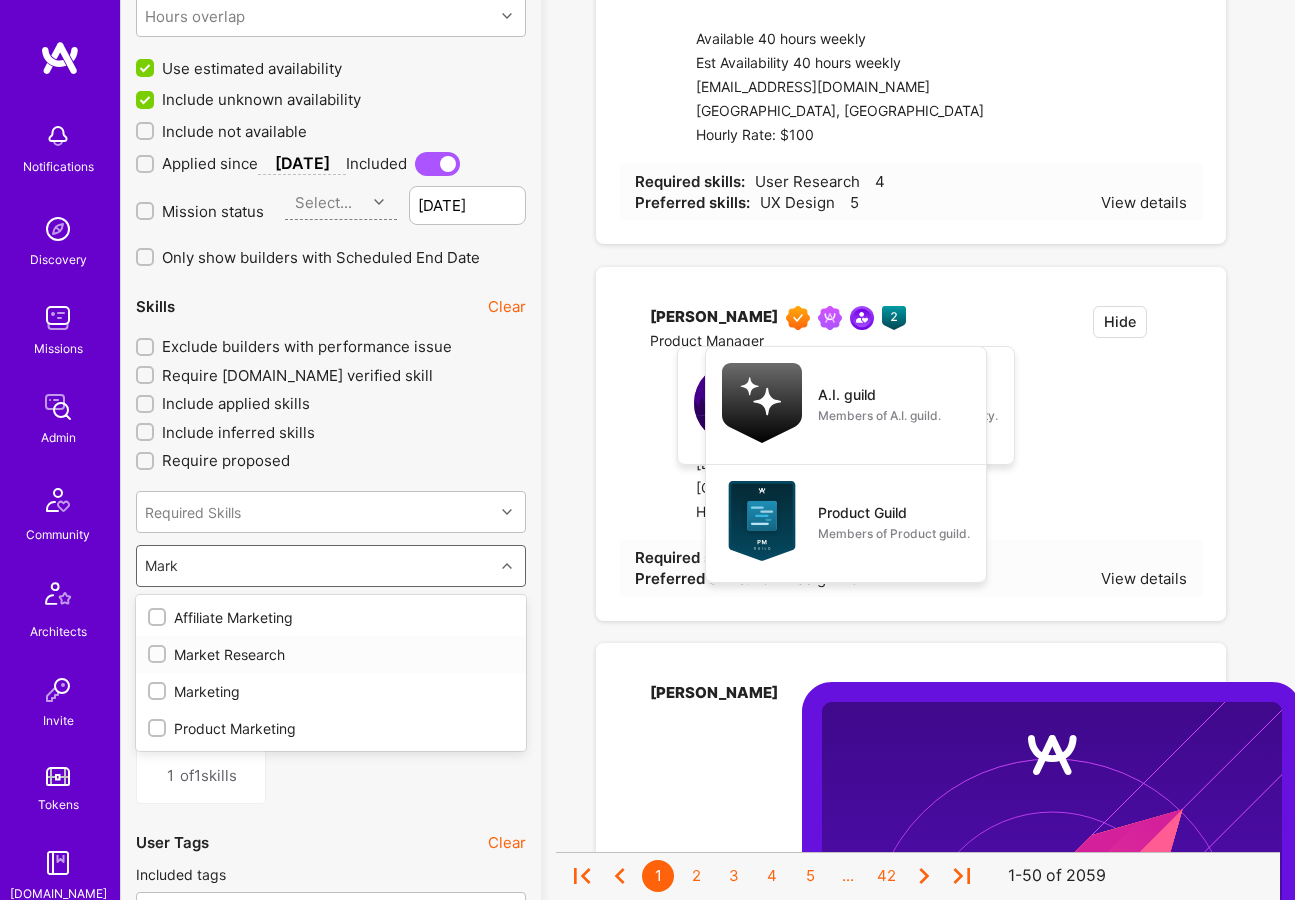 checkbox on "false" 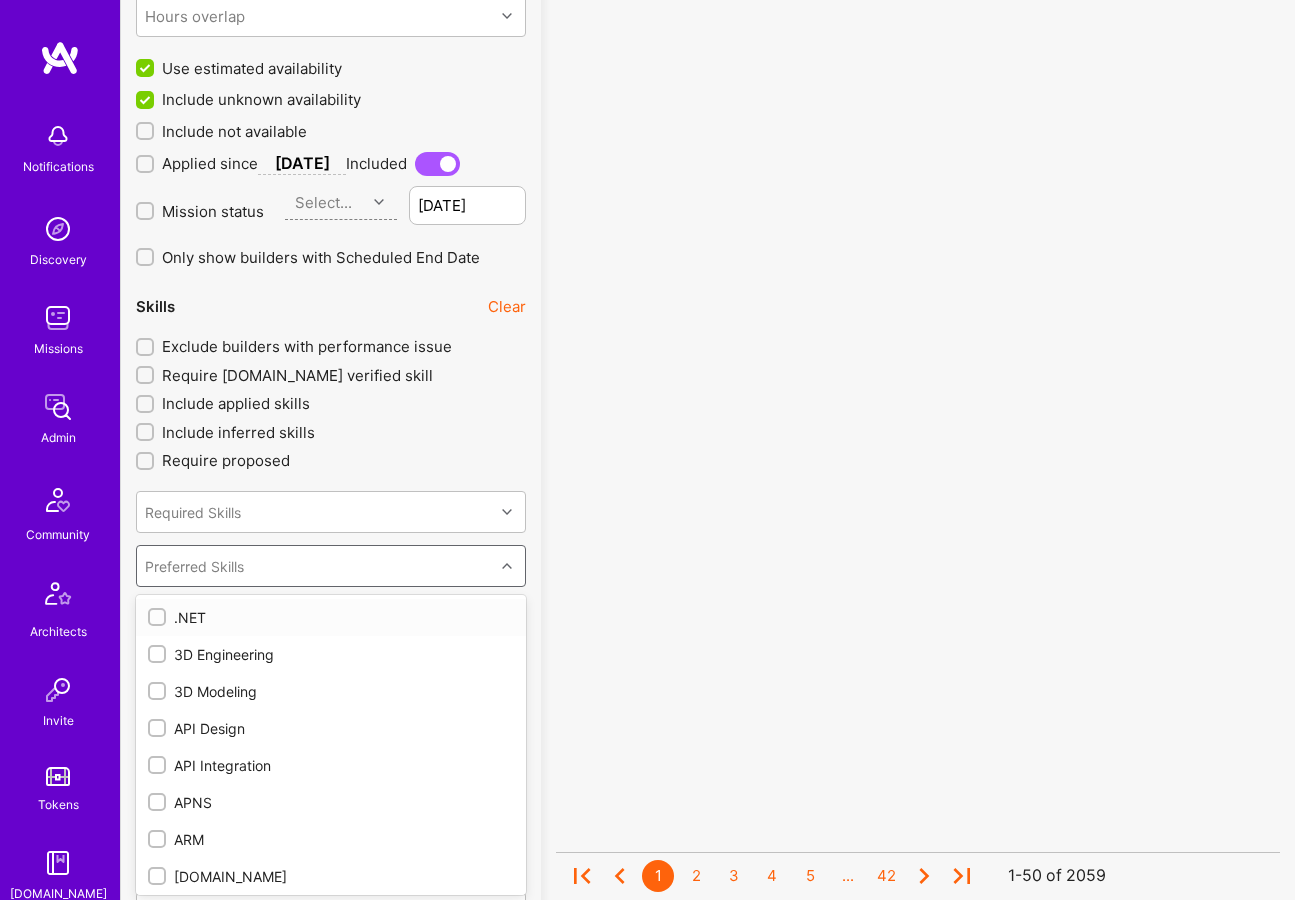 checkbox on "true" 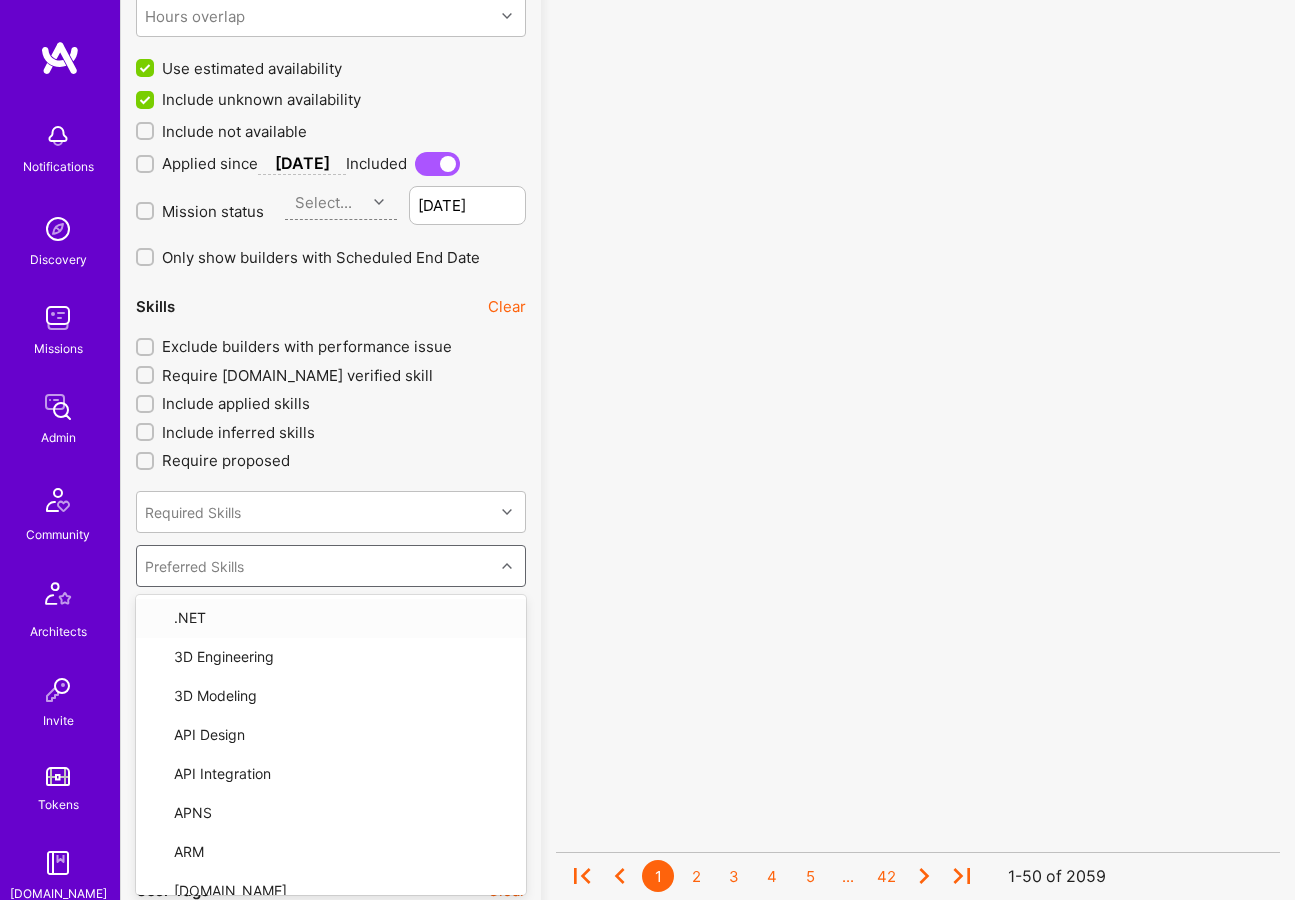click on "Require proposed" at bounding box center (331, 460) 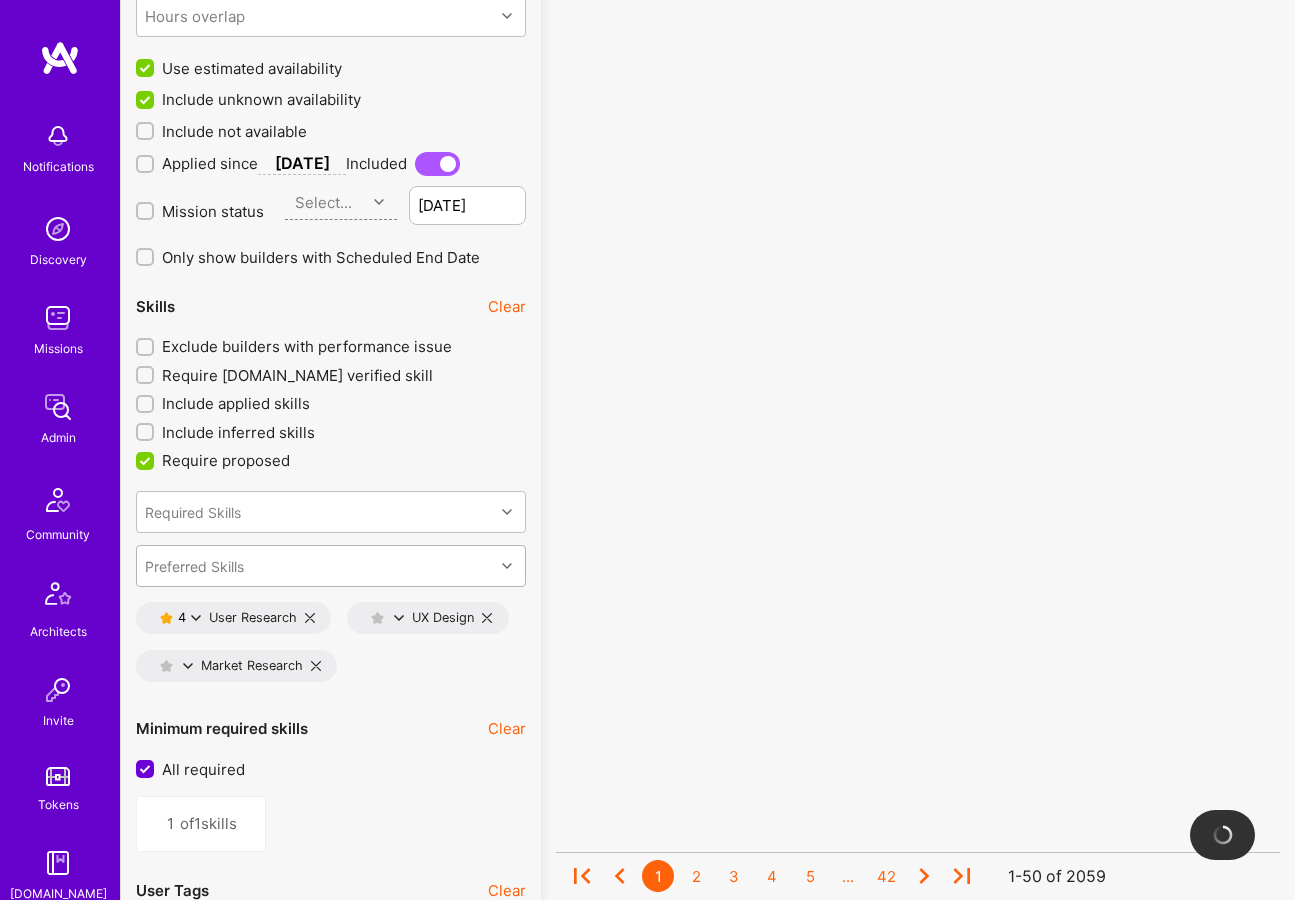 scroll, scrollTop: 0, scrollLeft: 0, axis: both 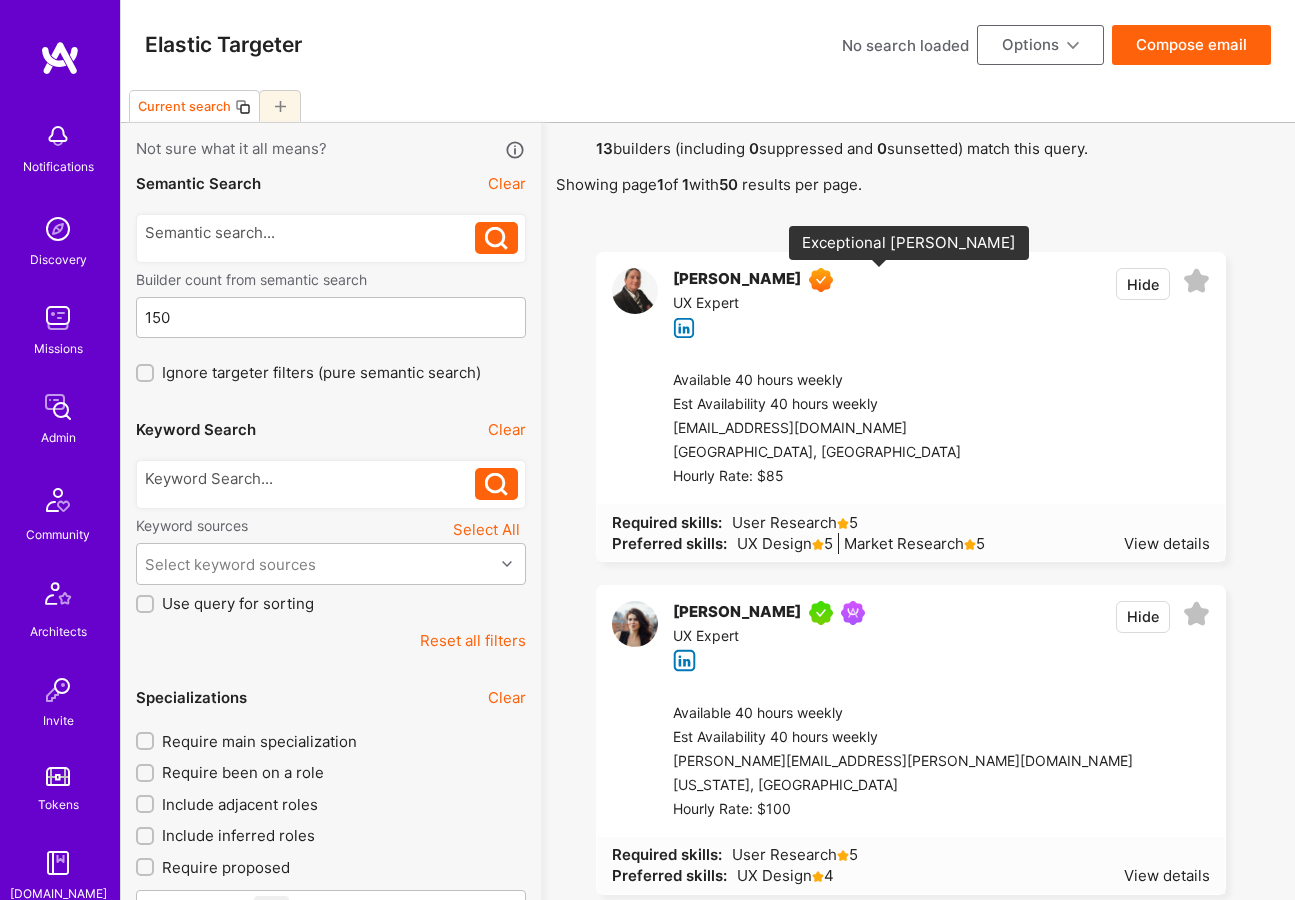 click at bounding box center (821, 280) 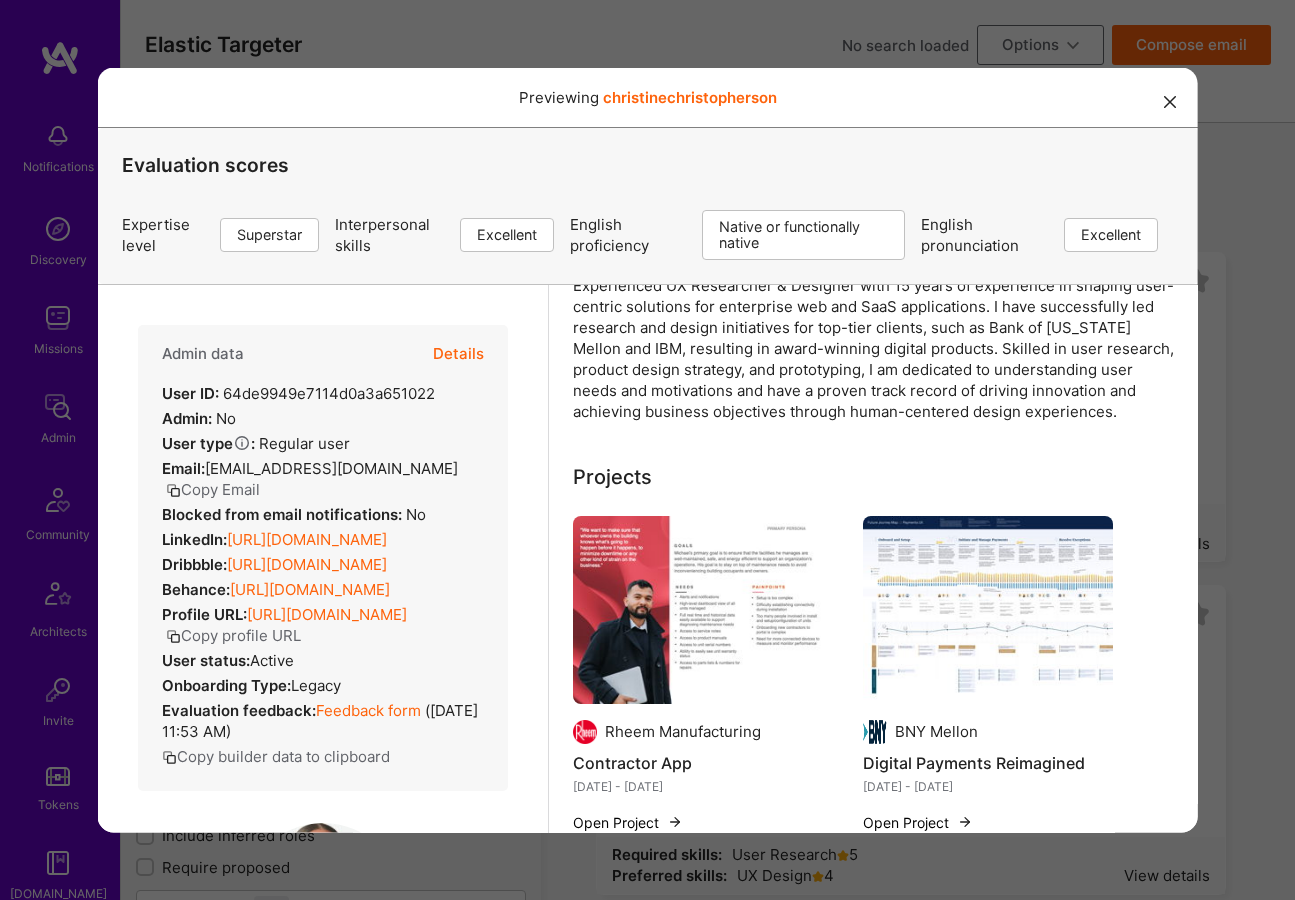 scroll, scrollTop: 259, scrollLeft: 0, axis: vertical 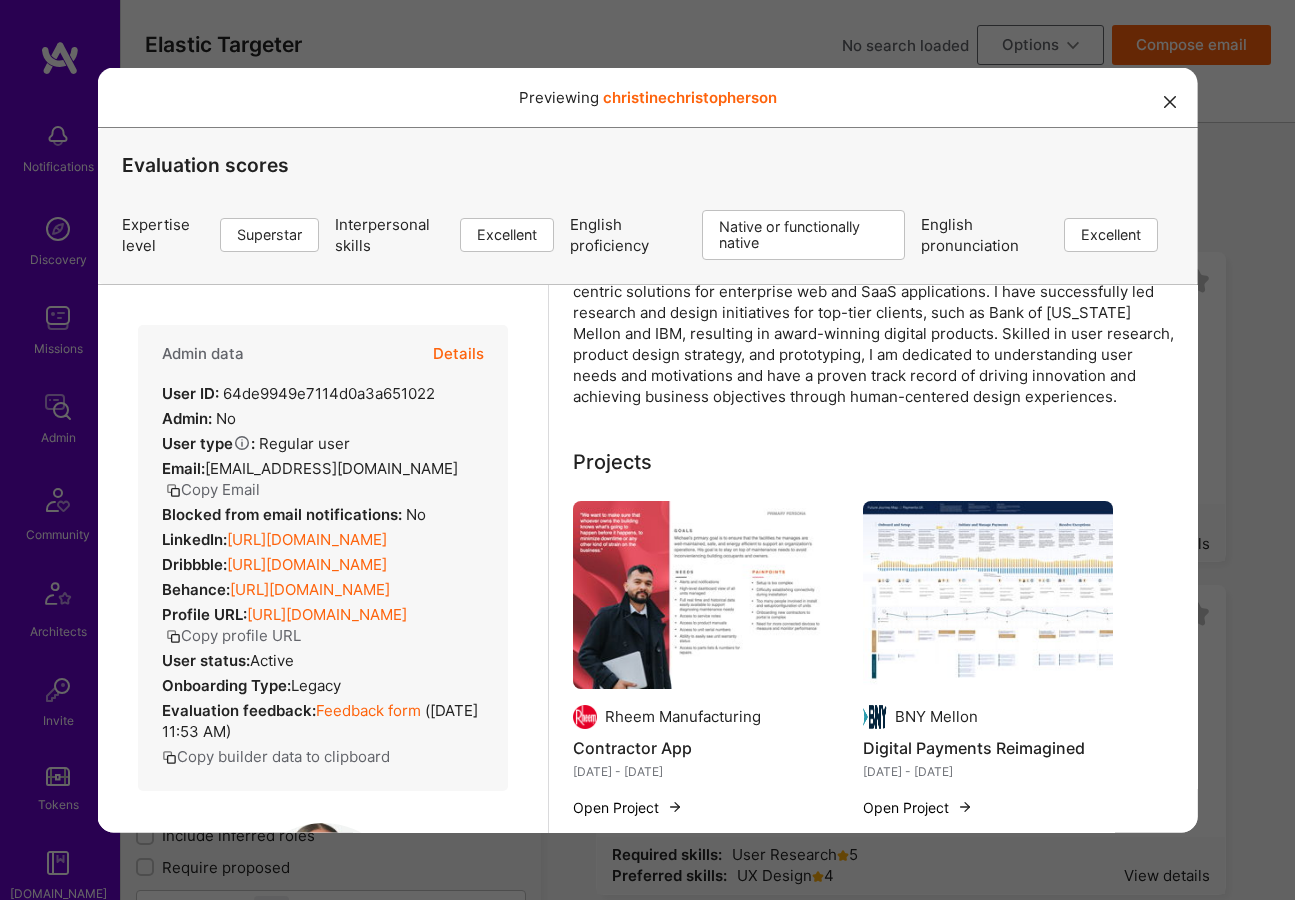 click at bounding box center [1170, 100] 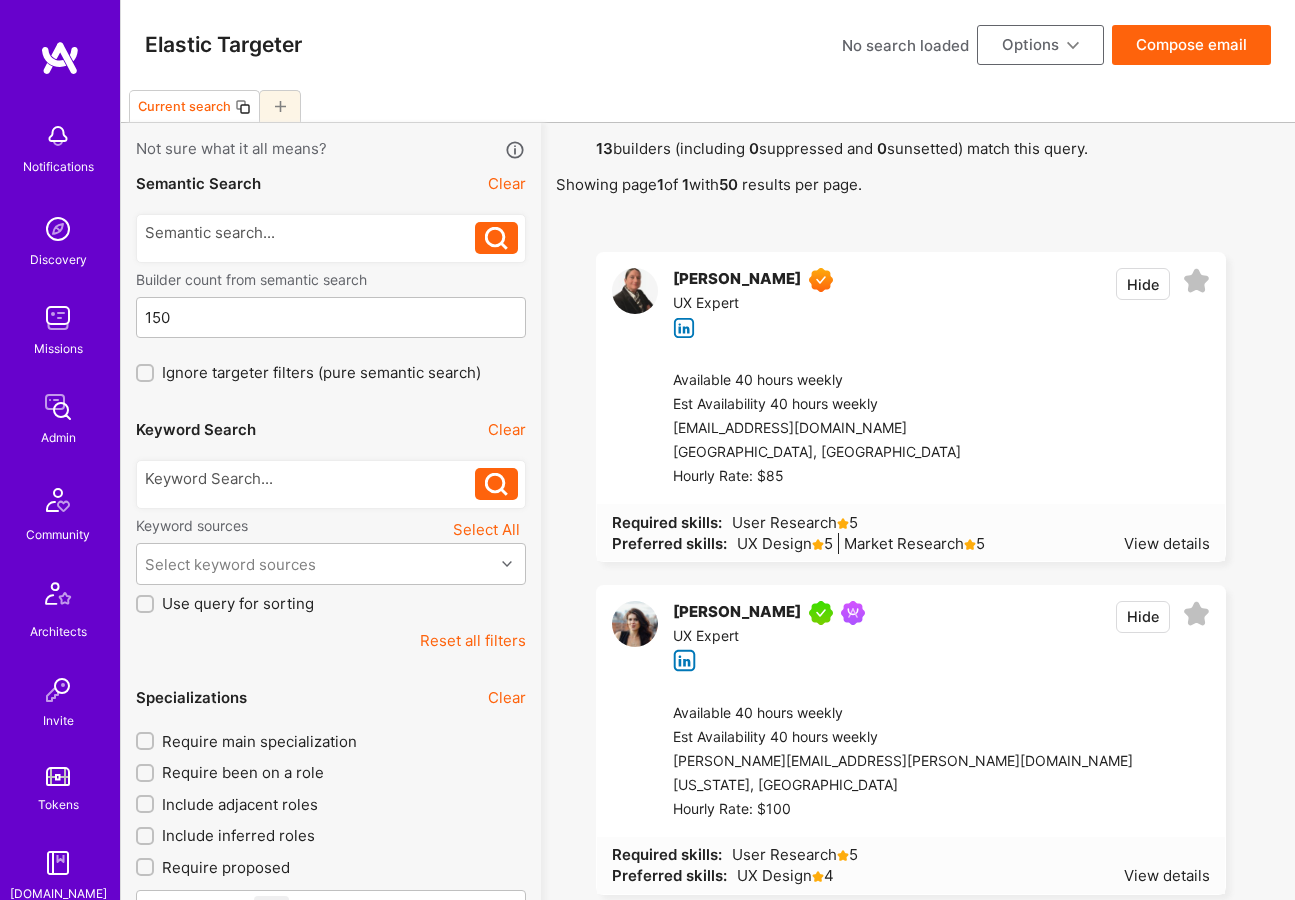 click on "[PERSON_NAME]" at bounding box center (737, 280) 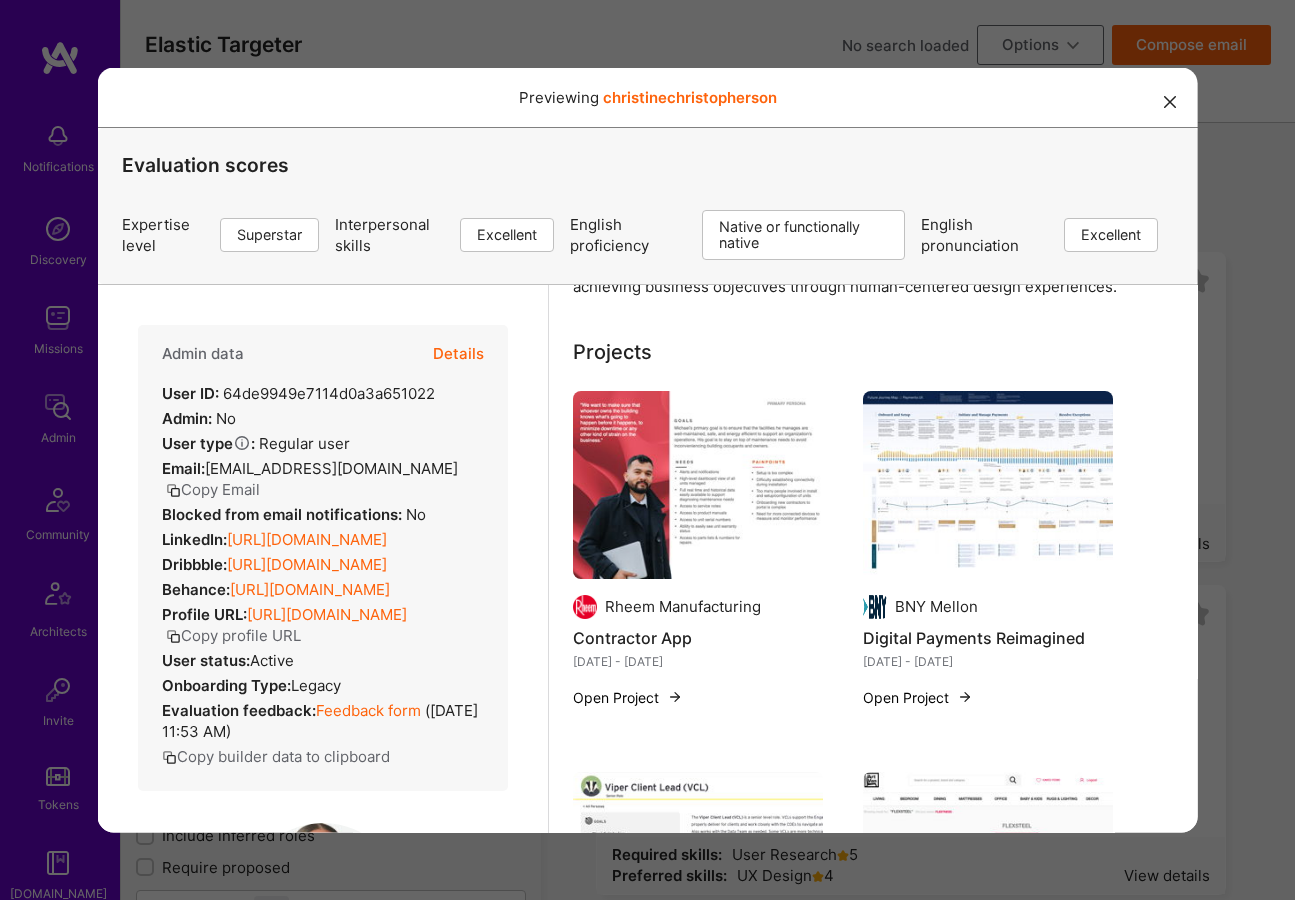 scroll, scrollTop: 334, scrollLeft: 0, axis: vertical 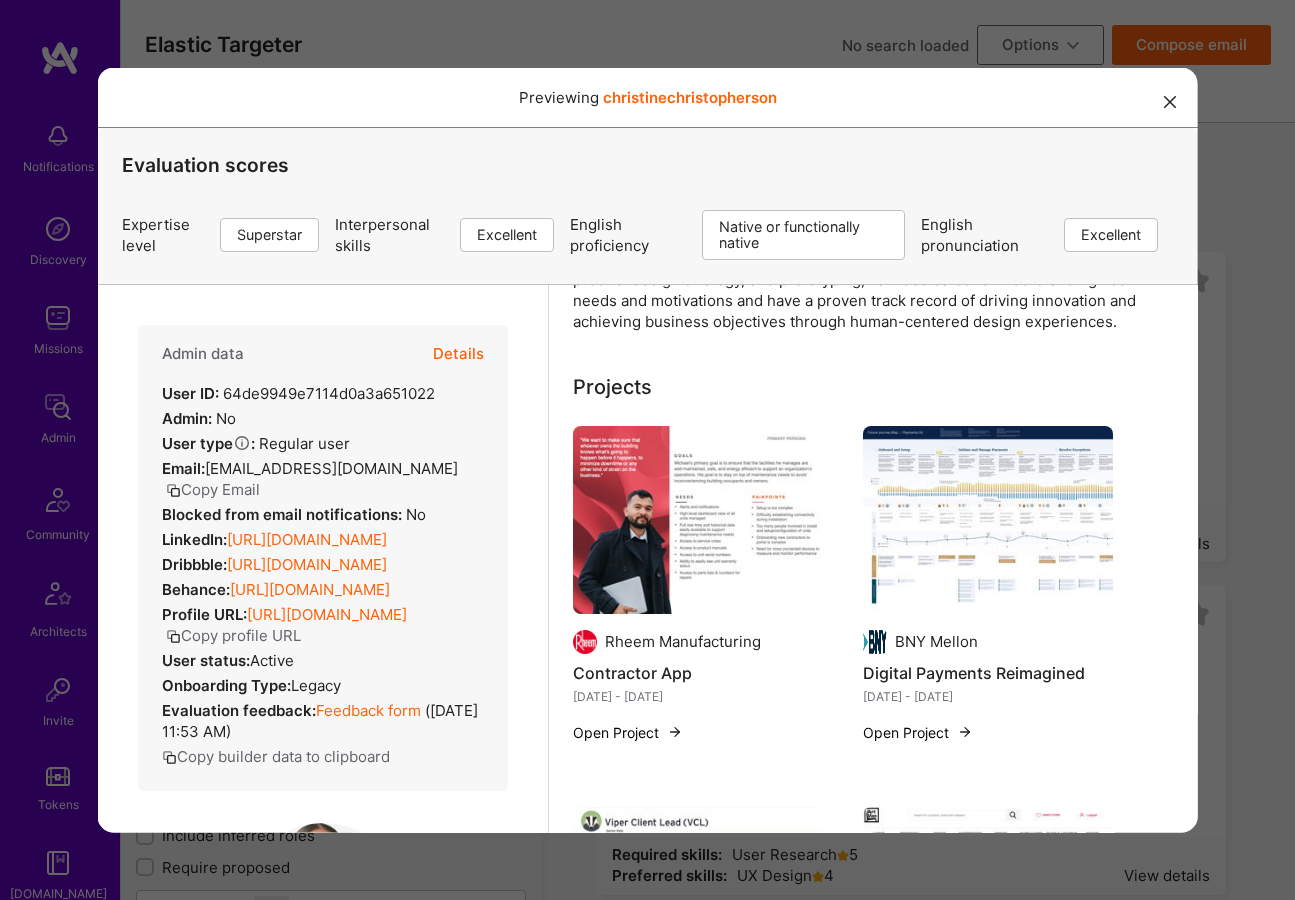 click on "Details" at bounding box center [457, 353] 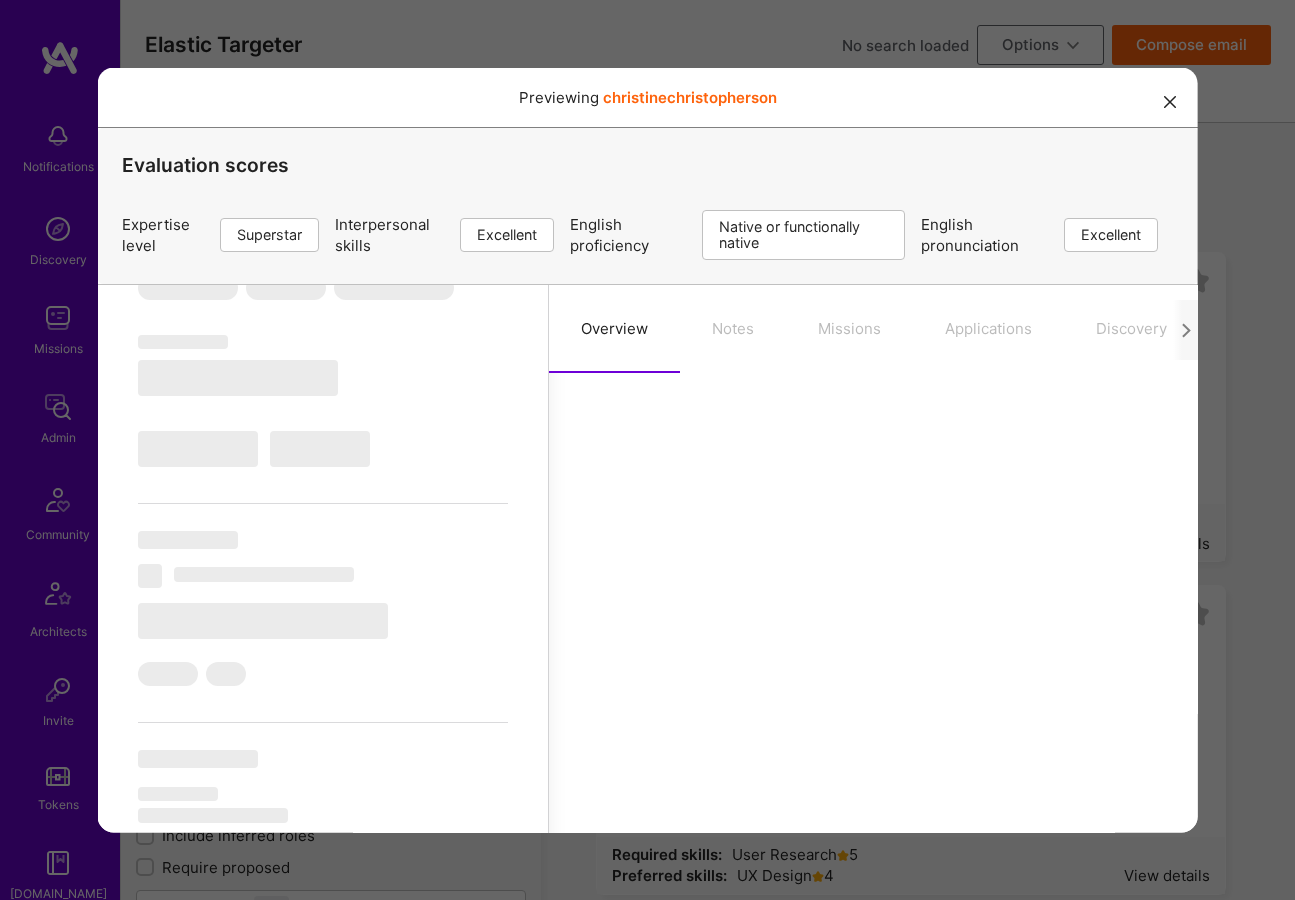 select on "Right Now" 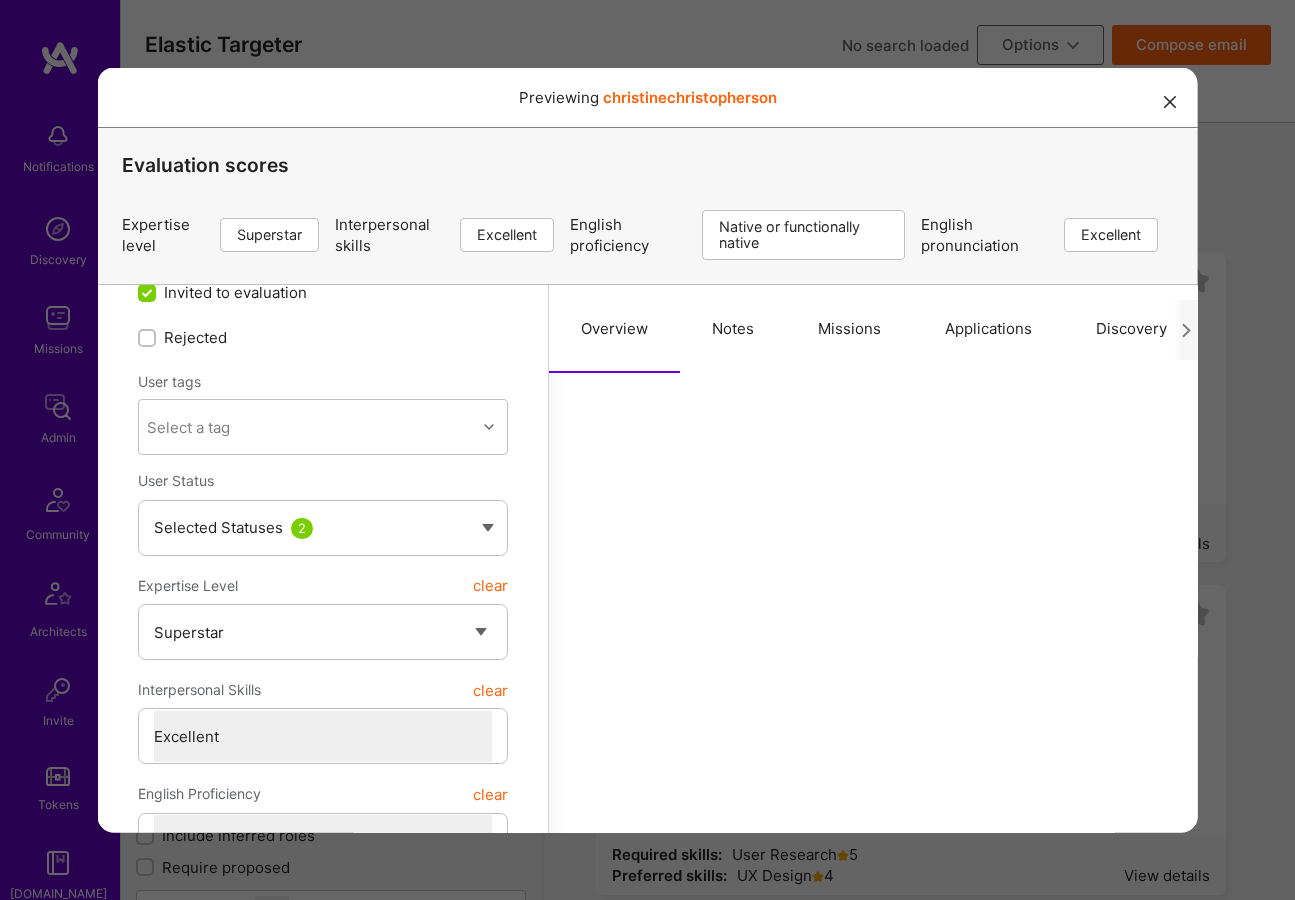 scroll, scrollTop: 0, scrollLeft: 0, axis: both 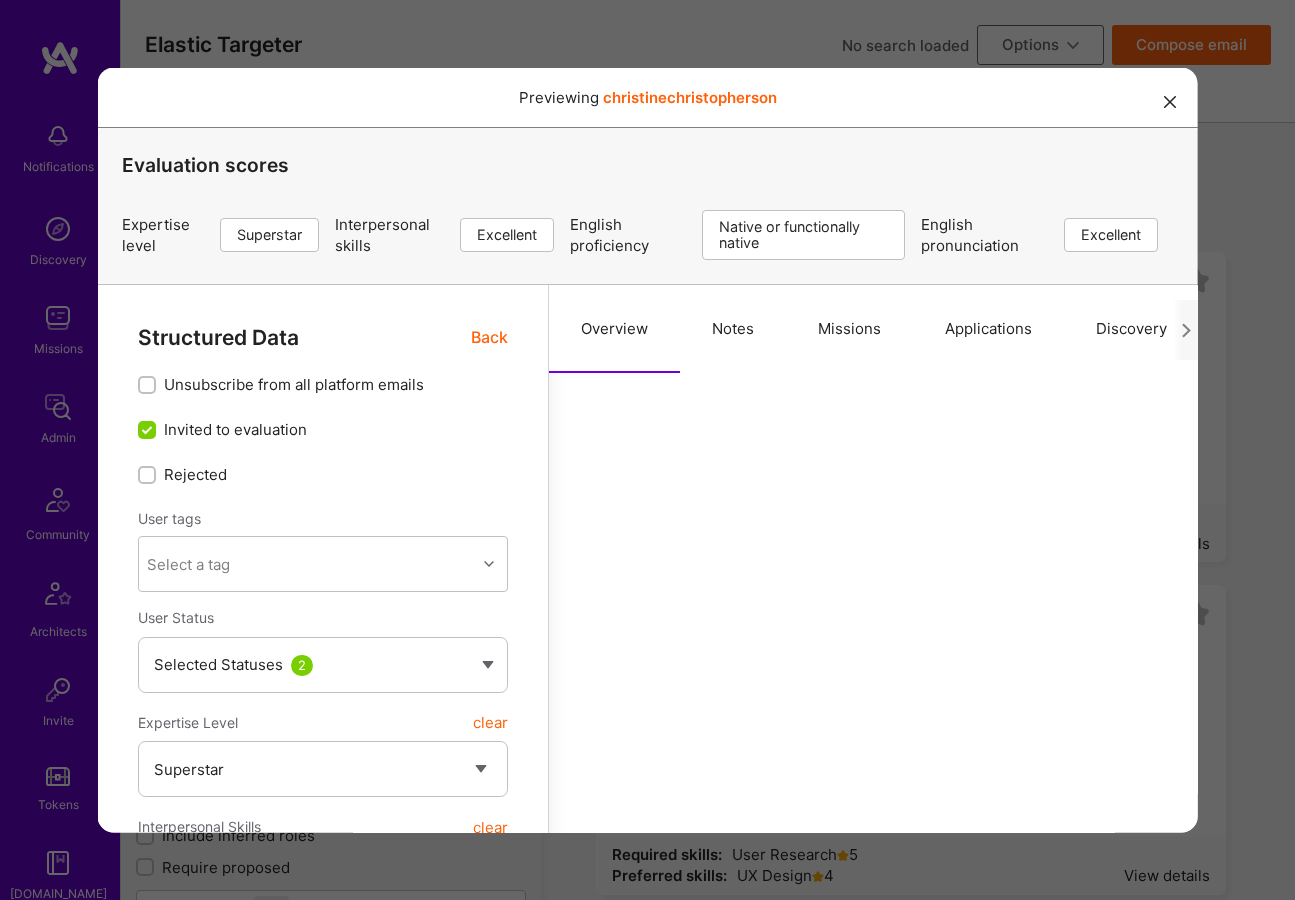 click on "Notes" at bounding box center (732, 328) 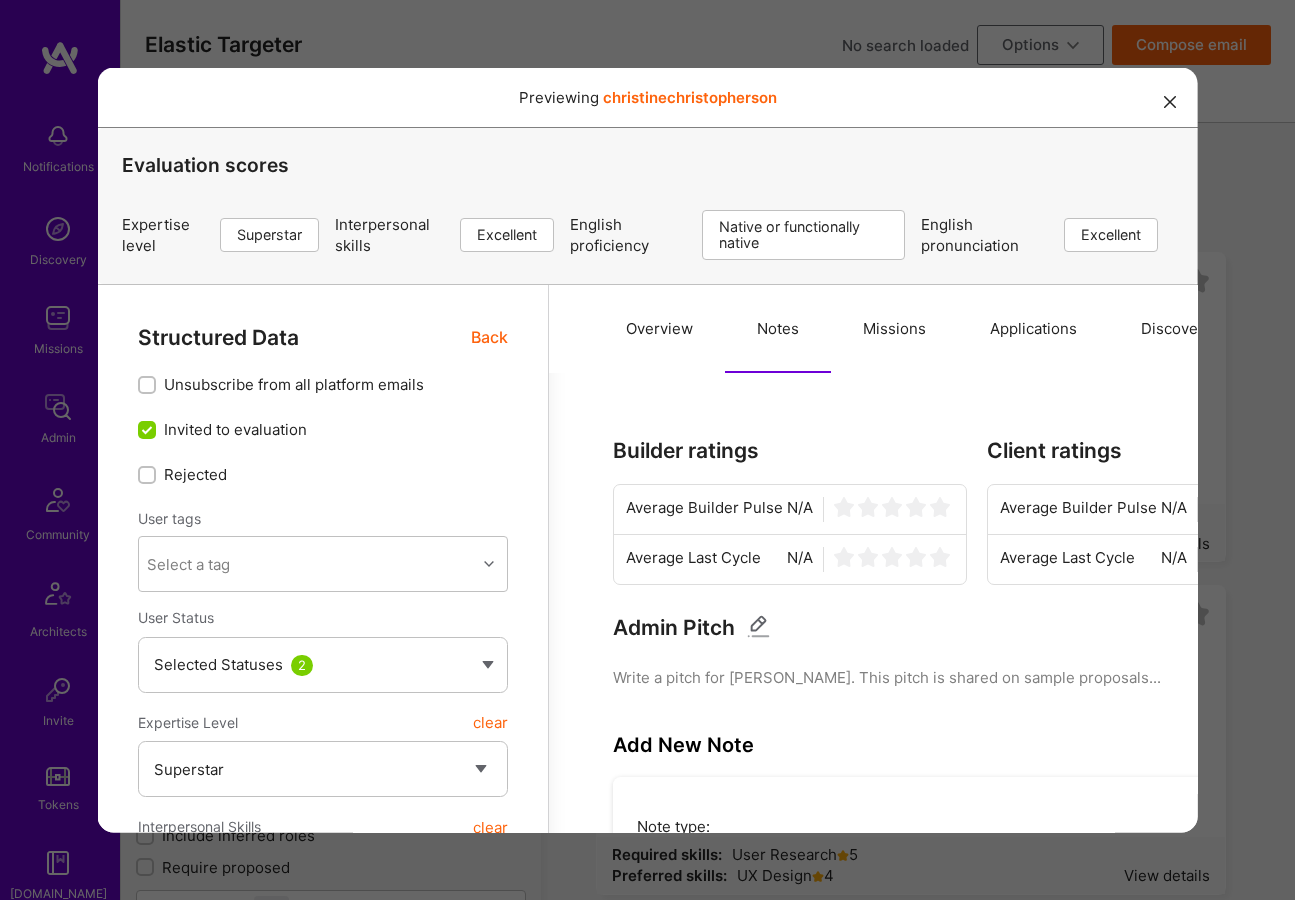 click on "Missions" at bounding box center (893, 328) 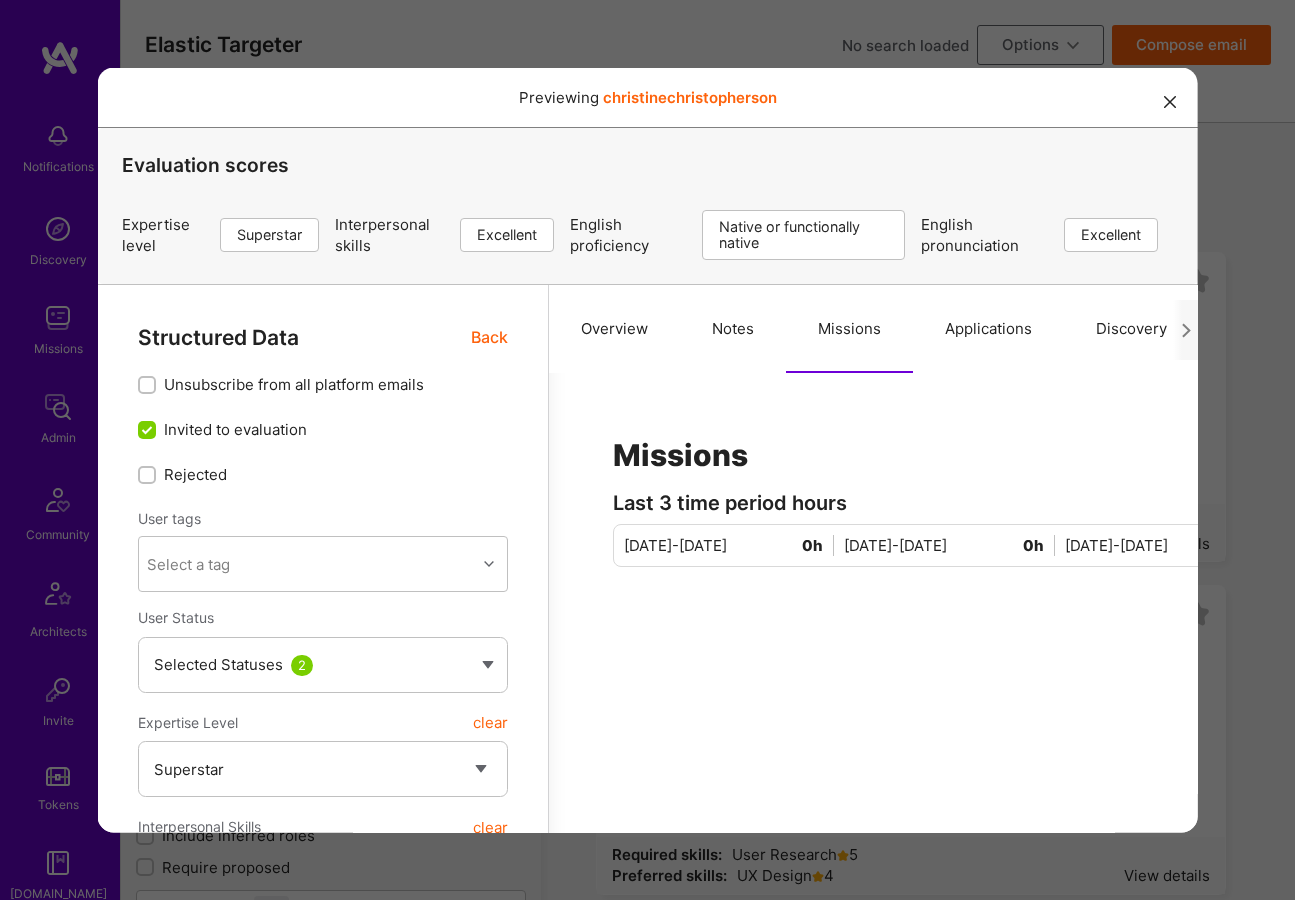 click on "Overview" at bounding box center [613, 328] 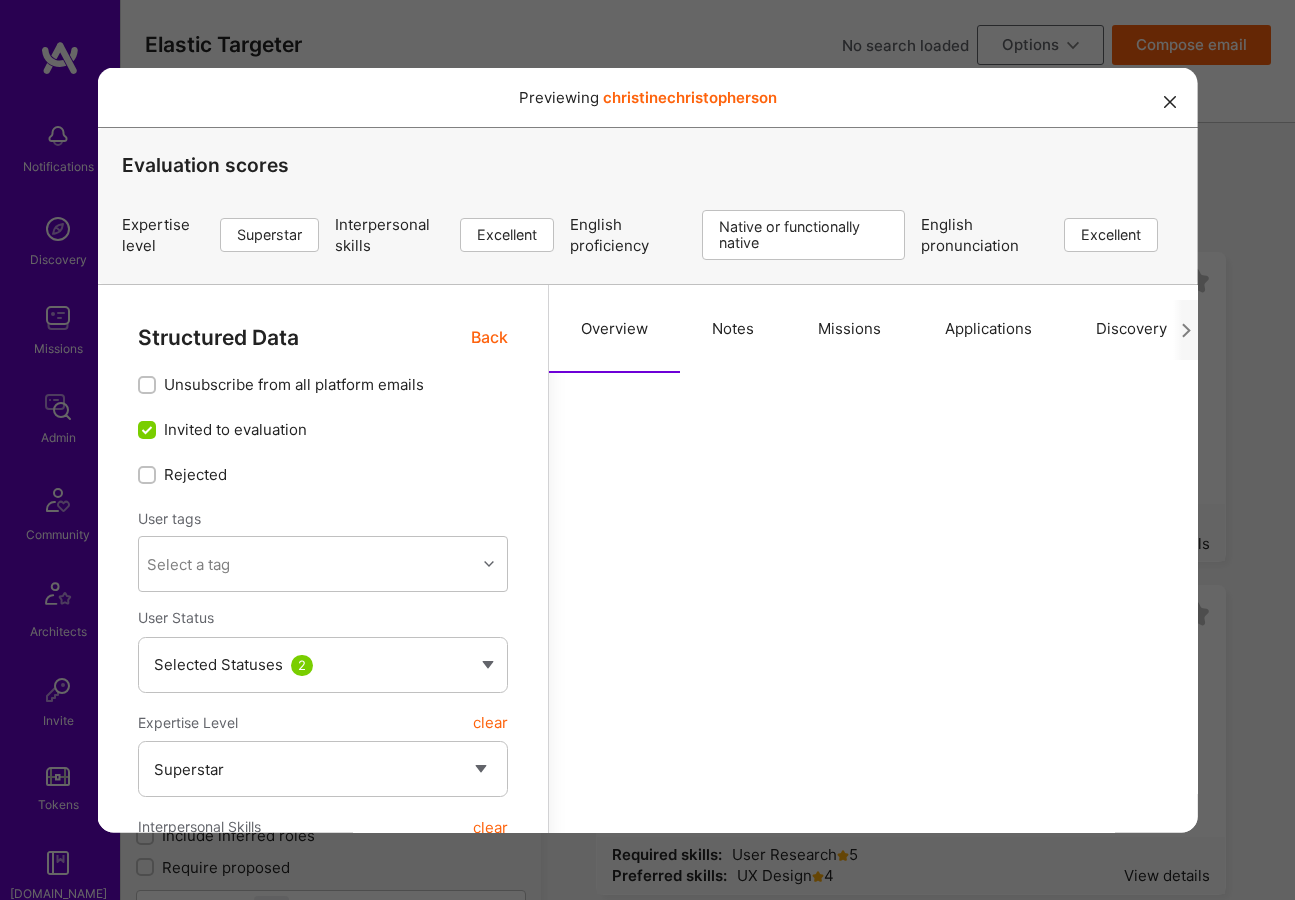 click at bounding box center (1170, 101) 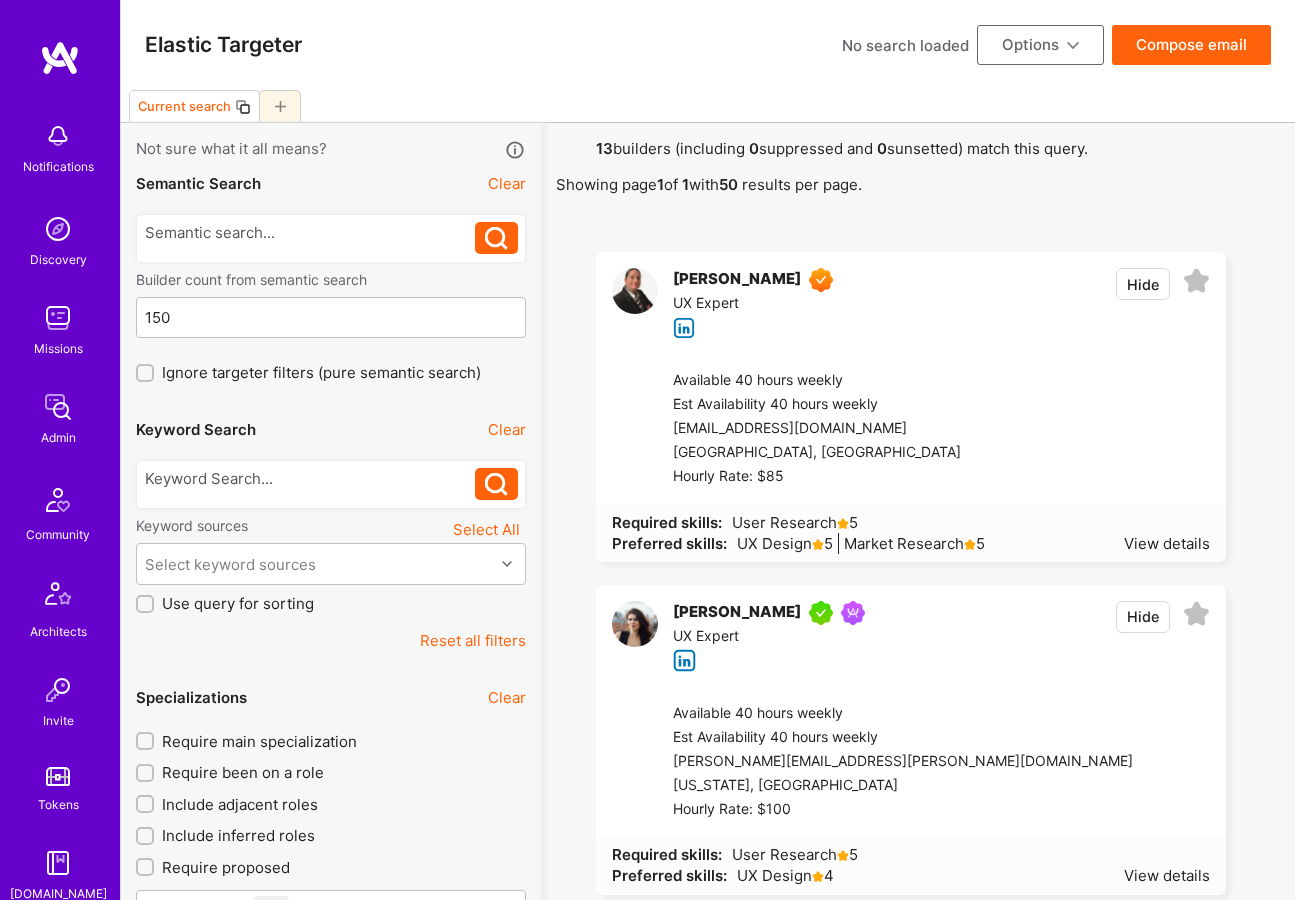 click on "[PERSON_NAME]" at bounding box center (737, 280) 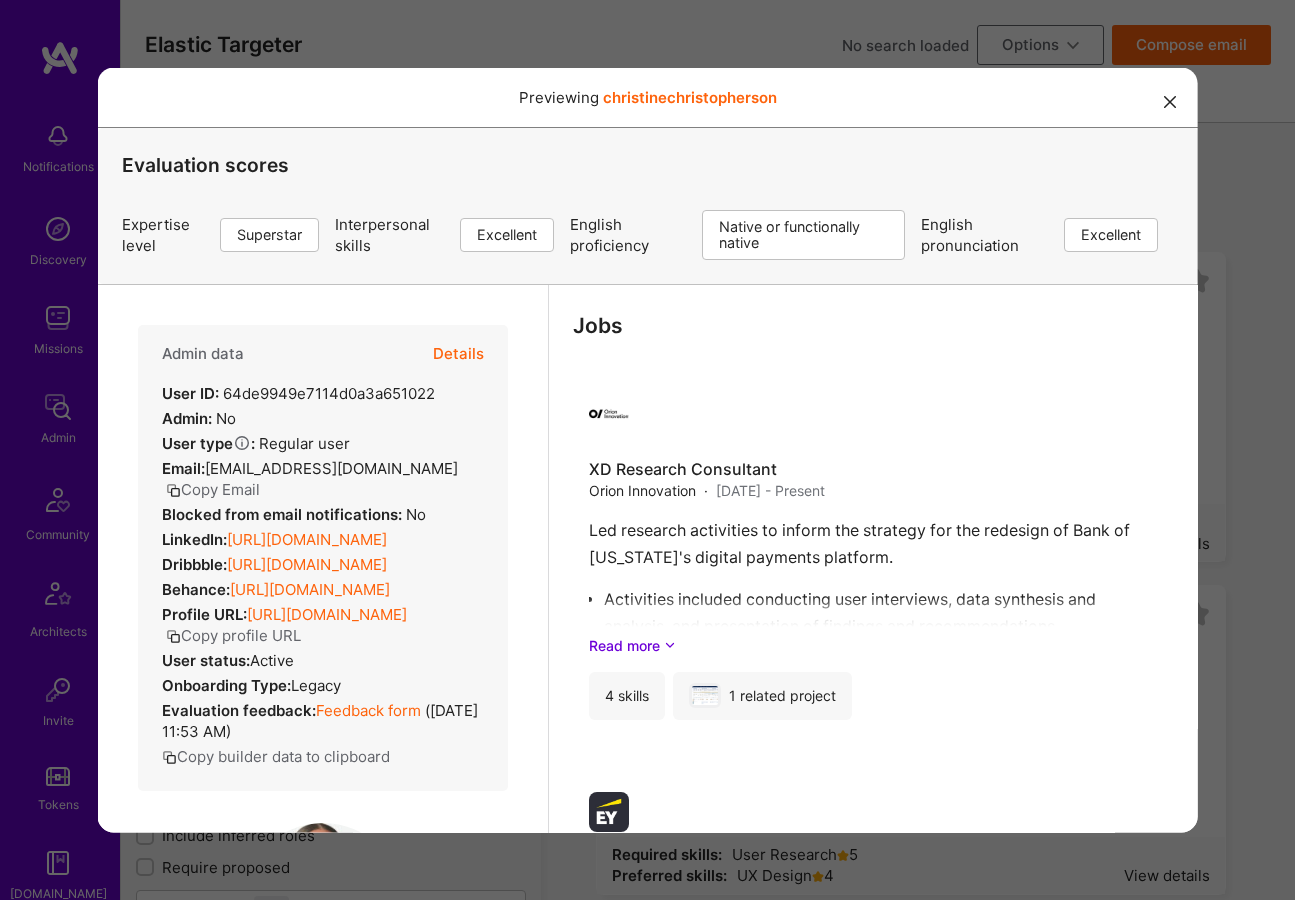 scroll, scrollTop: 1594, scrollLeft: 0, axis: vertical 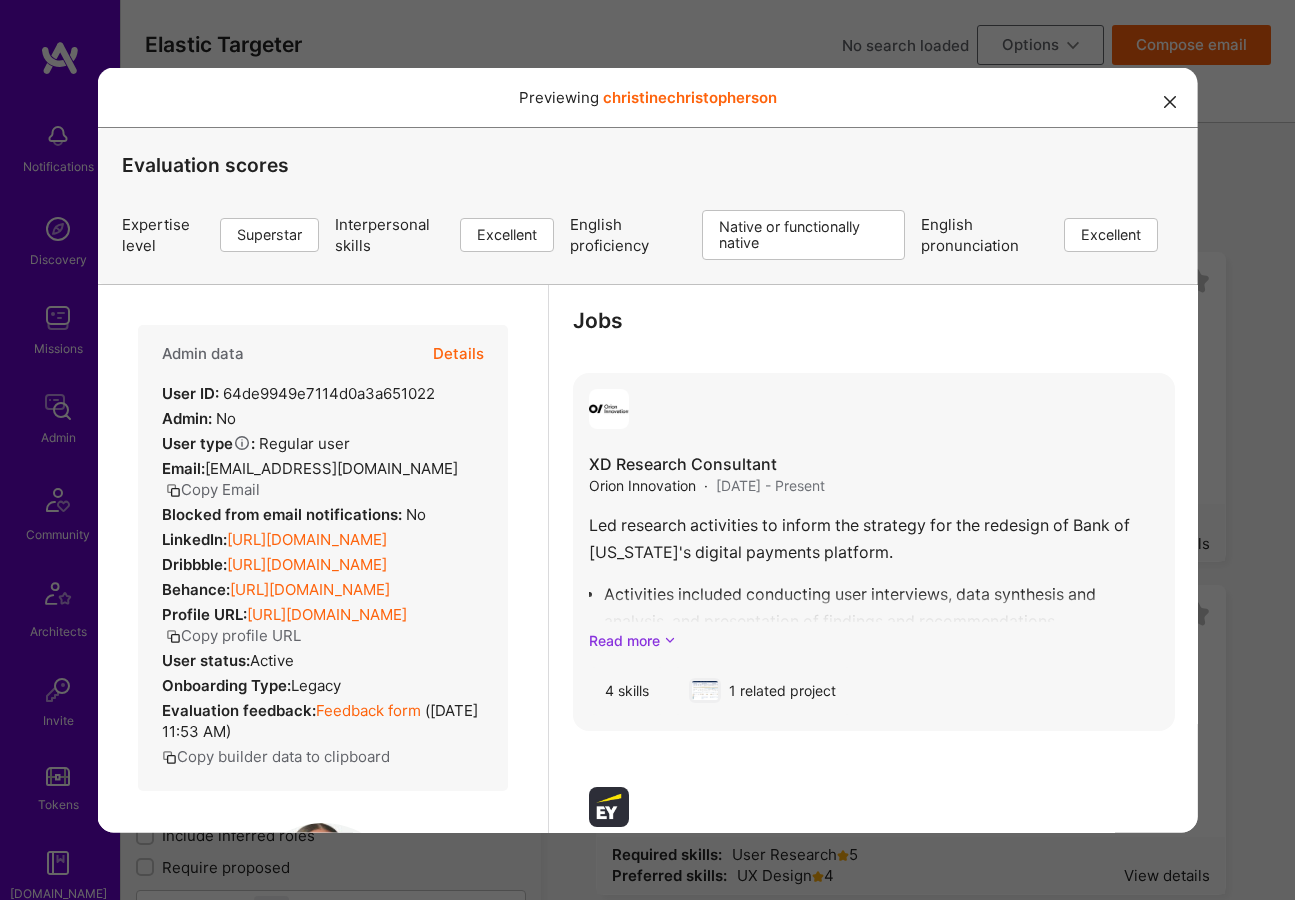 click on "Read more" at bounding box center (873, 639) 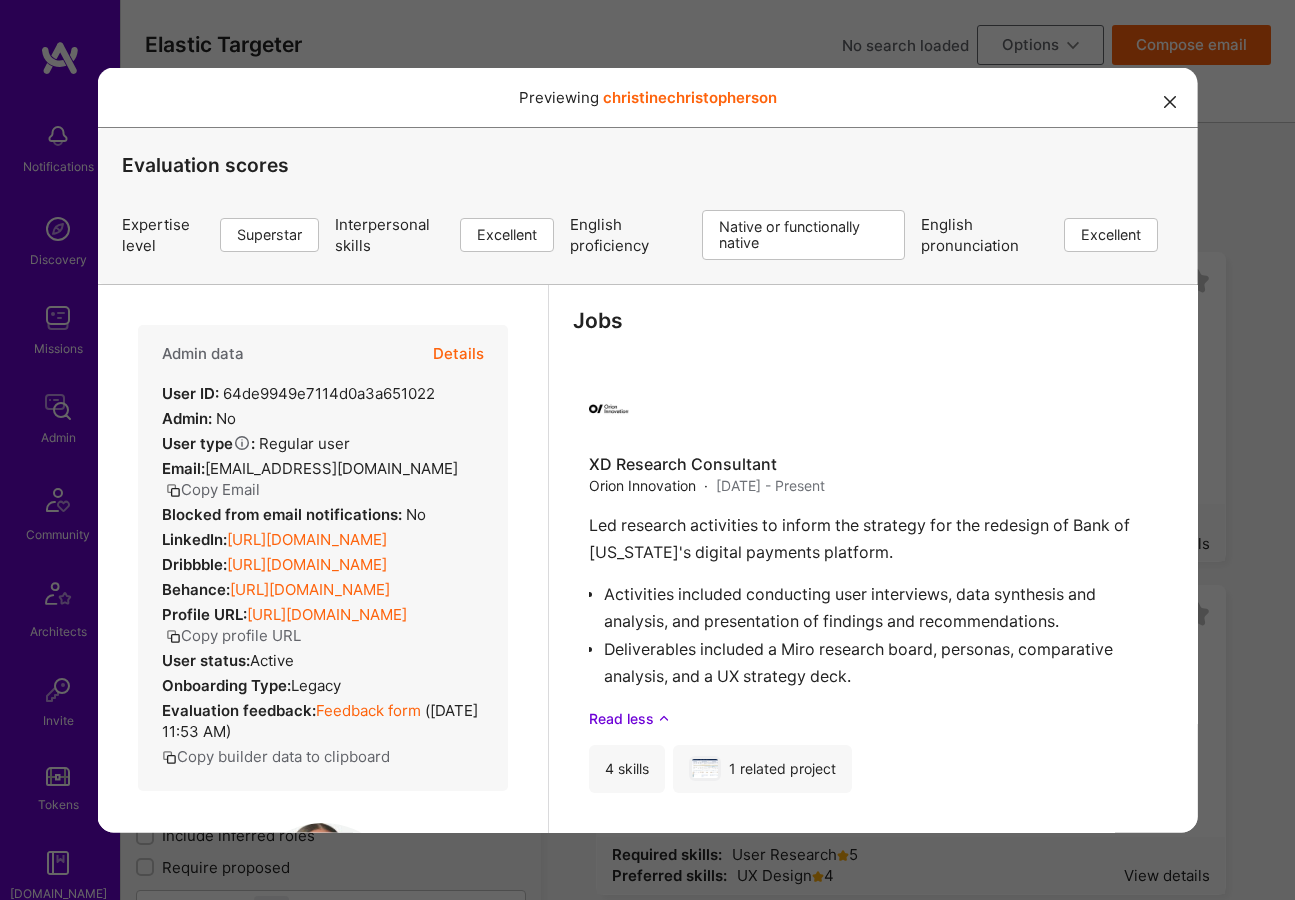 click at bounding box center [1170, 101] 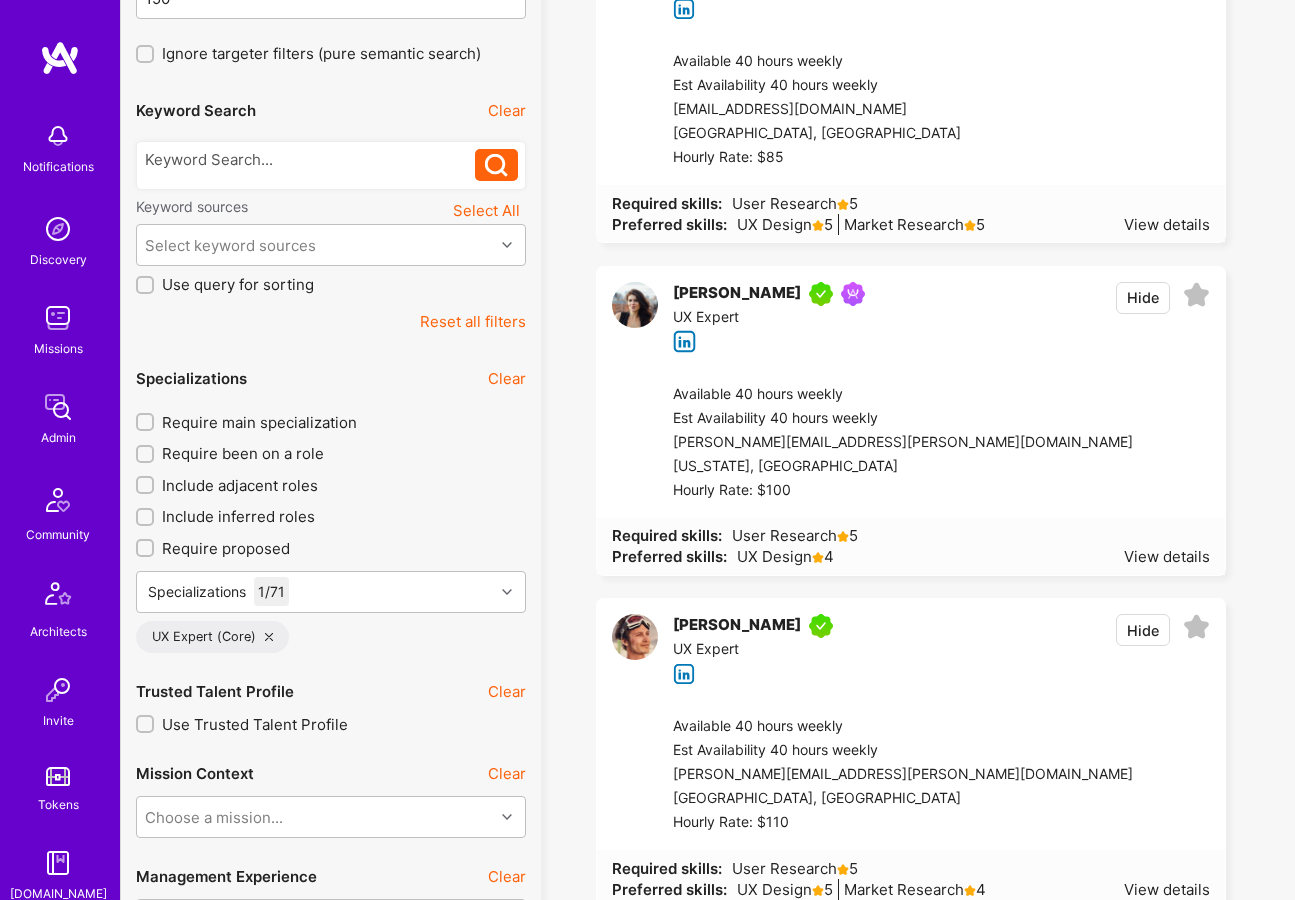 scroll, scrollTop: 323, scrollLeft: 0, axis: vertical 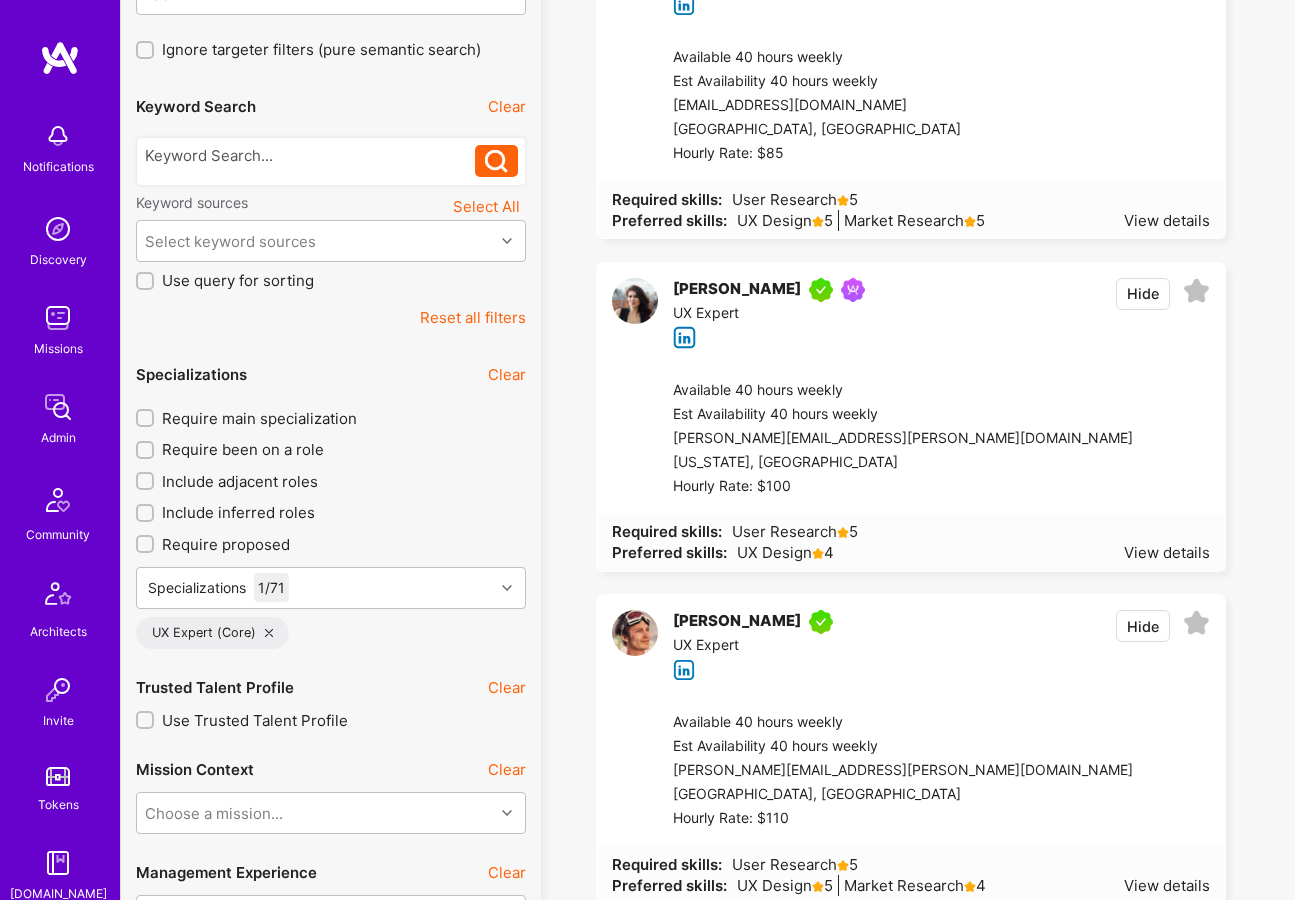 click on "[PERSON_NAME]" at bounding box center (737, 290) 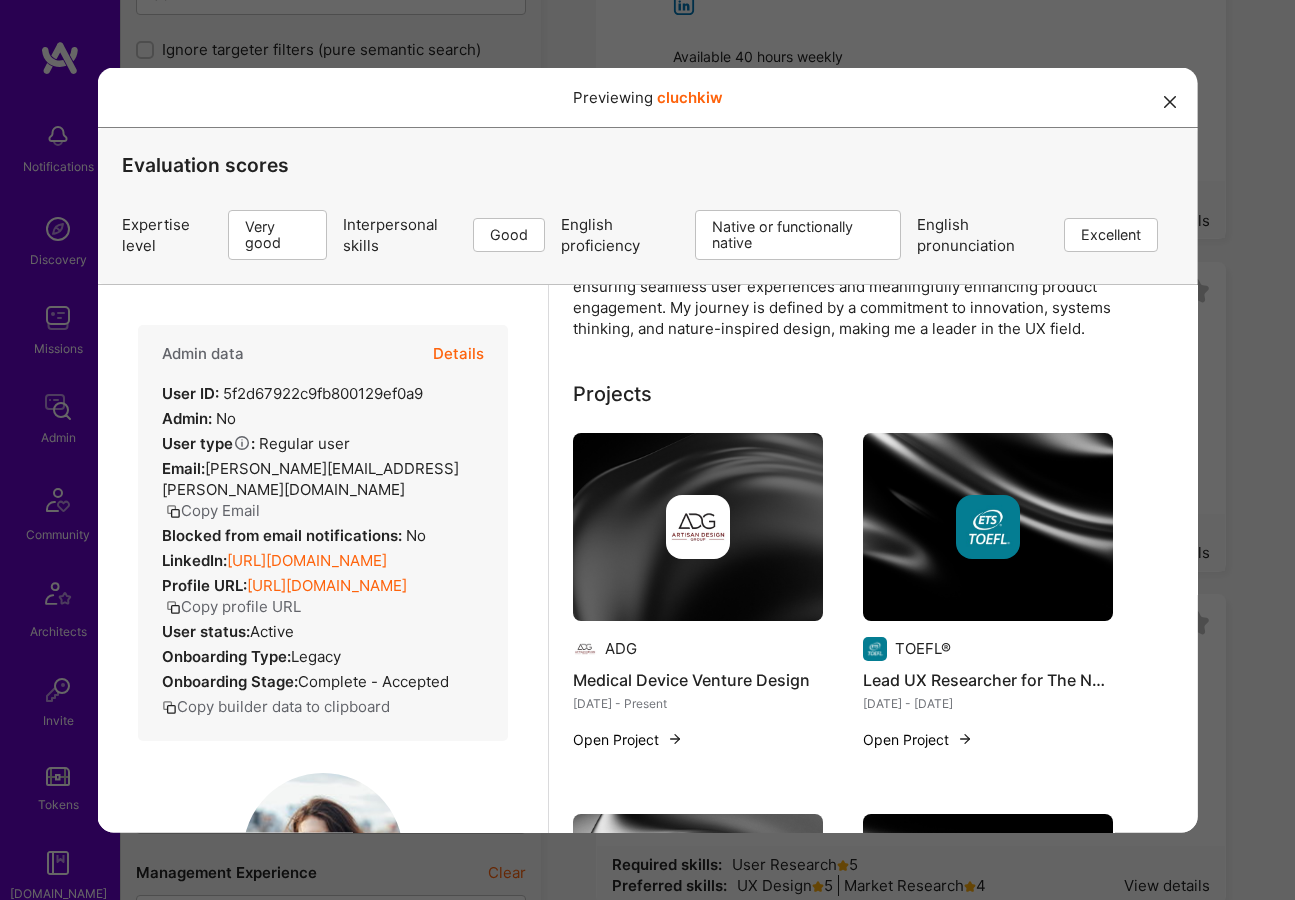scroll, scrollTop: 454, scrollLeft: 0, axis: vertical 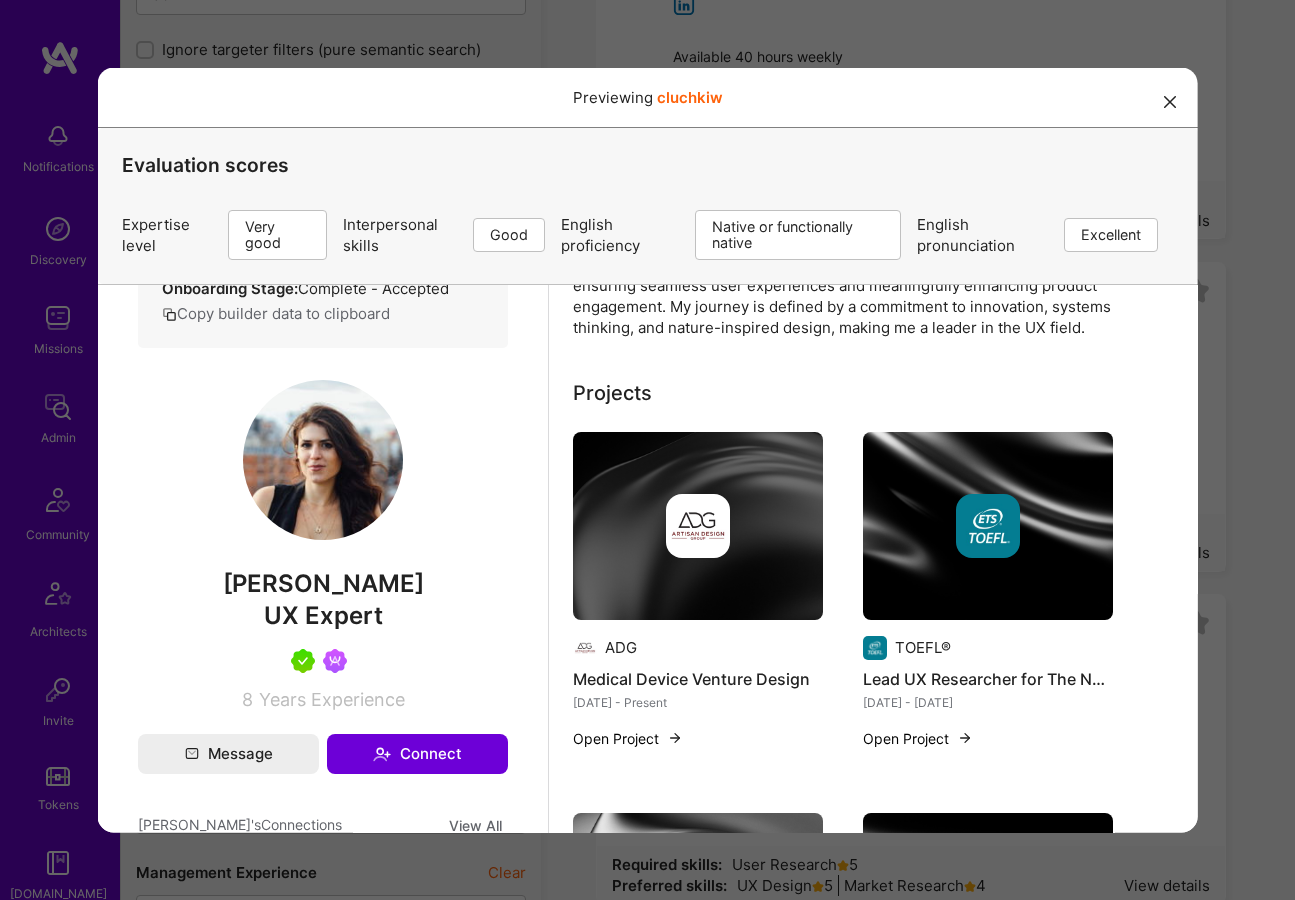 click at bounding box center [322, 459] 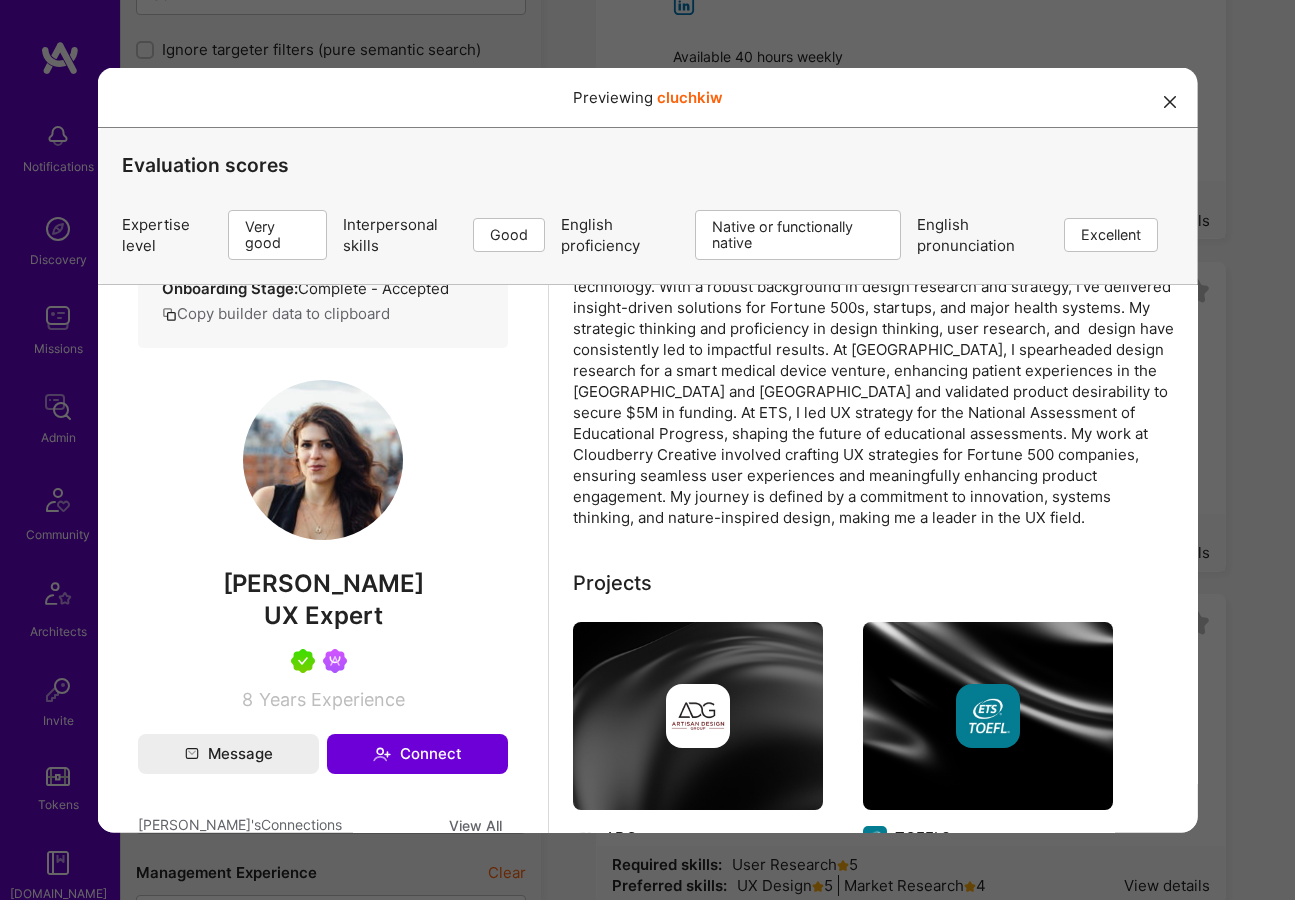 scroll, scrollTop: 0, scrollLeft: 0, axis: both 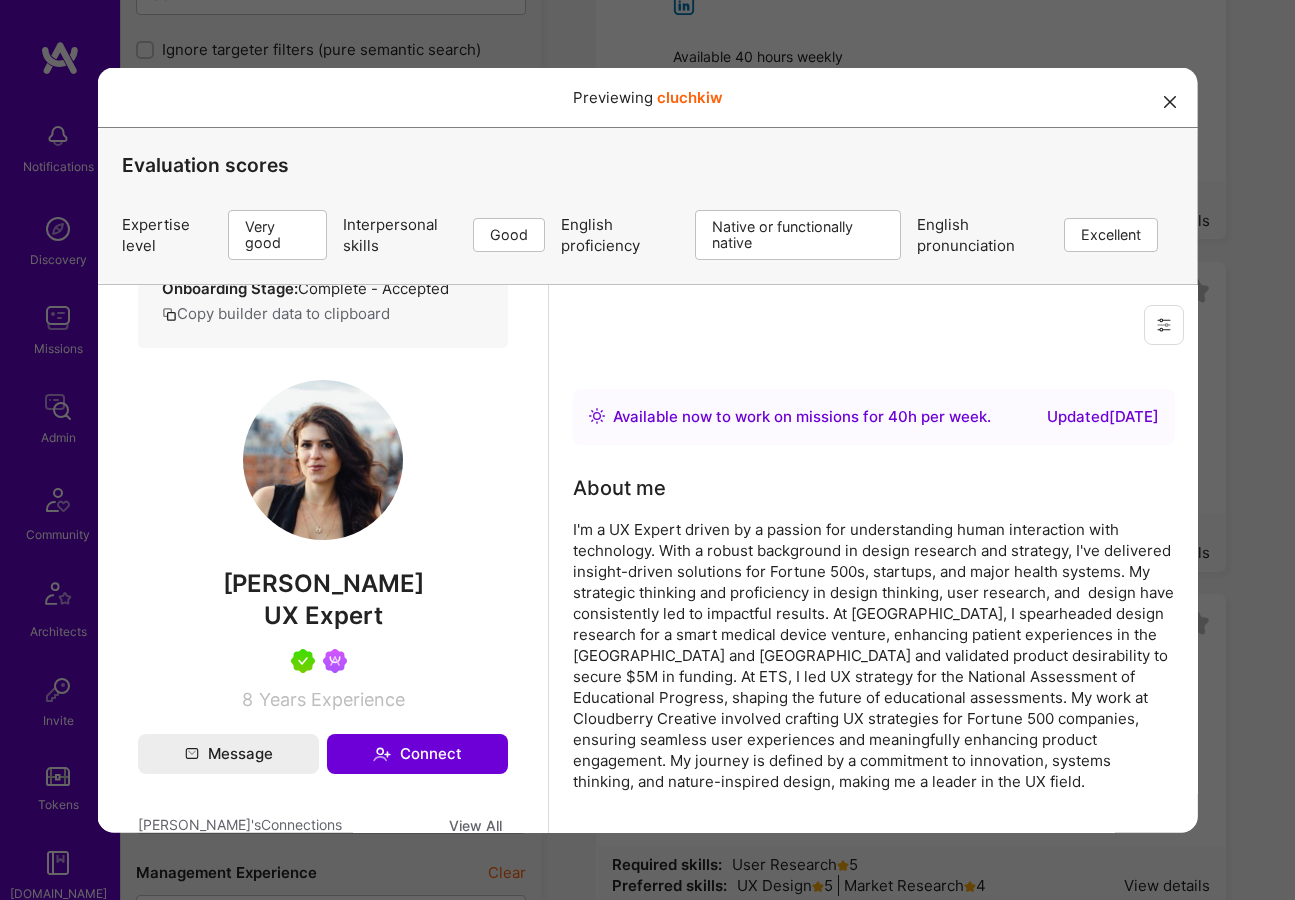 click at bounding box center (1170, 101) 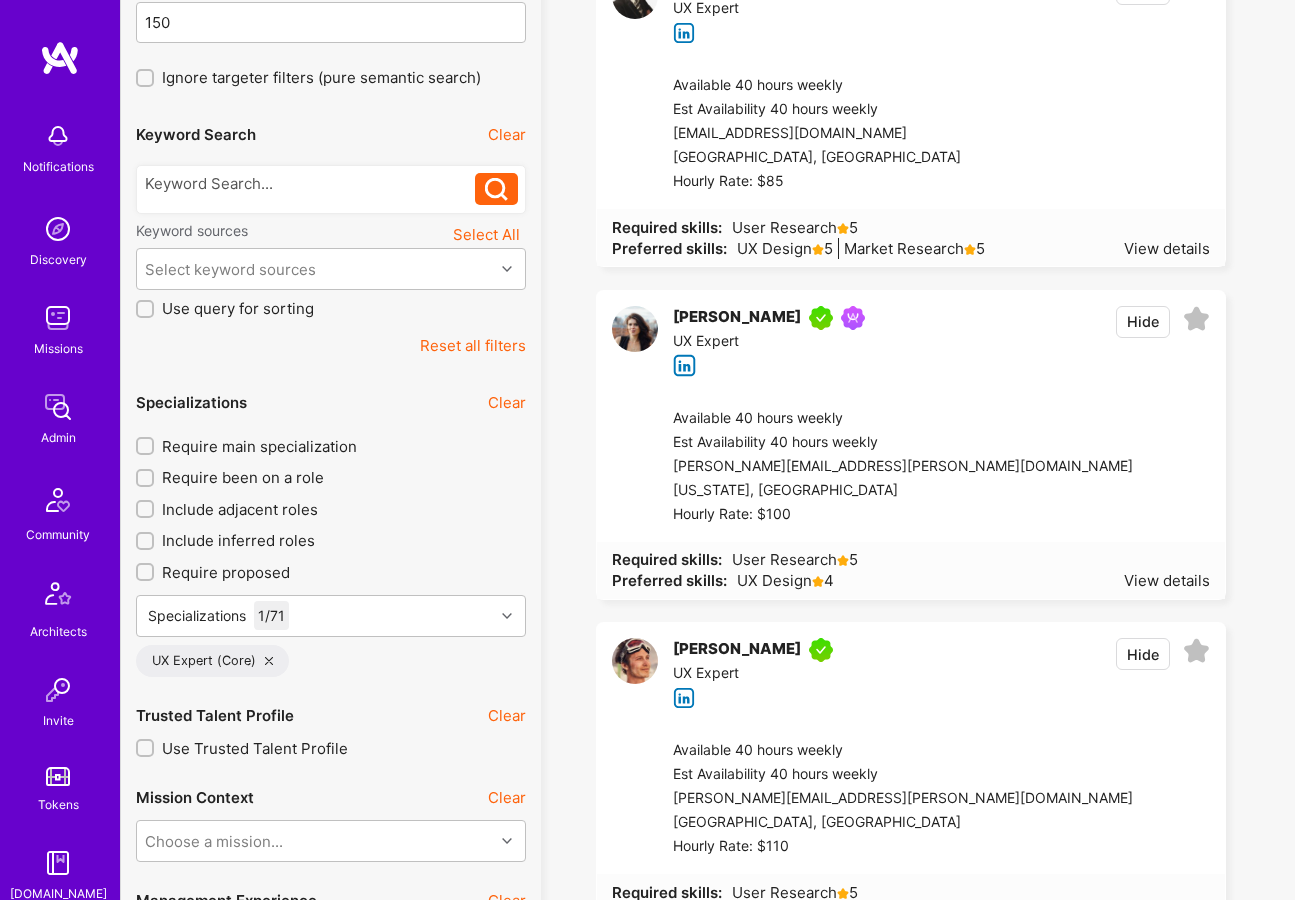 scroll, scrollTop: 0, scrollLeft: 0, axis: both 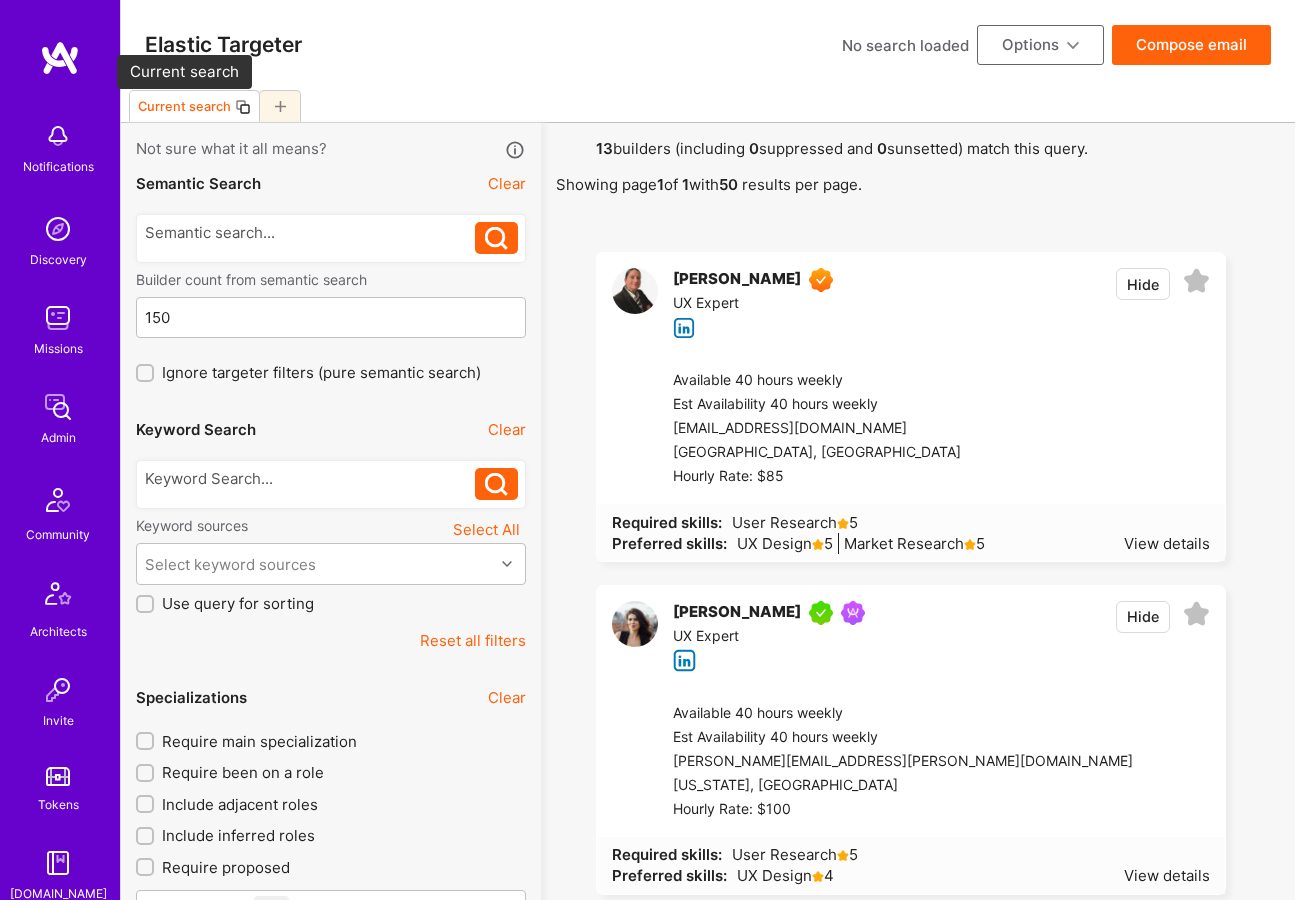click on "Current search" at bounding box center (184, 106) 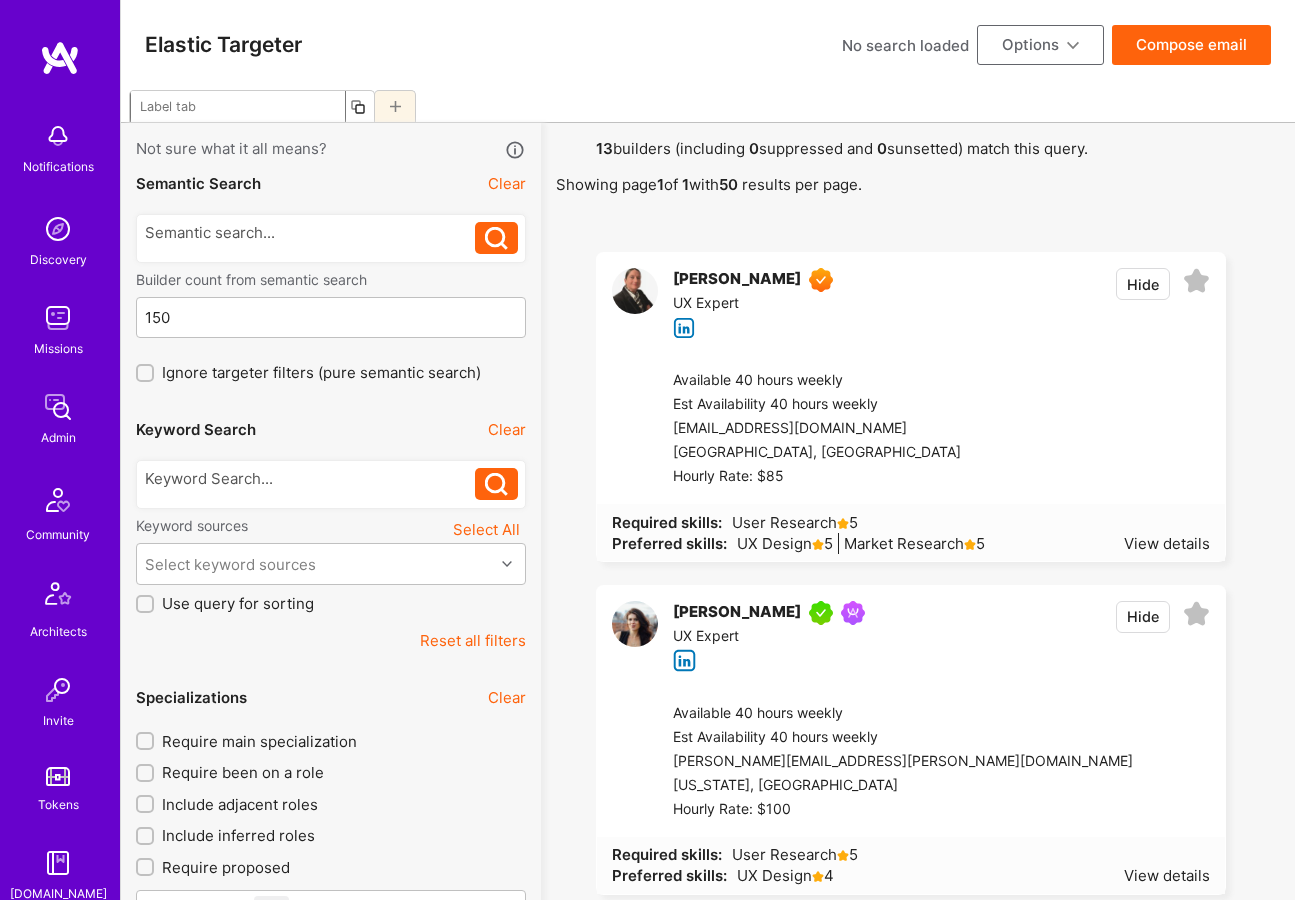 type on "L" 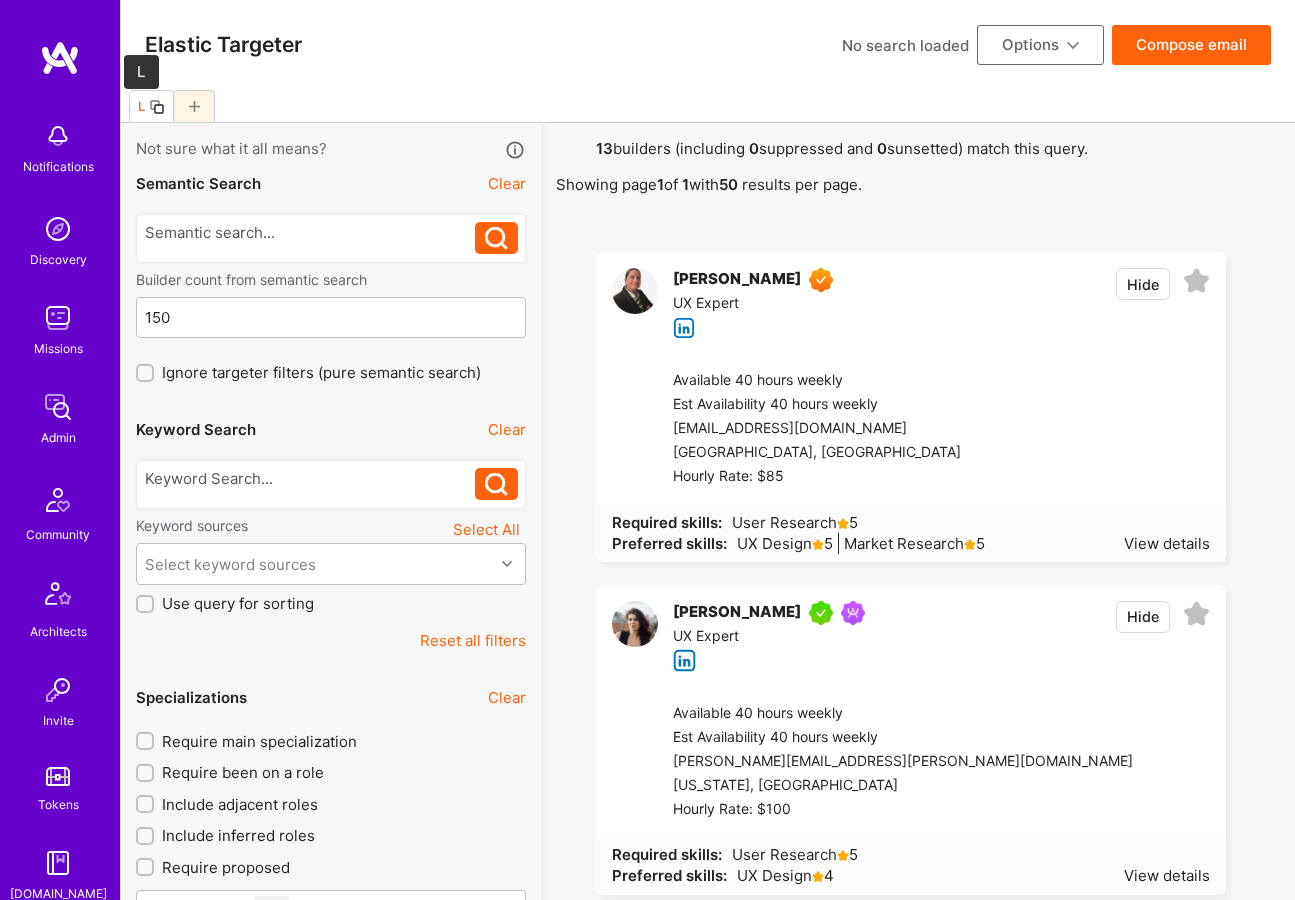 click on "L" at bounding box center [141, 106] 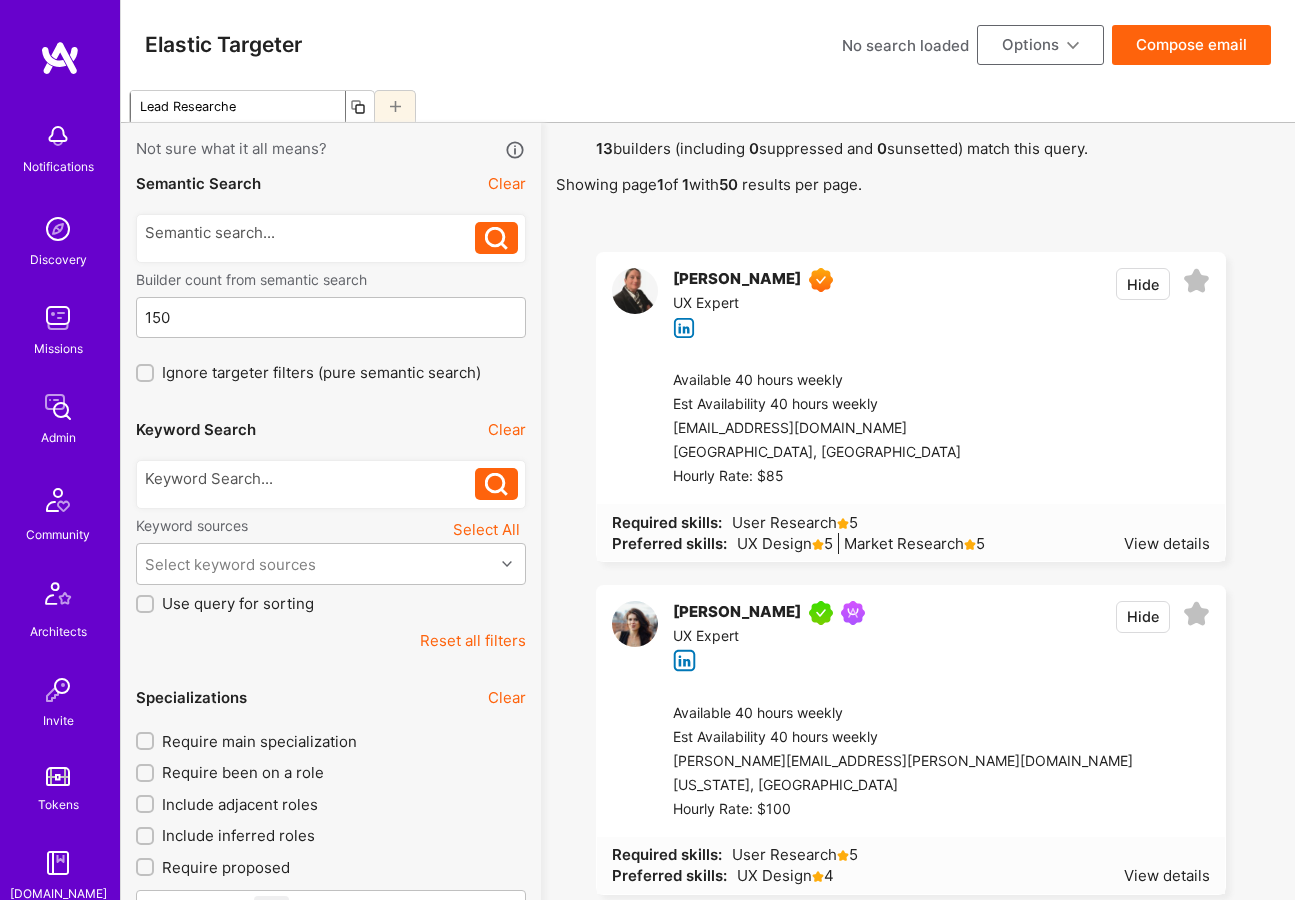 type on "Lead Researcher" 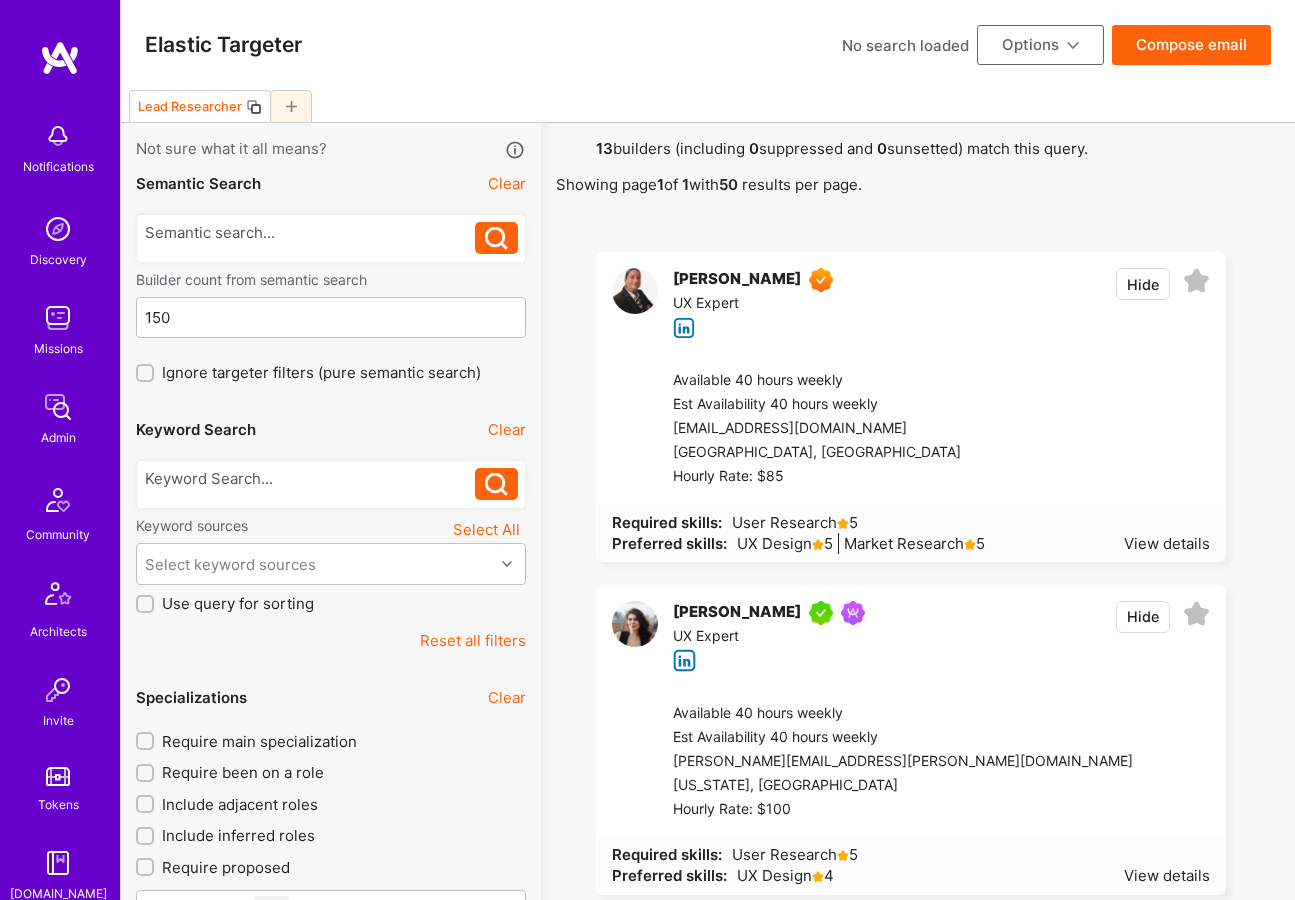 click at bounding box center (291, 106) 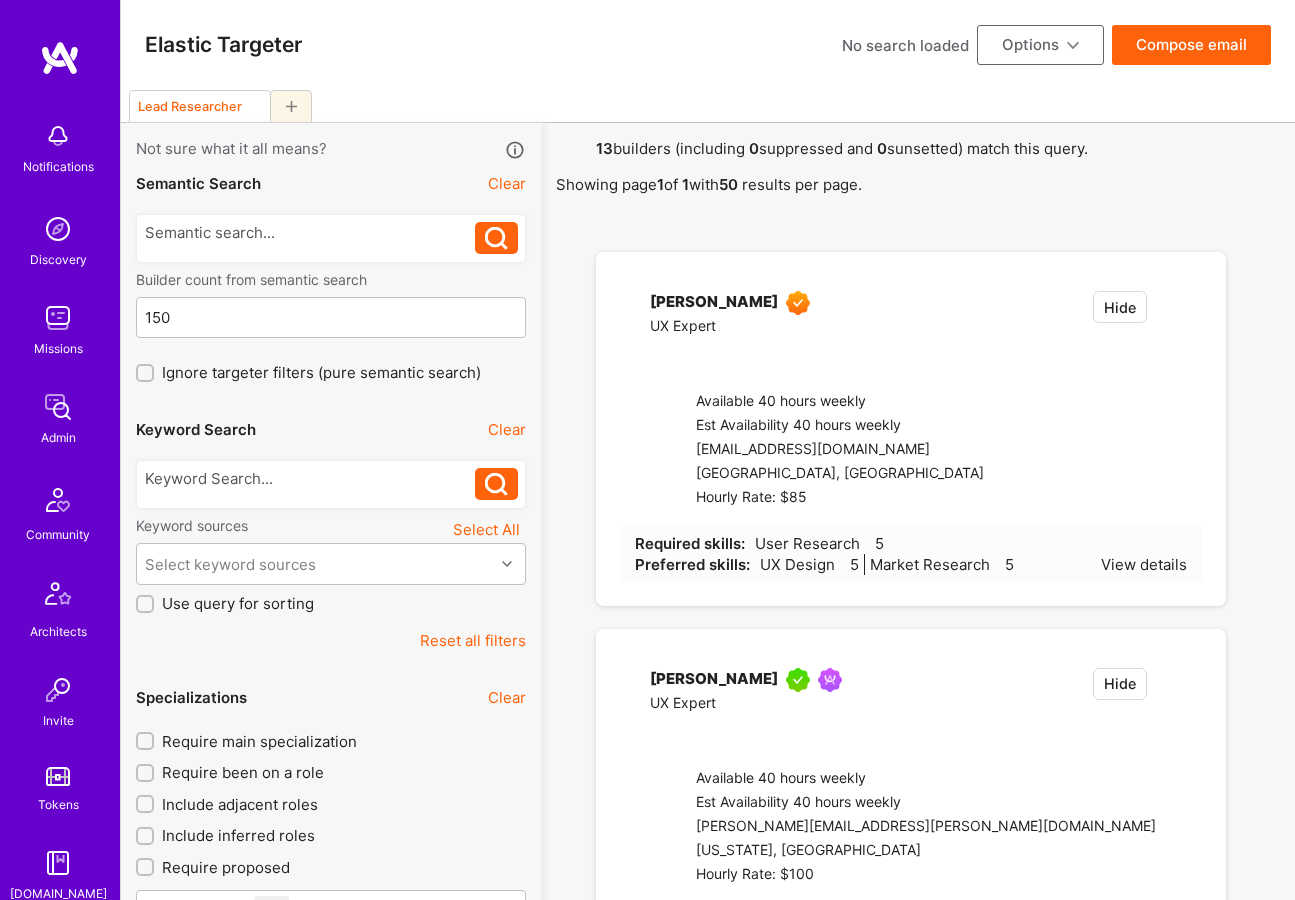 checkbox on "false" 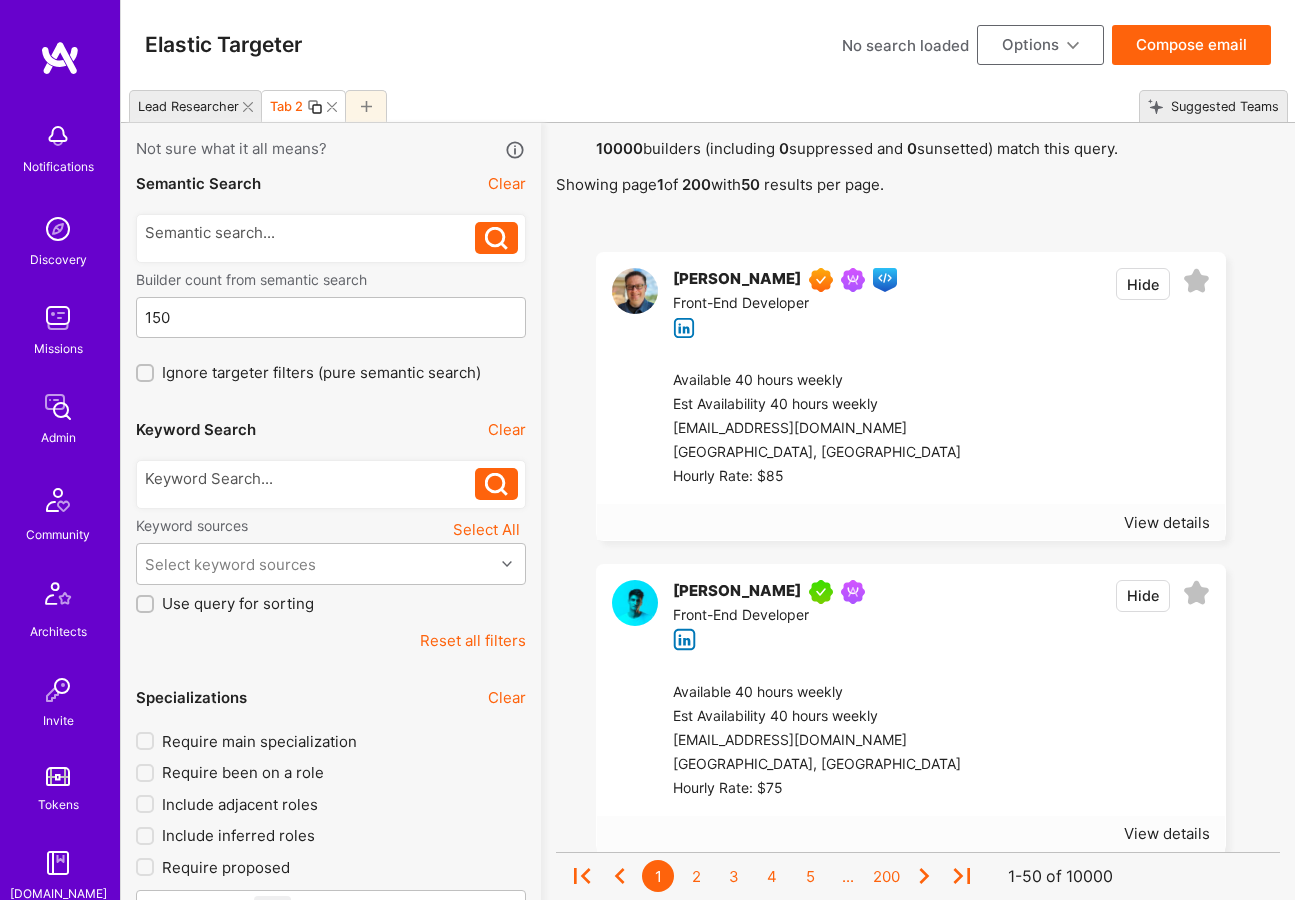 click on "Lead Researcher" at bounding box center (184, 106) 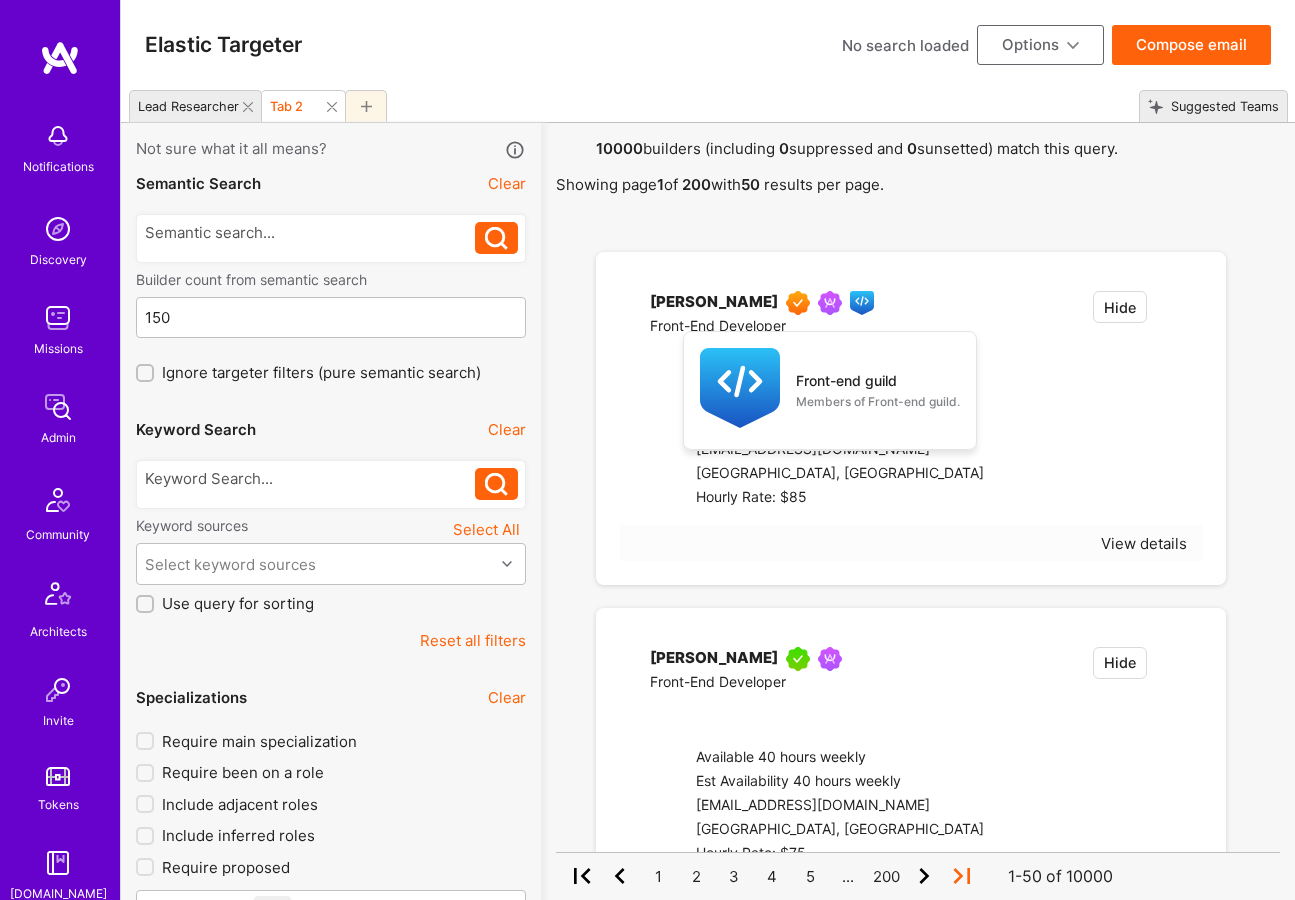checkbox on "true" 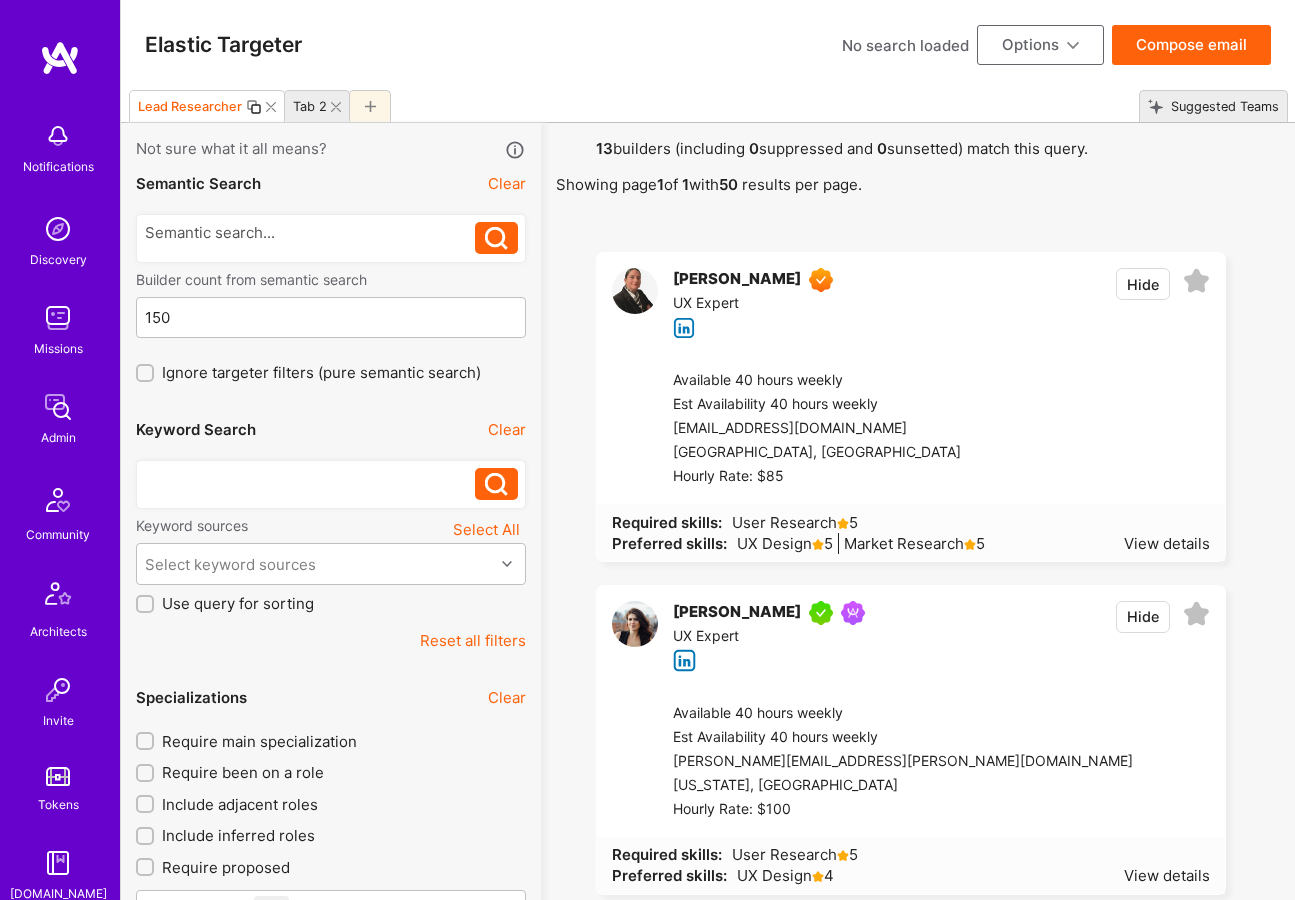 click at bounding box center [310, 478] 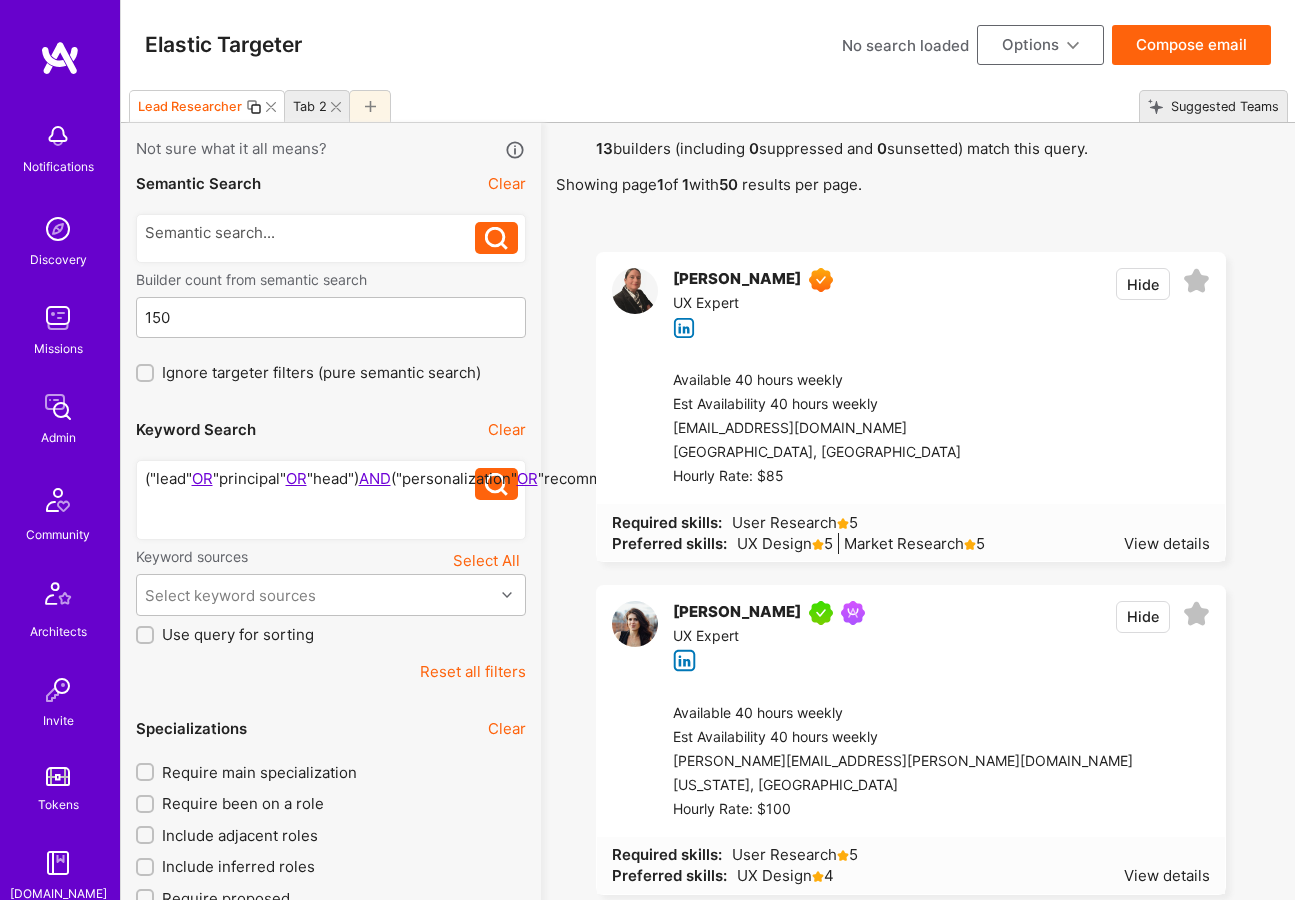 click at bounding box center (496, 484) 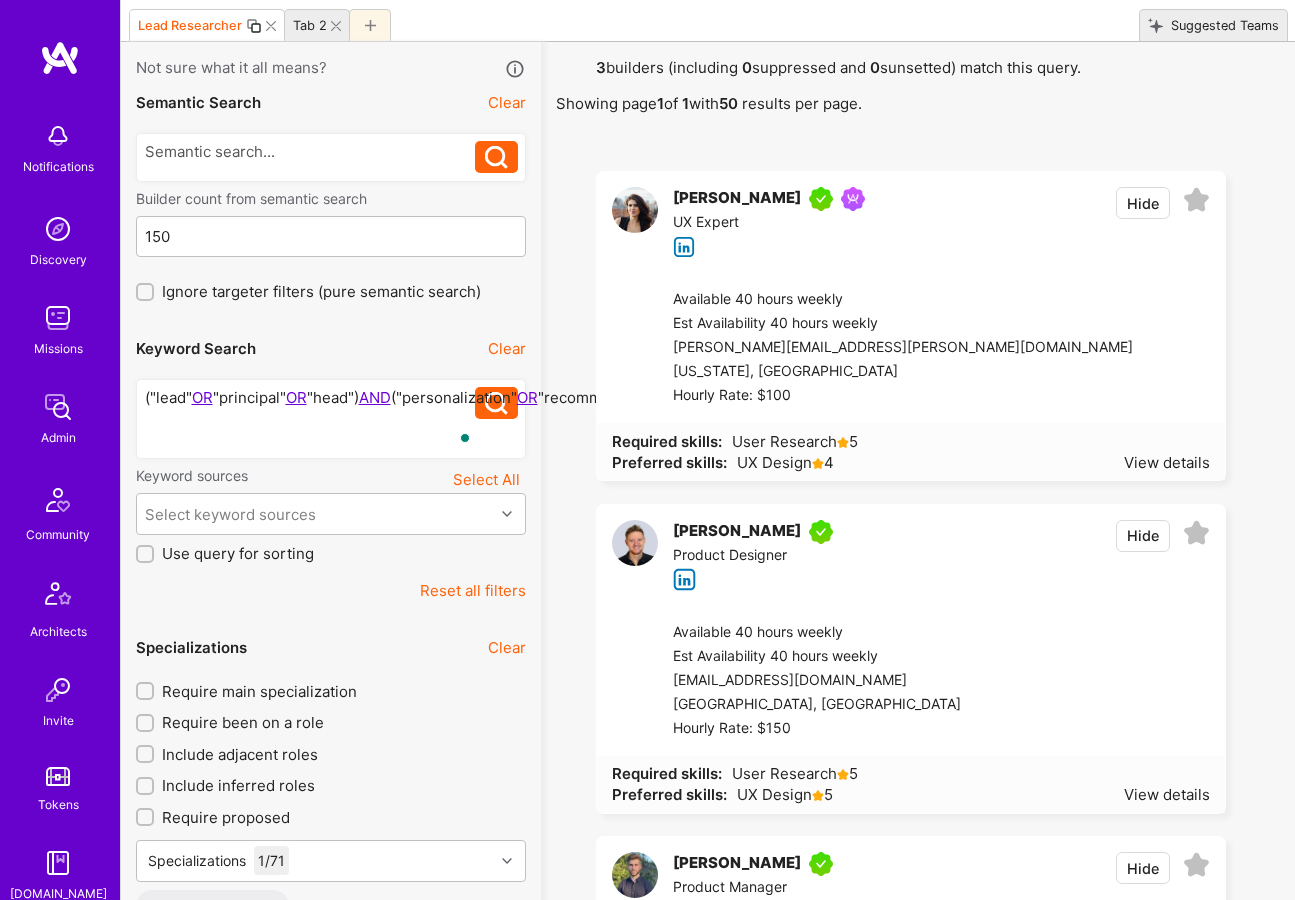 scroll, scrollTop: 38, scrollLeft: 0, axis: vertical 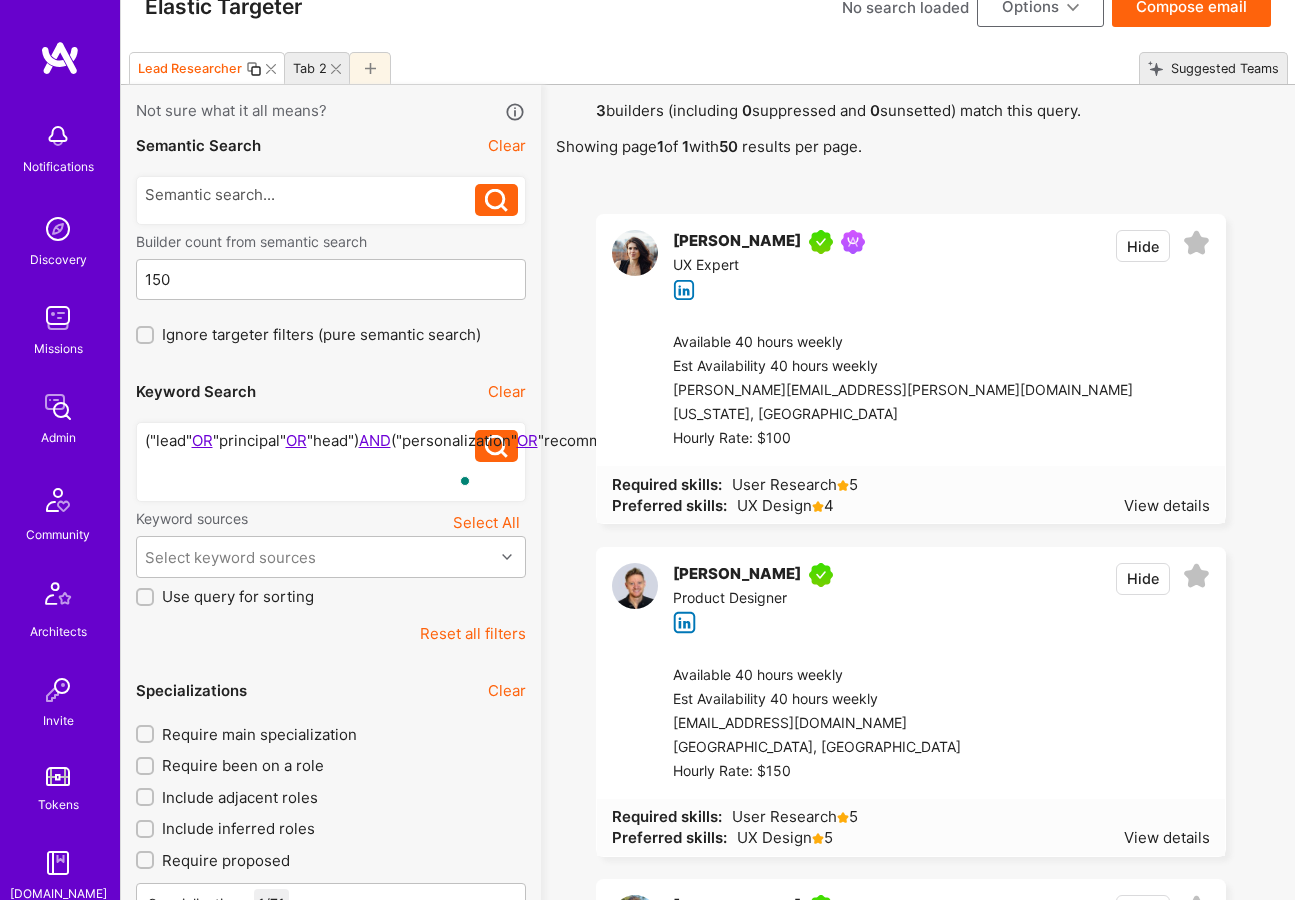 click on "[PERSON_NAME]" at bounding box center [737, 242] 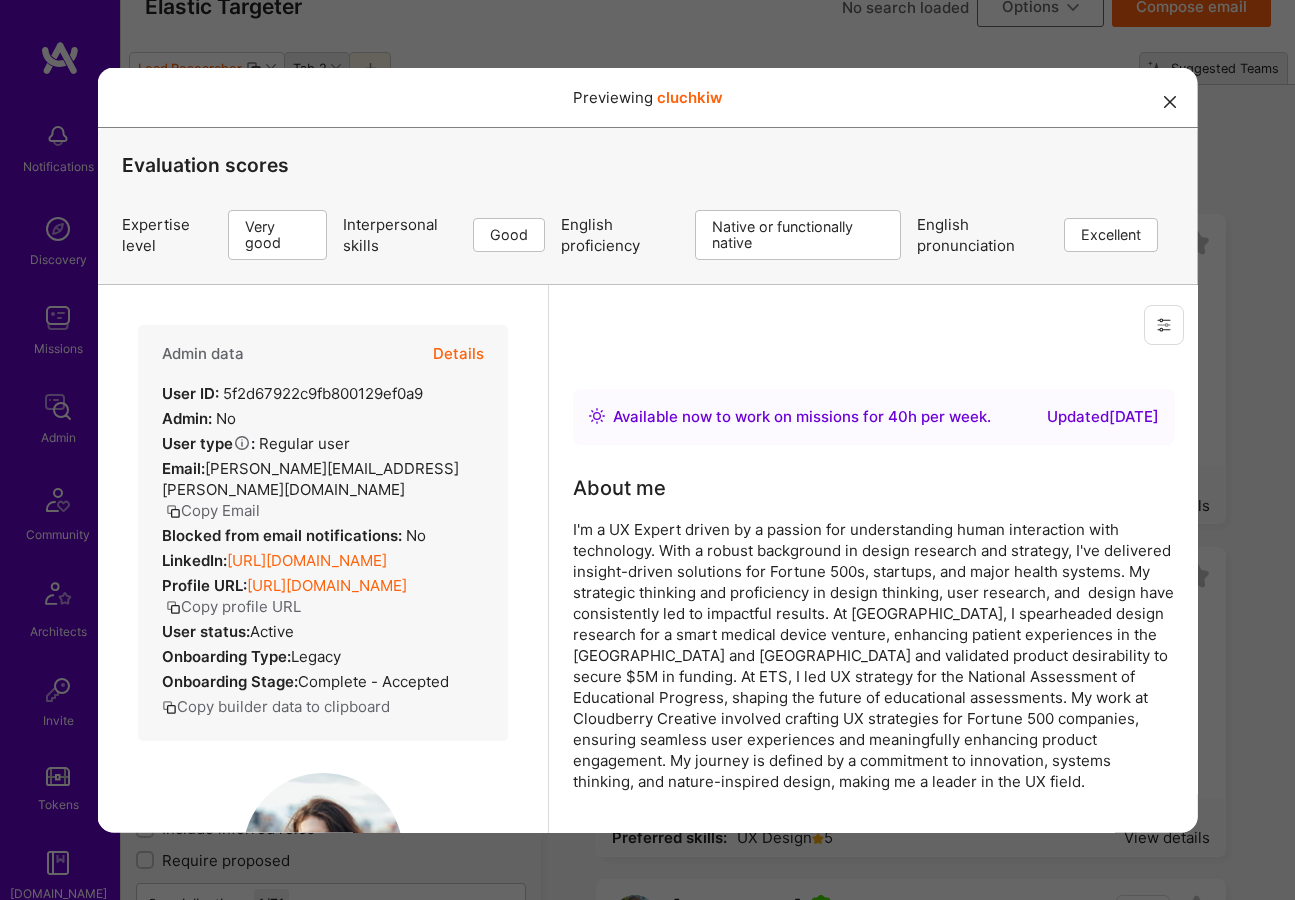scroll, scrollTop: 180, scrollLeft: 0, axis: vertical 